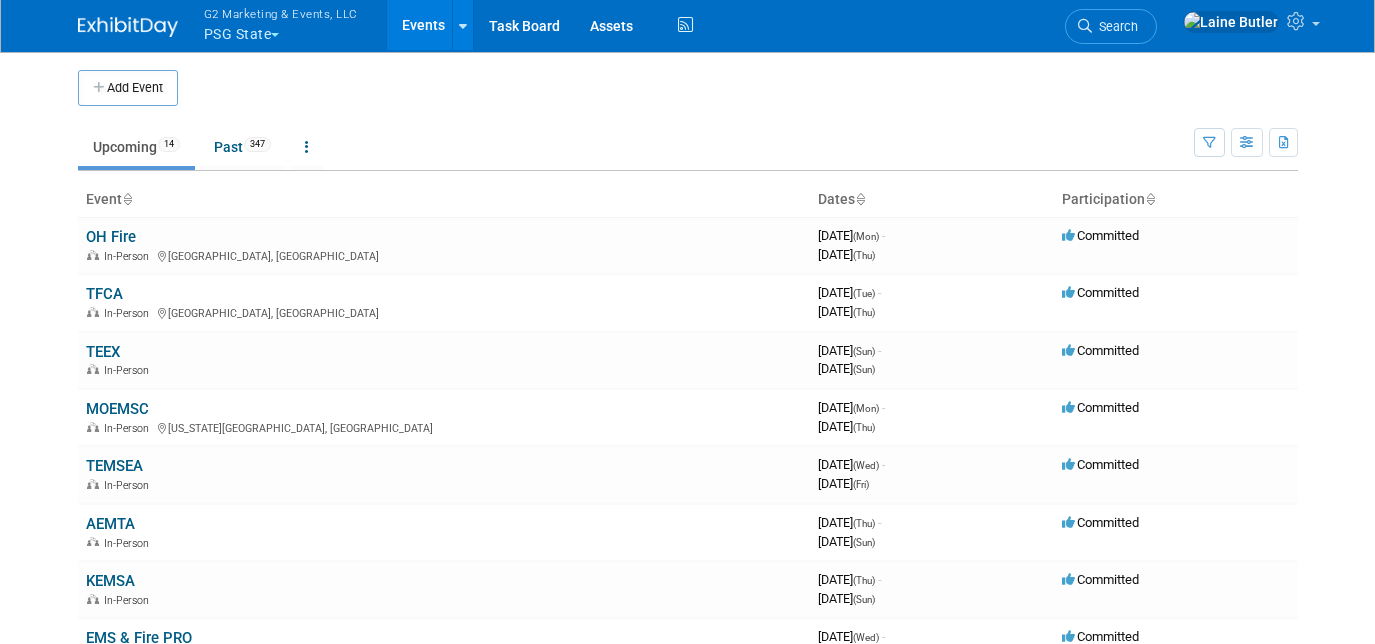 scroll, scrollTop: 0, scrollLeft: 0, axis: both 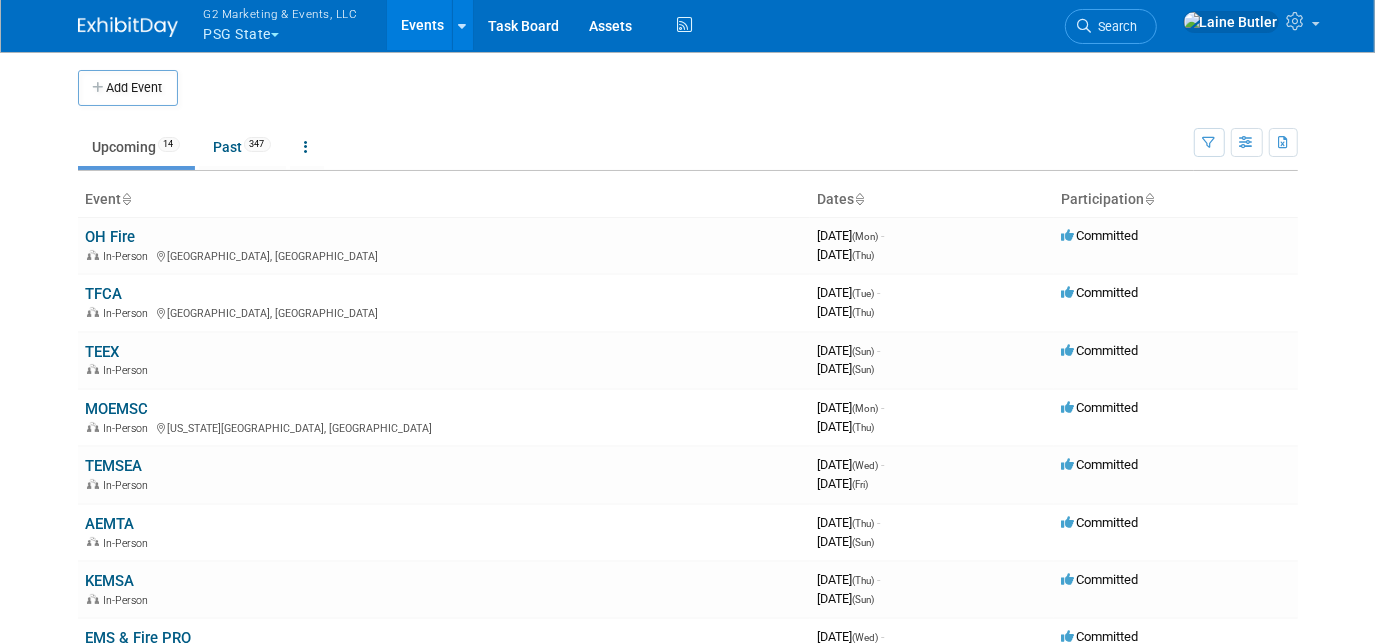 click on "G2 Marketing & Events, LLC
PSG State" at bounding box center [292, 26] 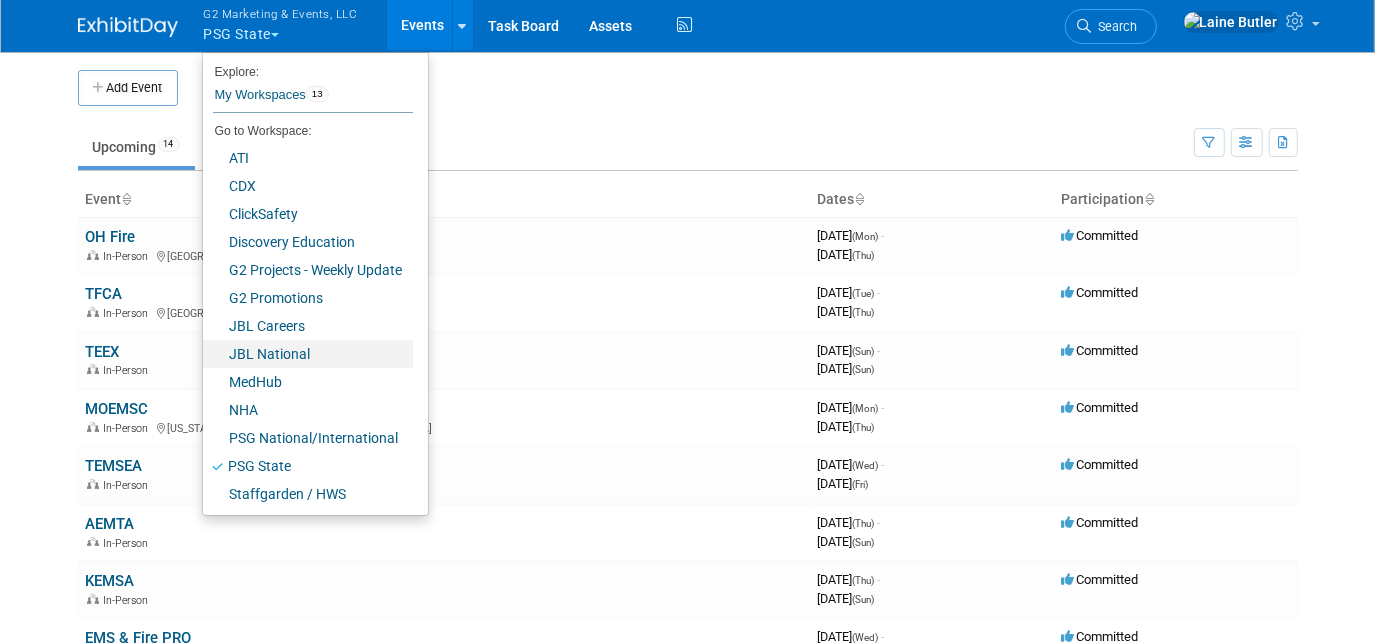click on "JBL National" at bounding box center [308, 354] 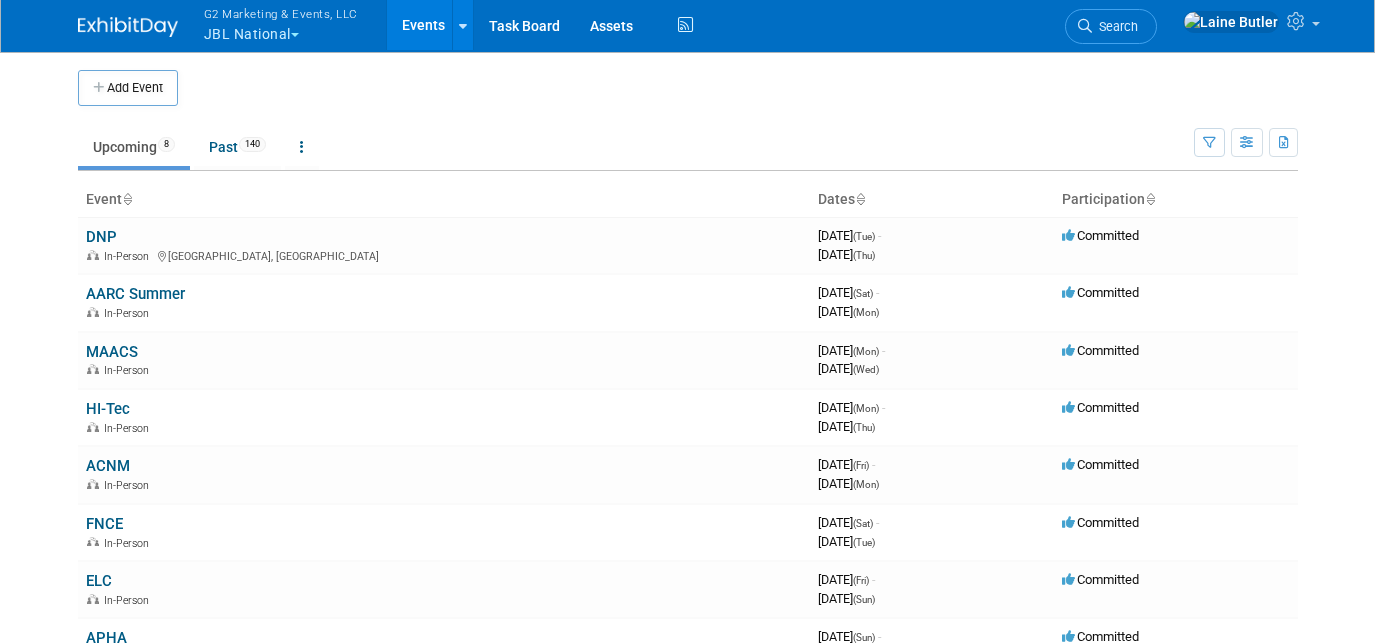 scroll, scrollTop: 0, scrollLeft: 0, axis: both 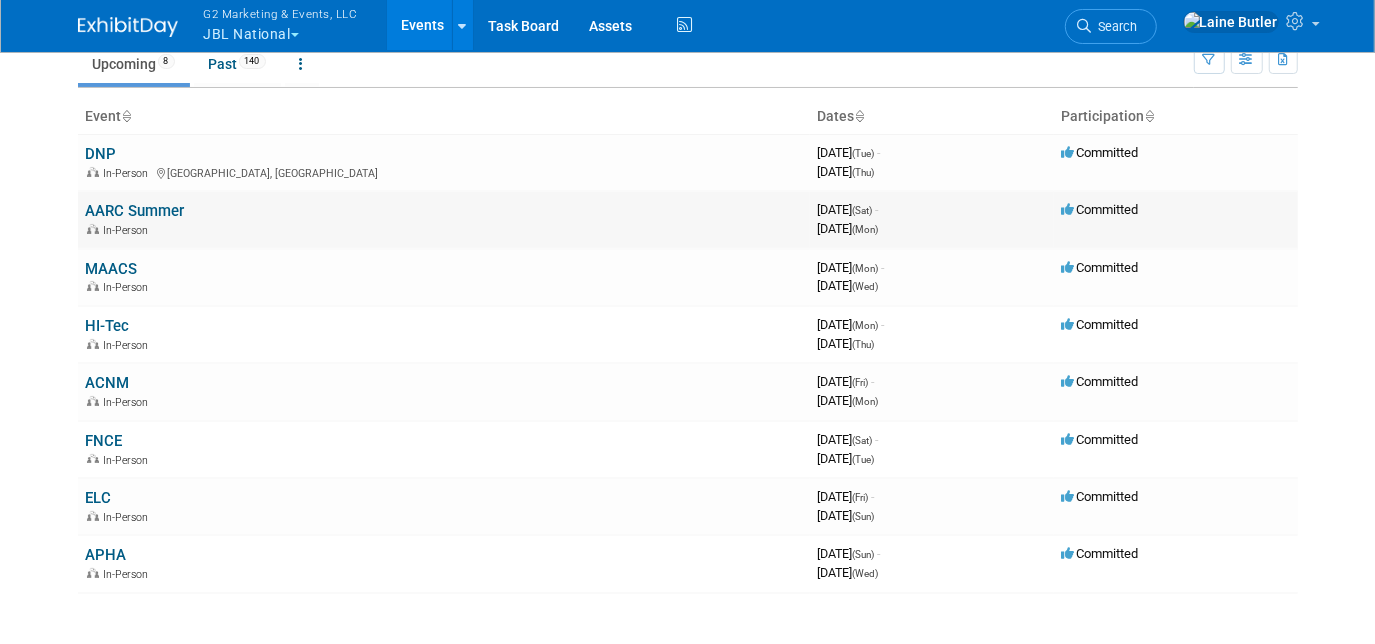 click on "AARC Summer" at bounding box center (135, 211) 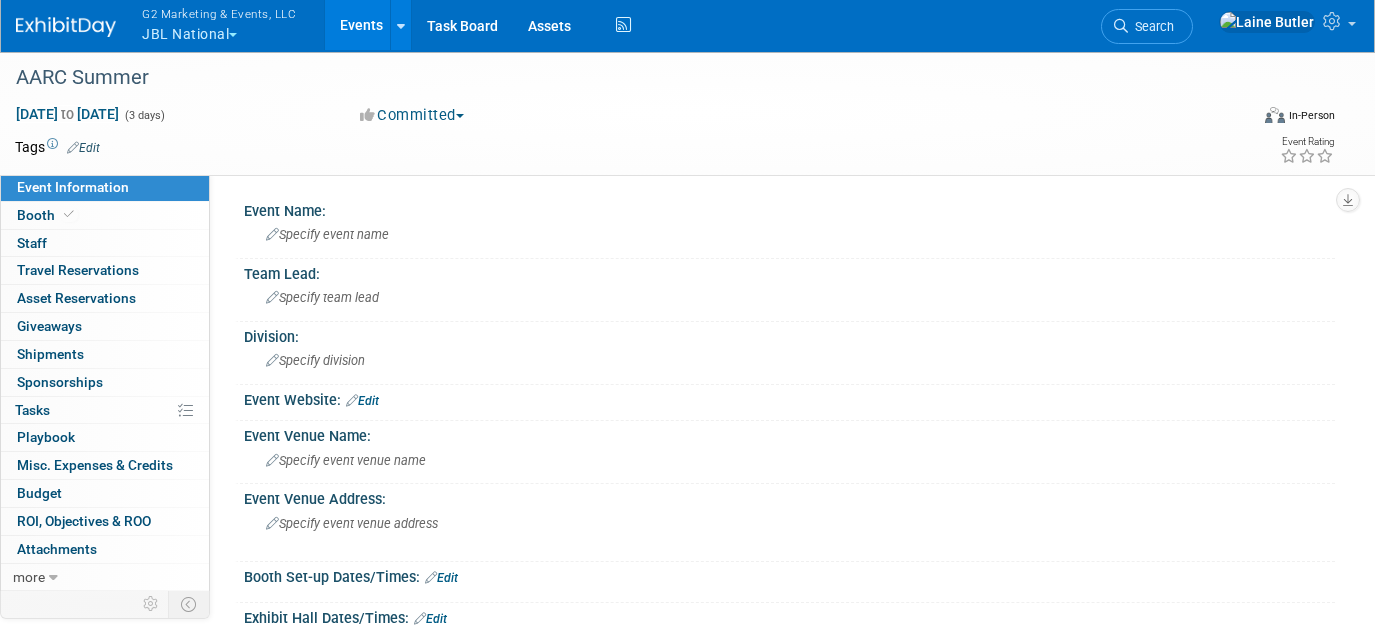 scroll, scrollTop: 0, scrollLeft: 0, axis: both 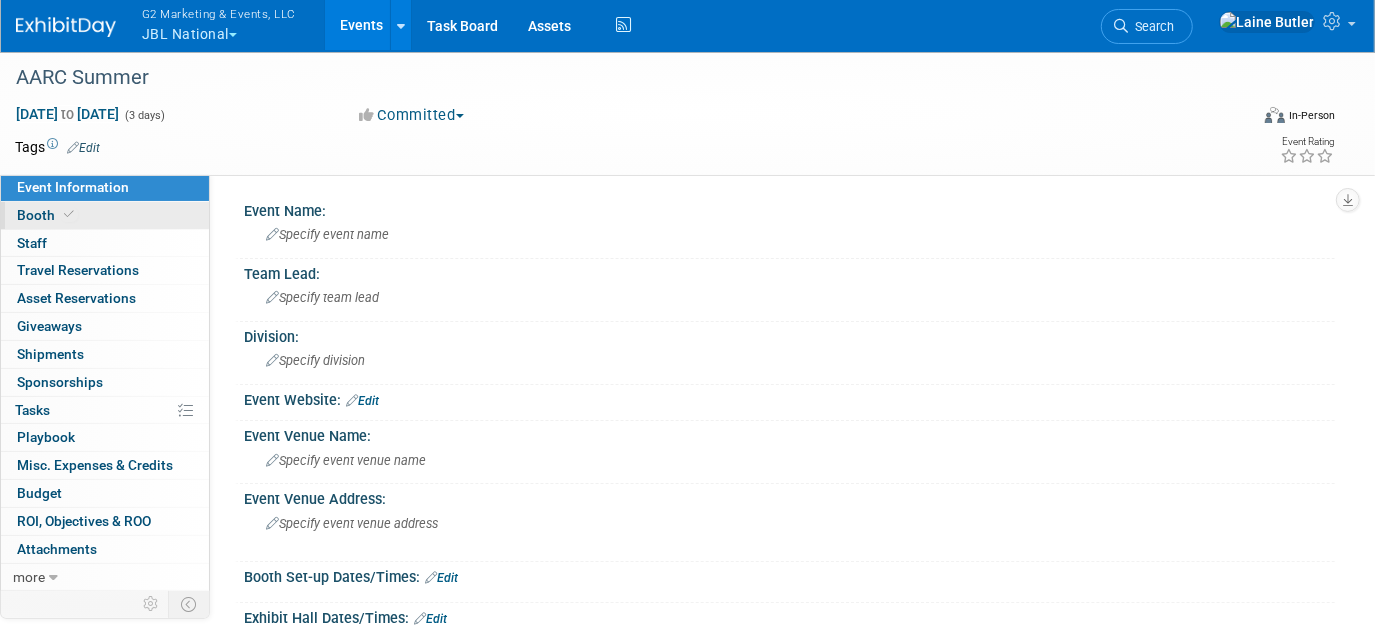 click on "Booth" at bounding box center [105, 215] 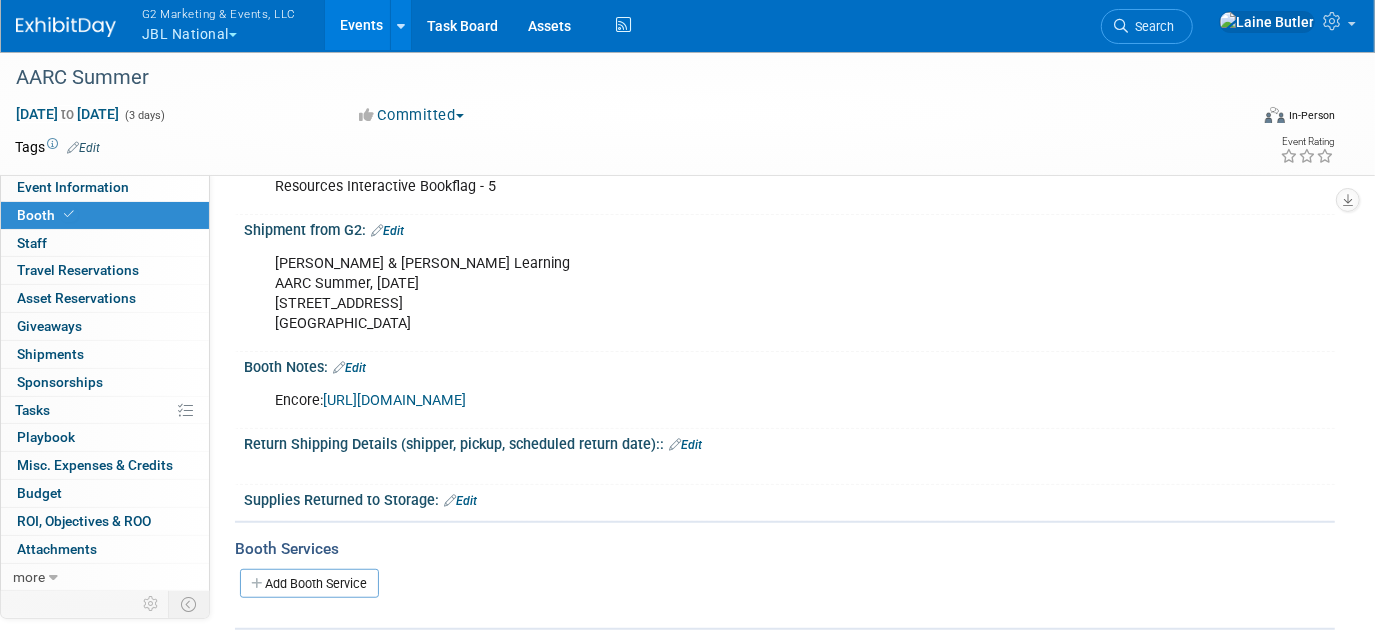 scroll, scrollTop: 685, scrollLeft: 0, axis: vertical 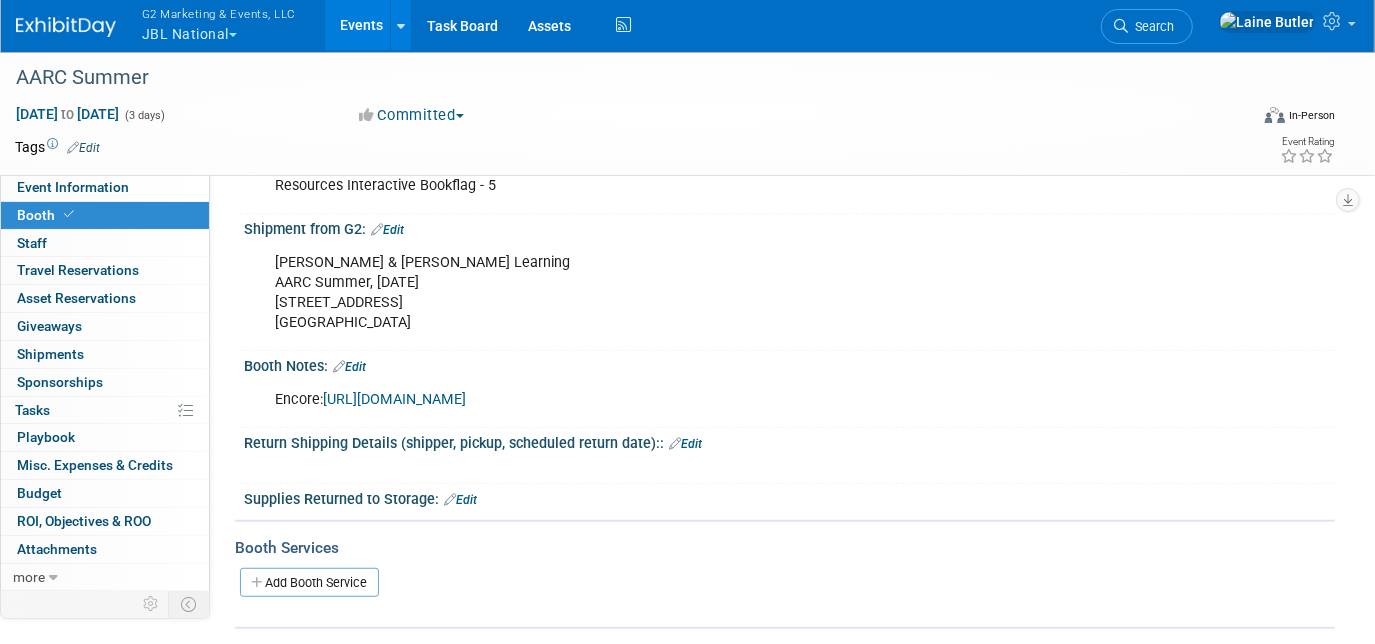 click on "[URL][DOMAIN_NAME]" at bounding box center (394, 399) 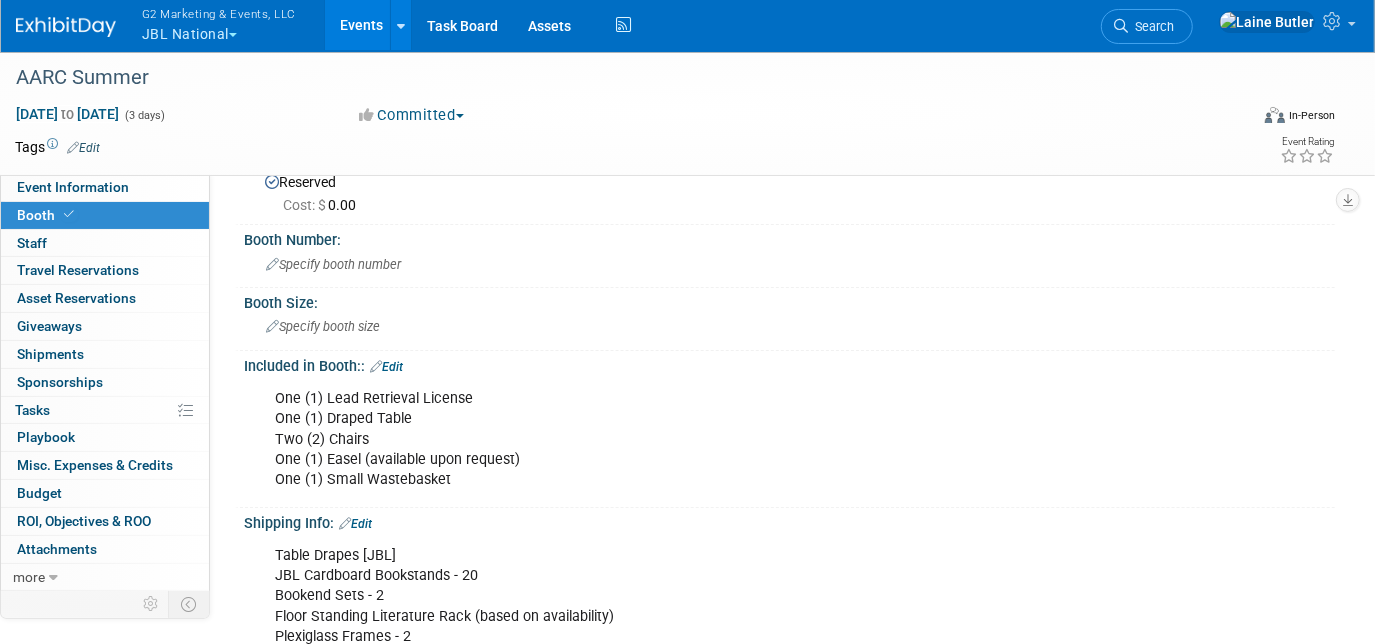 scroll, scrollTop: 0, scrollLeft: 0, axis: both 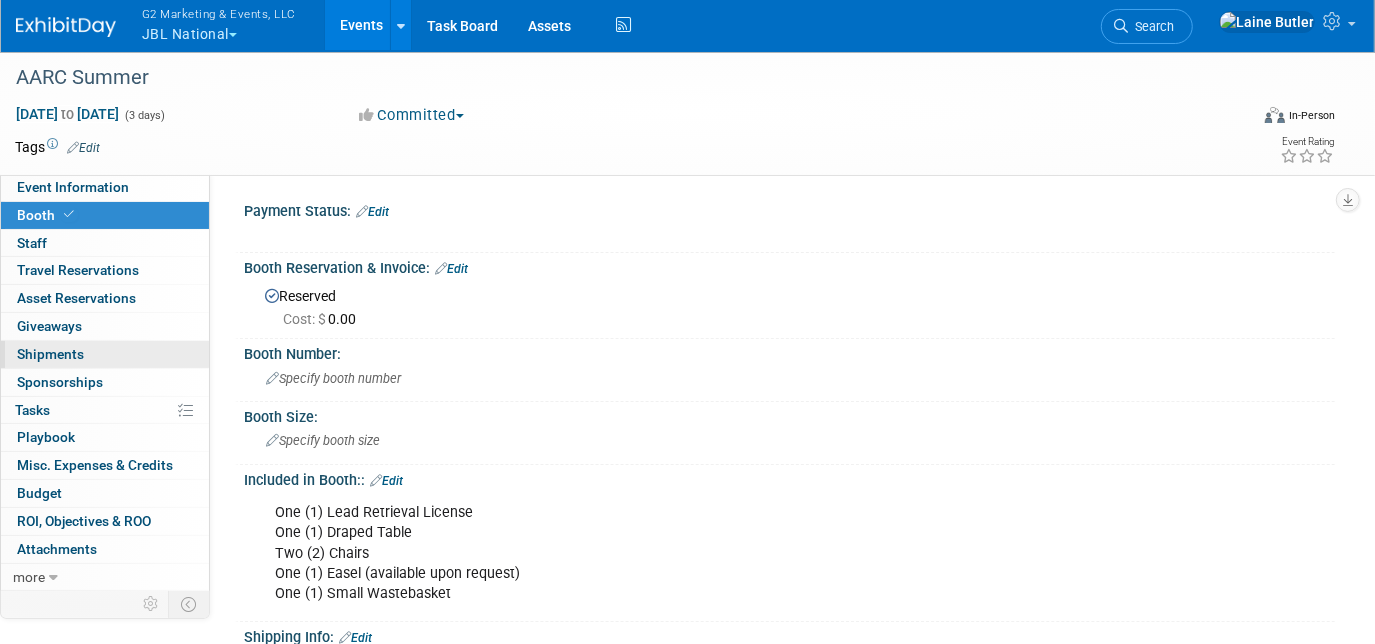 click on "0
Shipments 0" at bounding box center [105, 354] 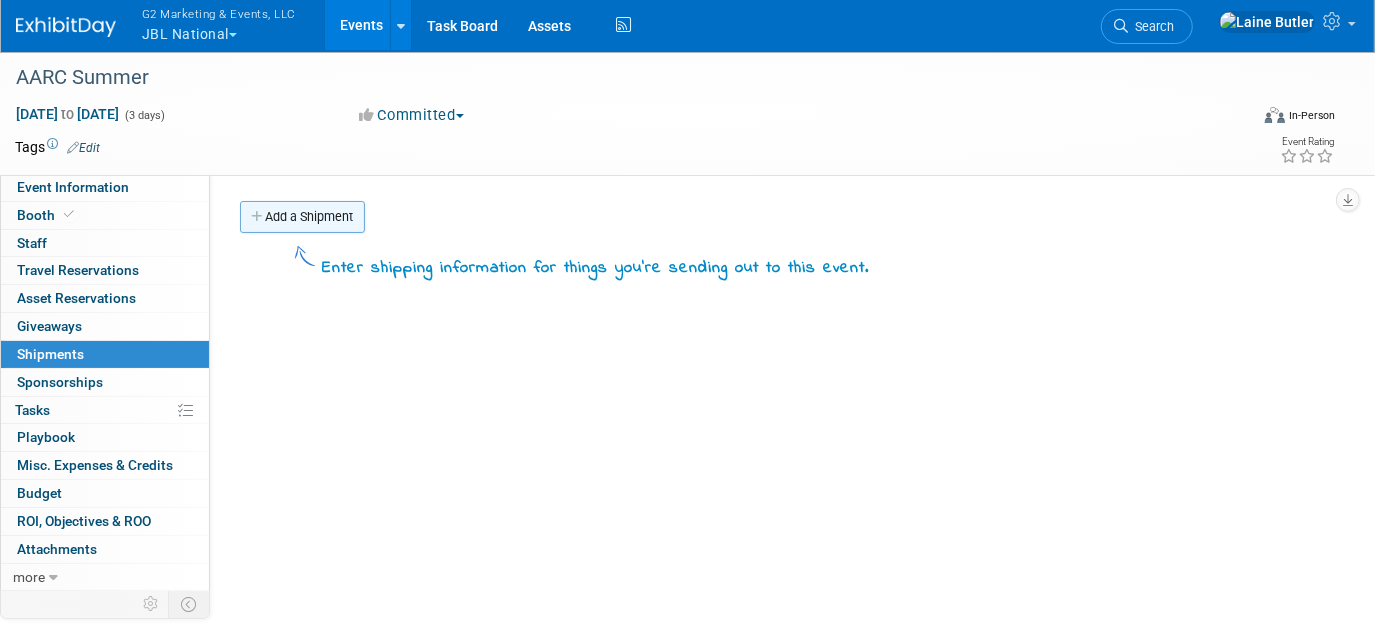click on "Add a Shipment" at bounding box center [302, 217] 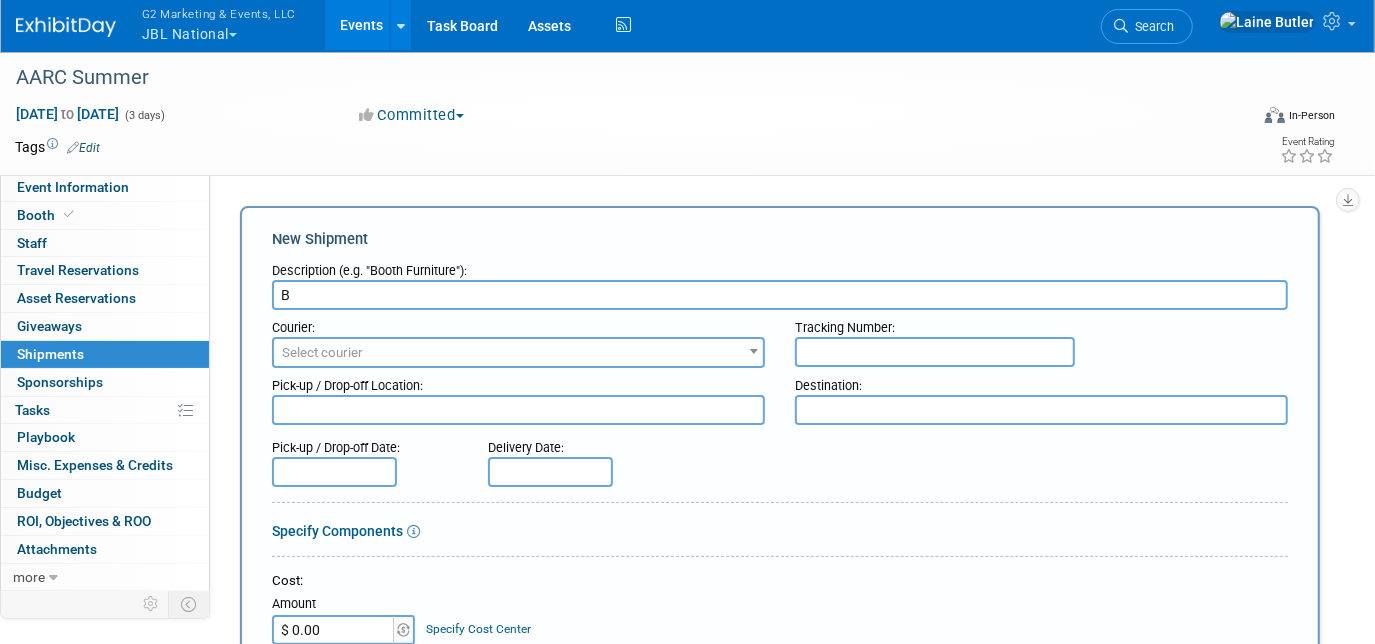 scroll, scrollTop: 0, scrollLeft: 0, axis: both 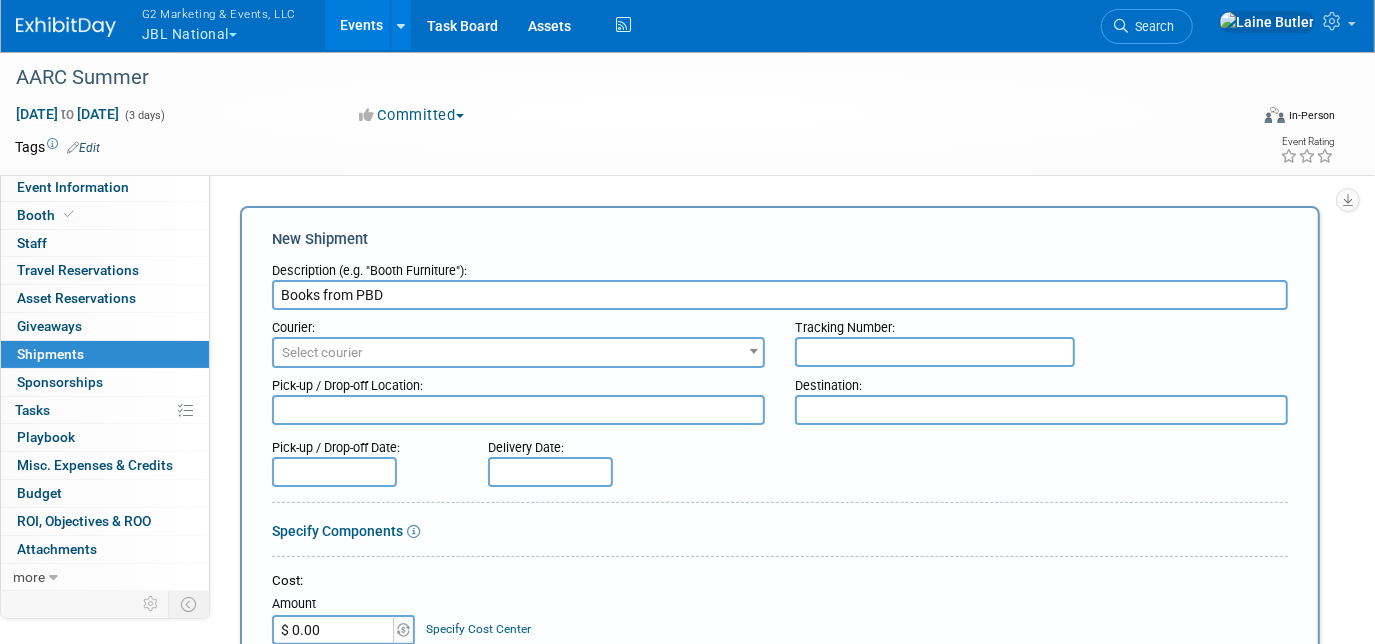 type on "Books from PBD" 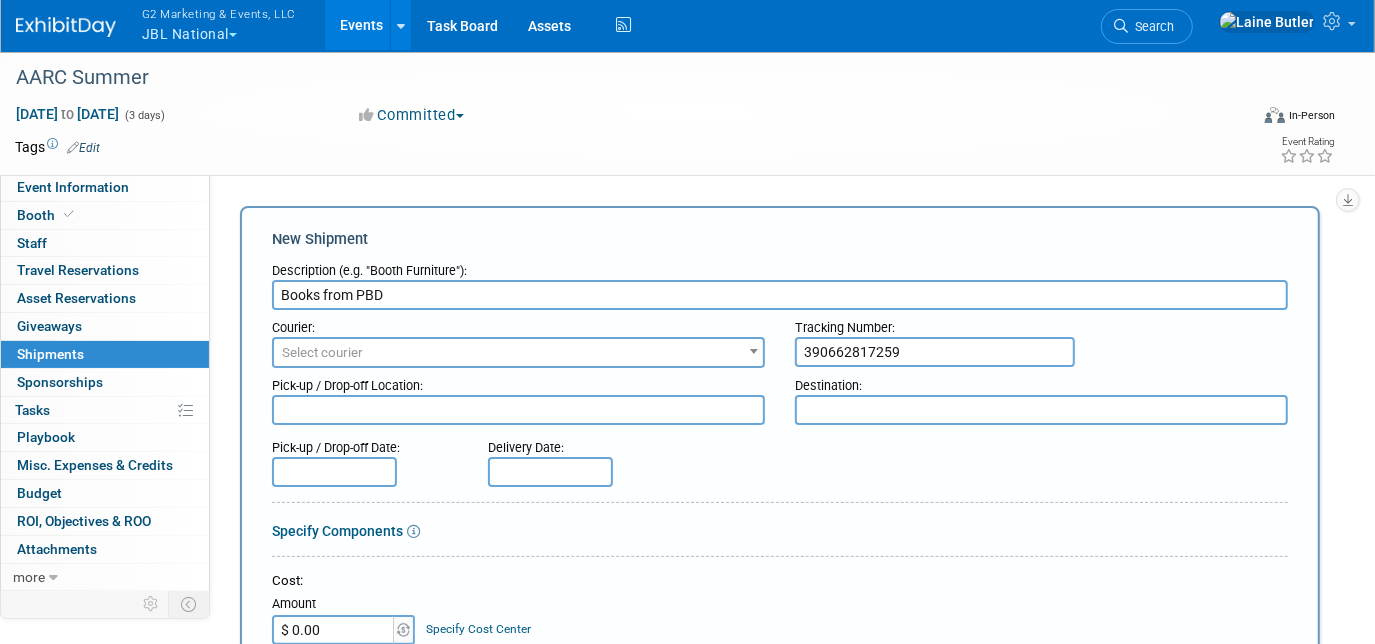 click on "390662817259" at bounding box center [935, 352] 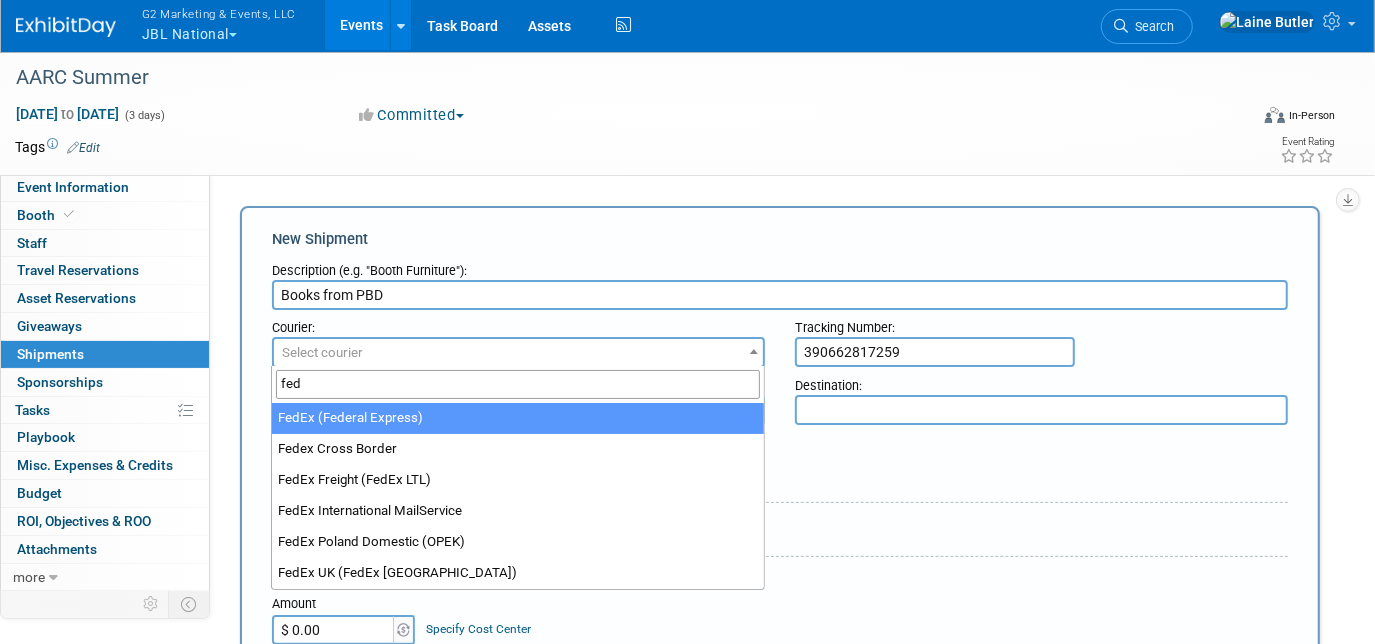 type on "fed" 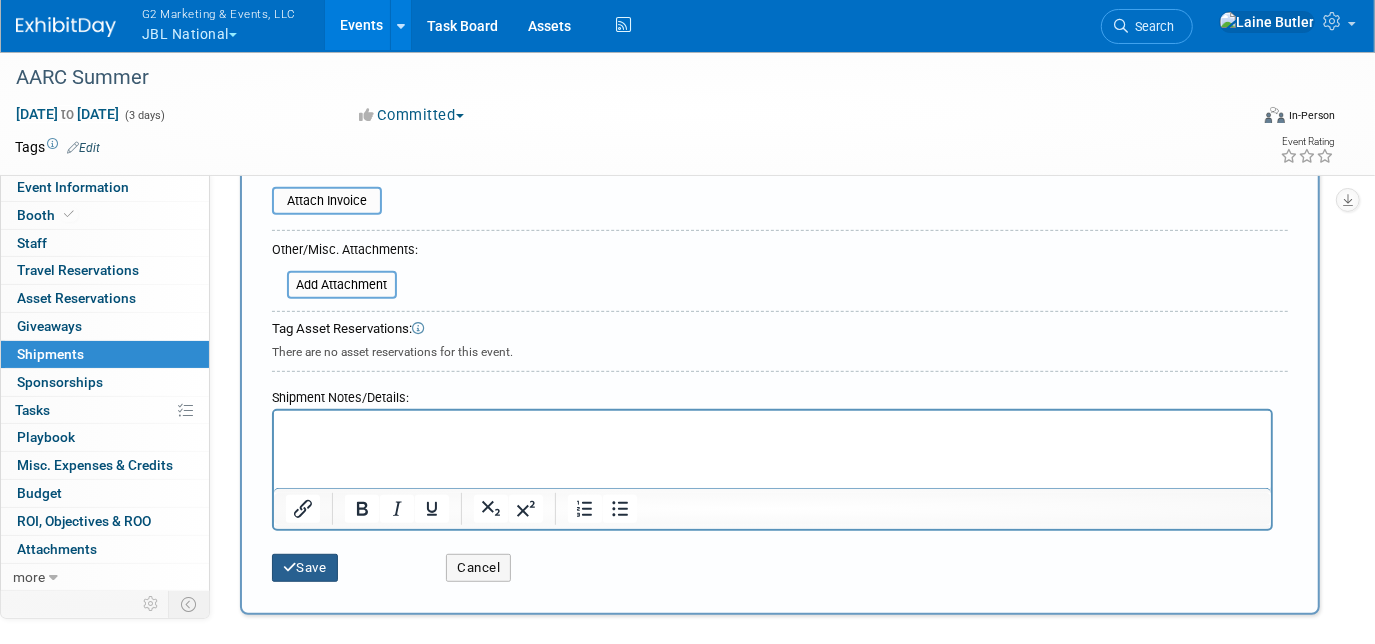 click on "Save" at bounding box center [305, 568] 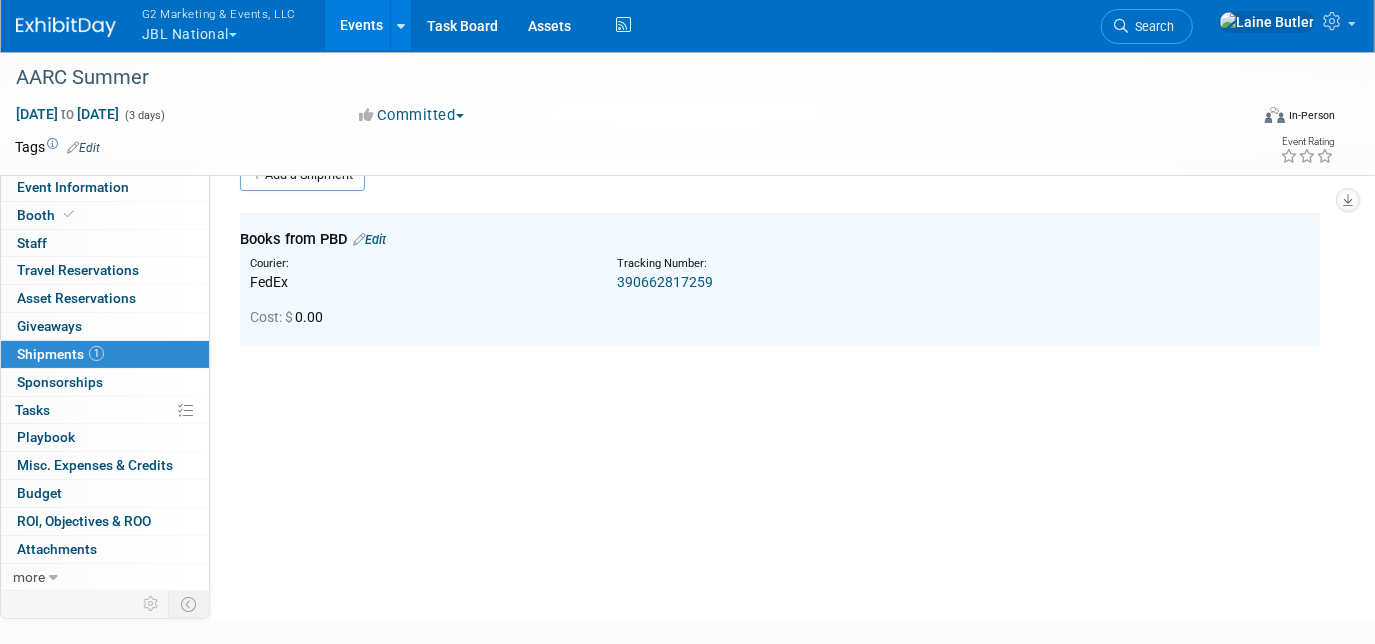 scroll, scrollTop: 0, scrollLeft: 0, axis: both 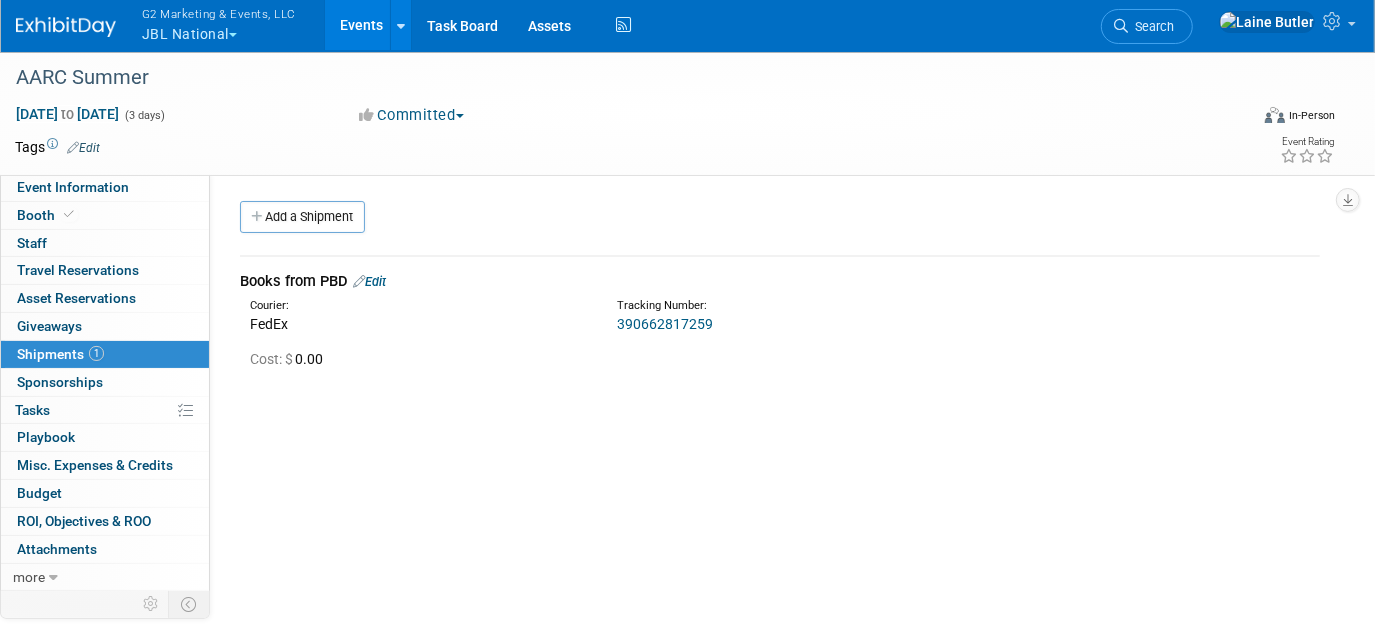 click at bounding box center (66, 27) 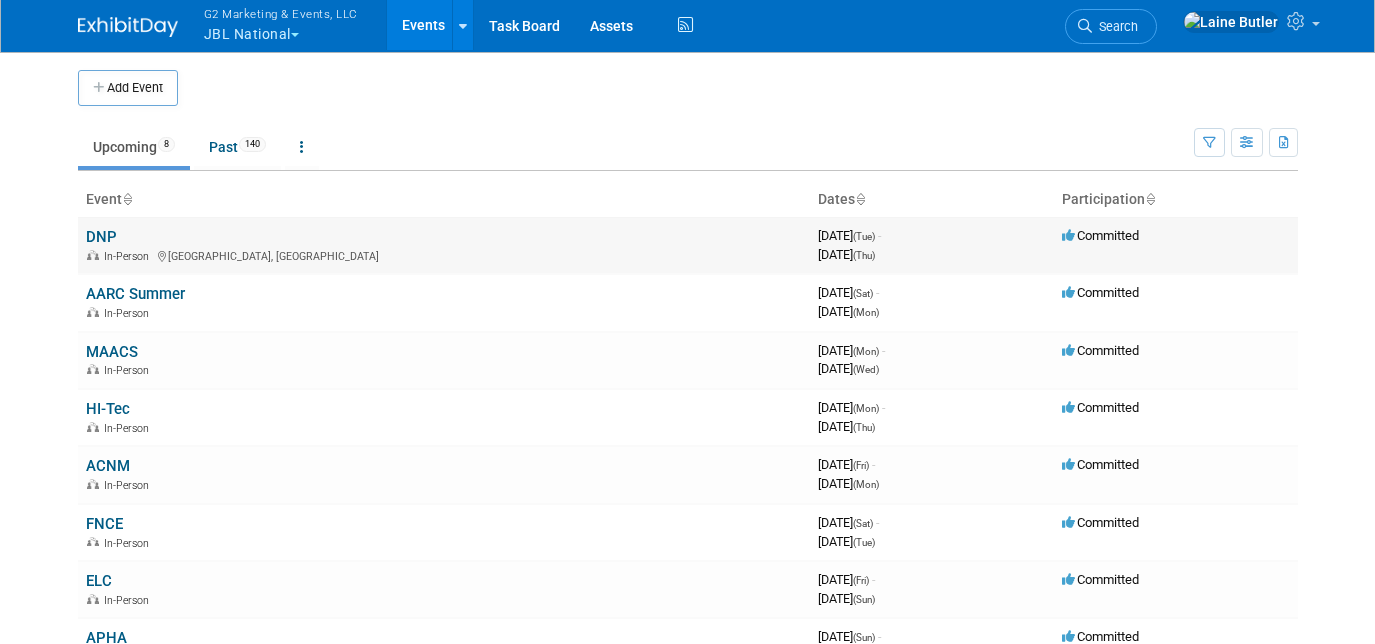 scroll, scrollTop: 0, scrollLeft: 0, axis: both 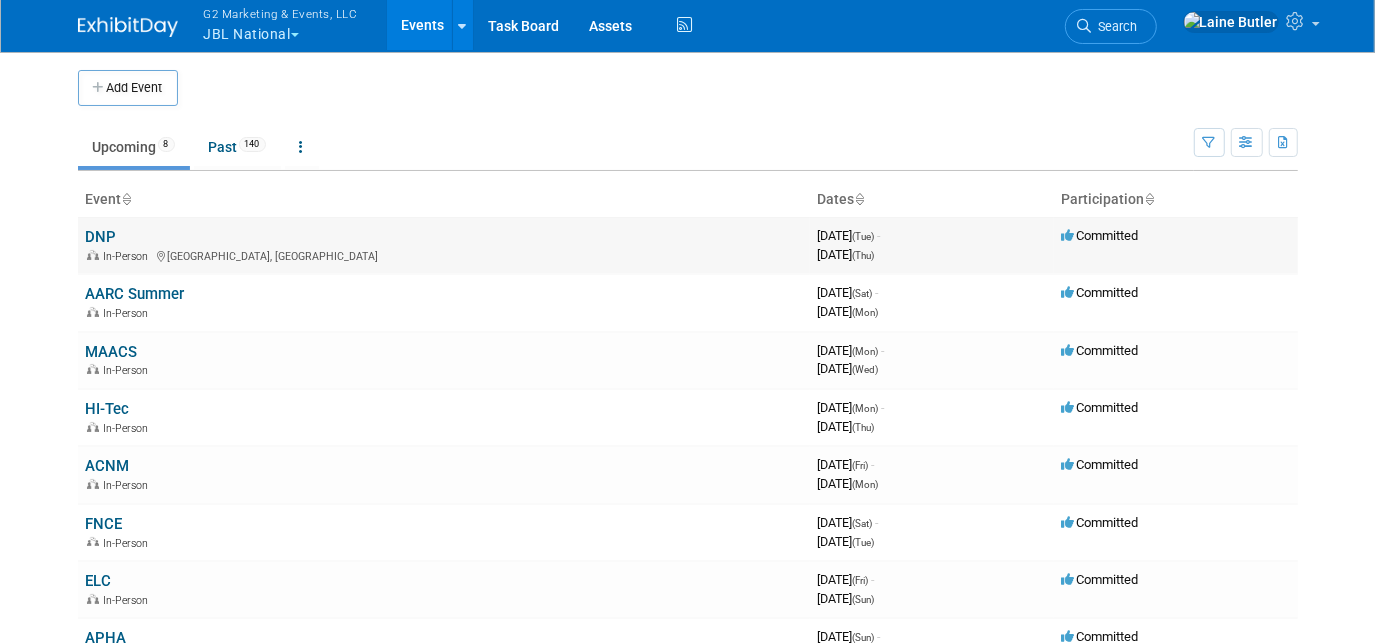 click on "DNP" at bounding box center (101, 237) 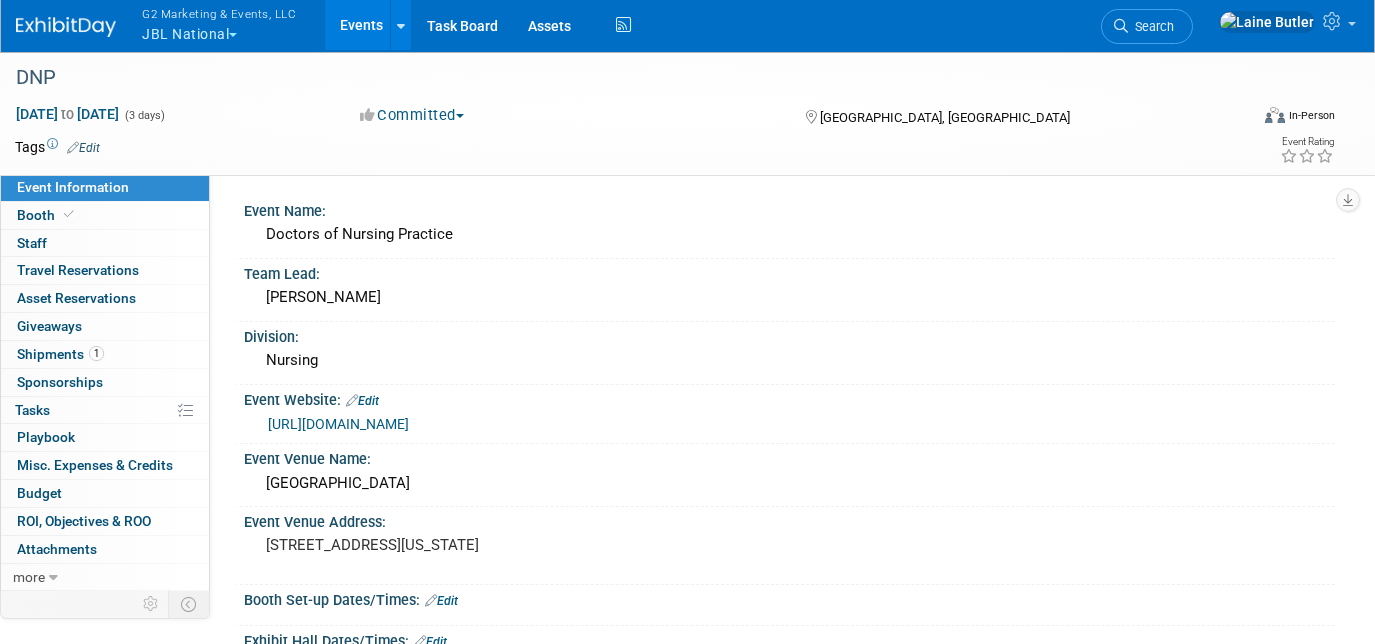 scroll, scrollTop: 0, scrollLeft: 0, axis: both 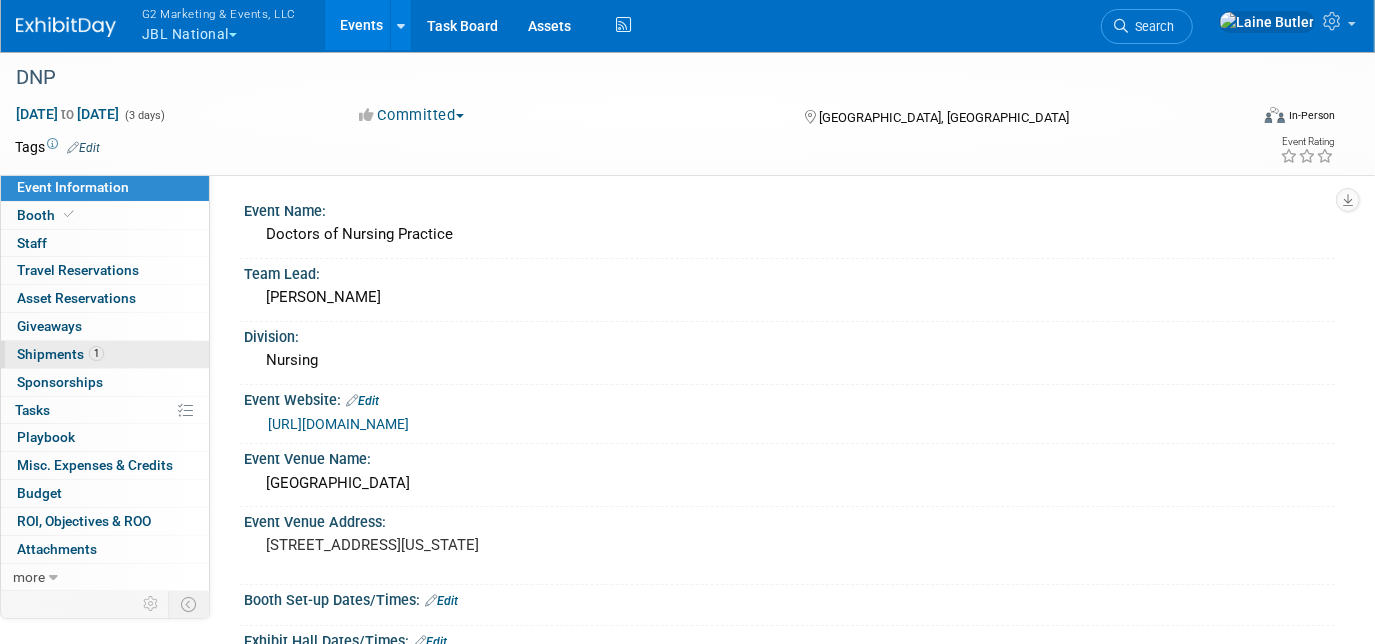 click on "1
Shipments 1" at bounding box center [105, 354] 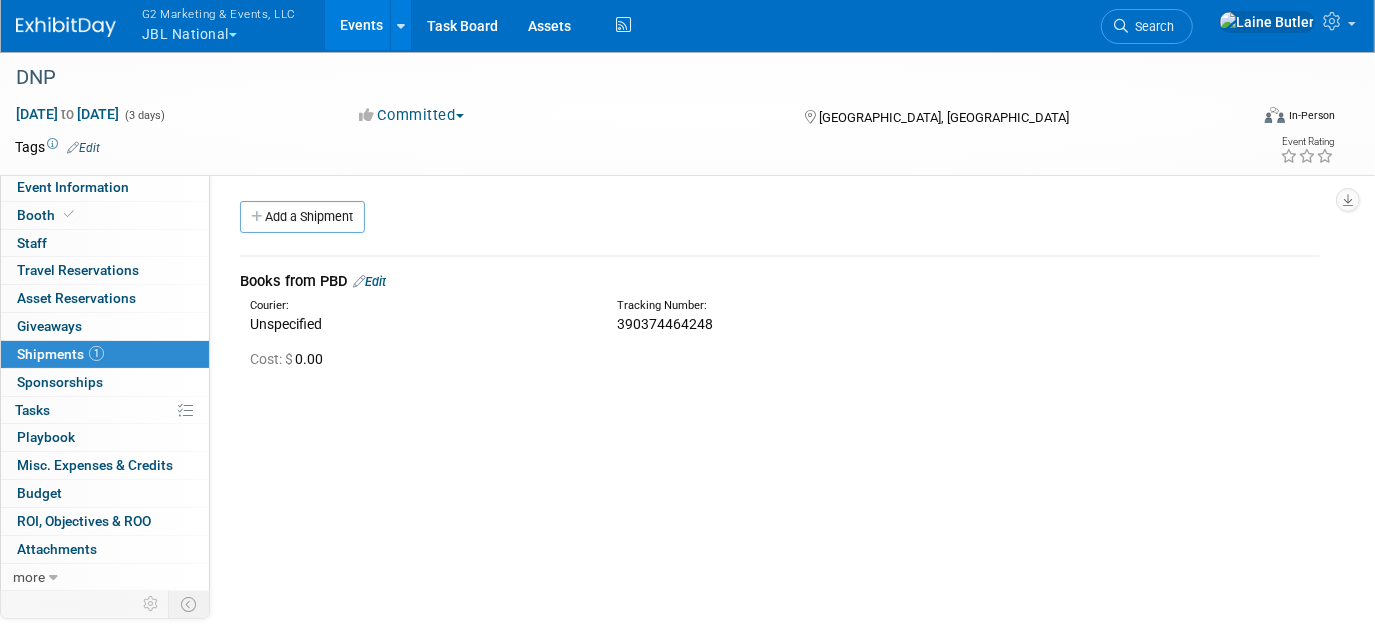 click on "Add a Shipment" at bounding box center [302, 217] 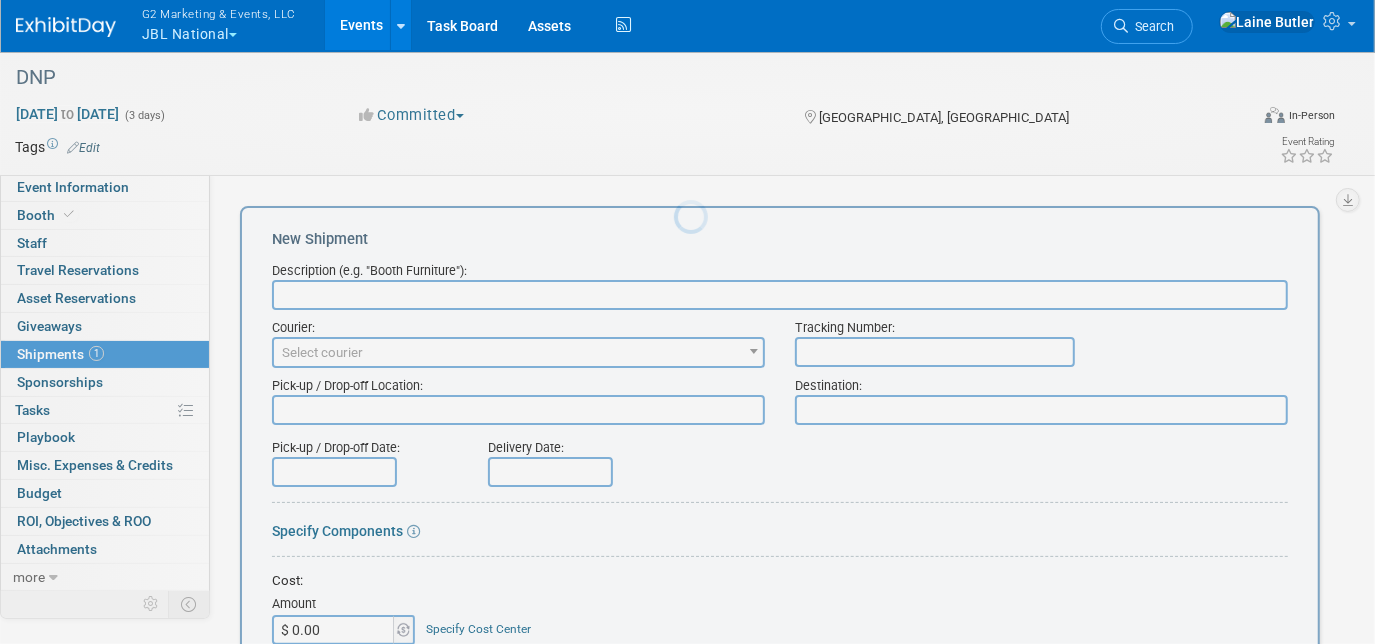 scroll, scrollTop: 0, scrollLeft: 0, axis: both 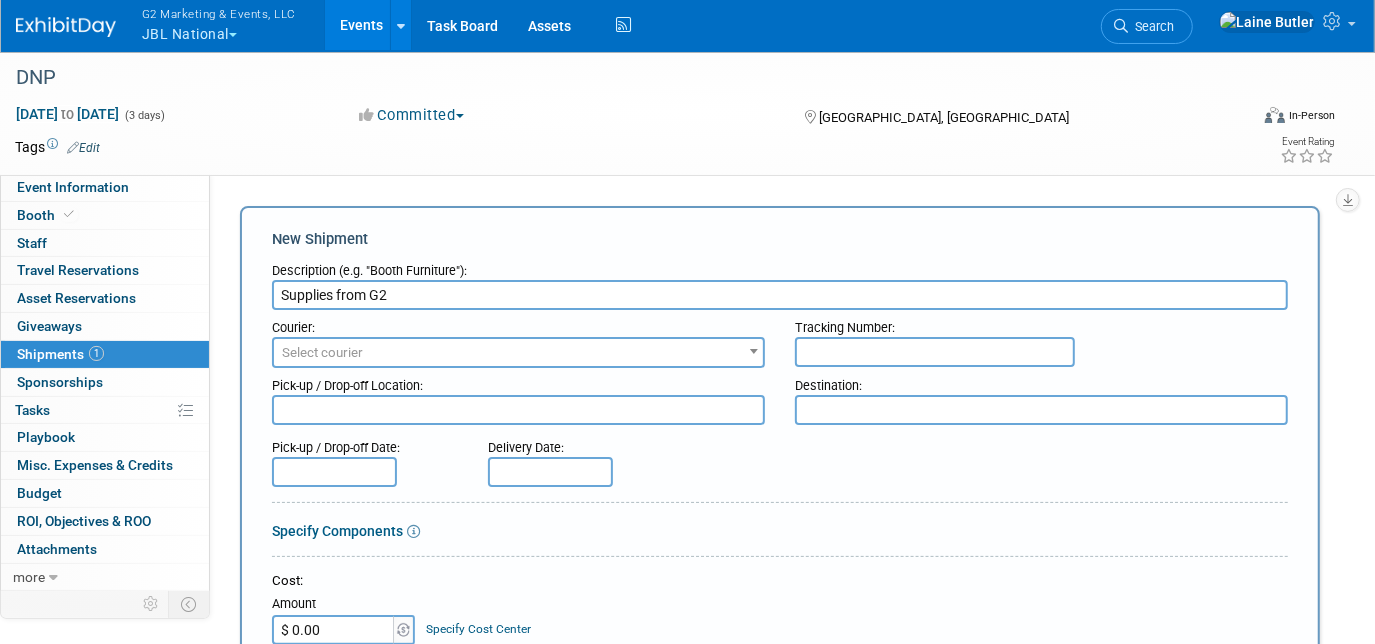type on "Supplies from G2" 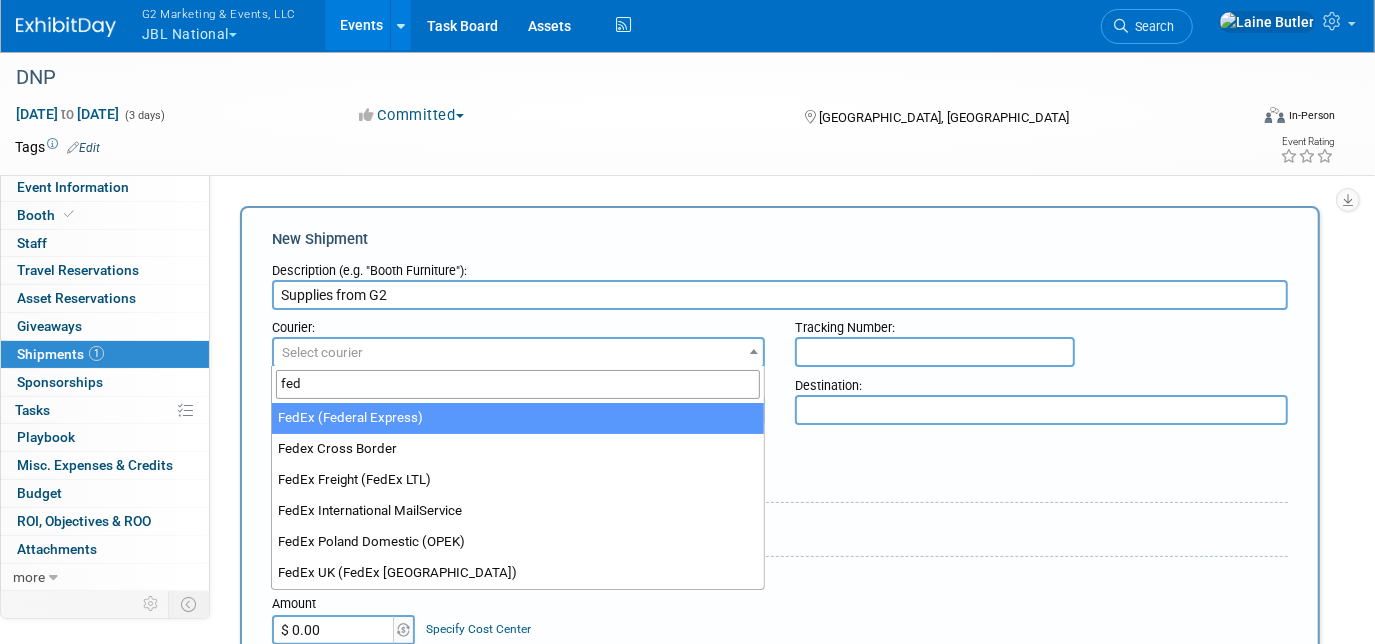 type on "fed" 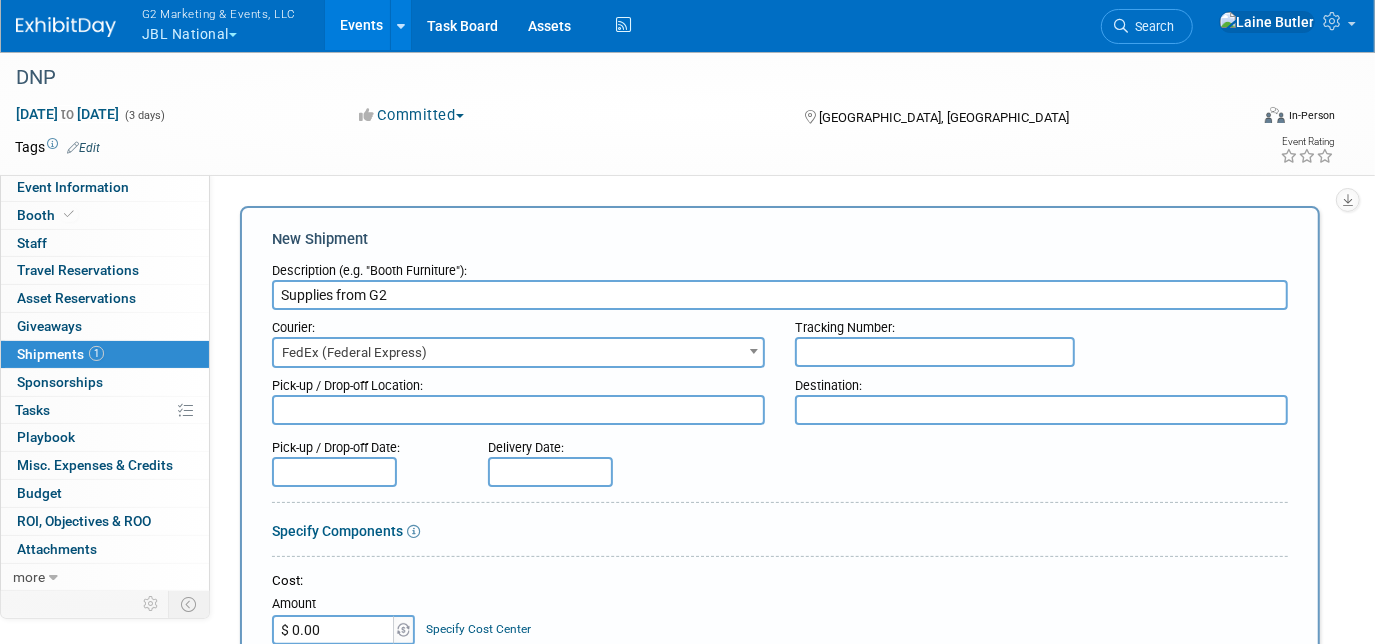 click at bounding box center [935, 352] 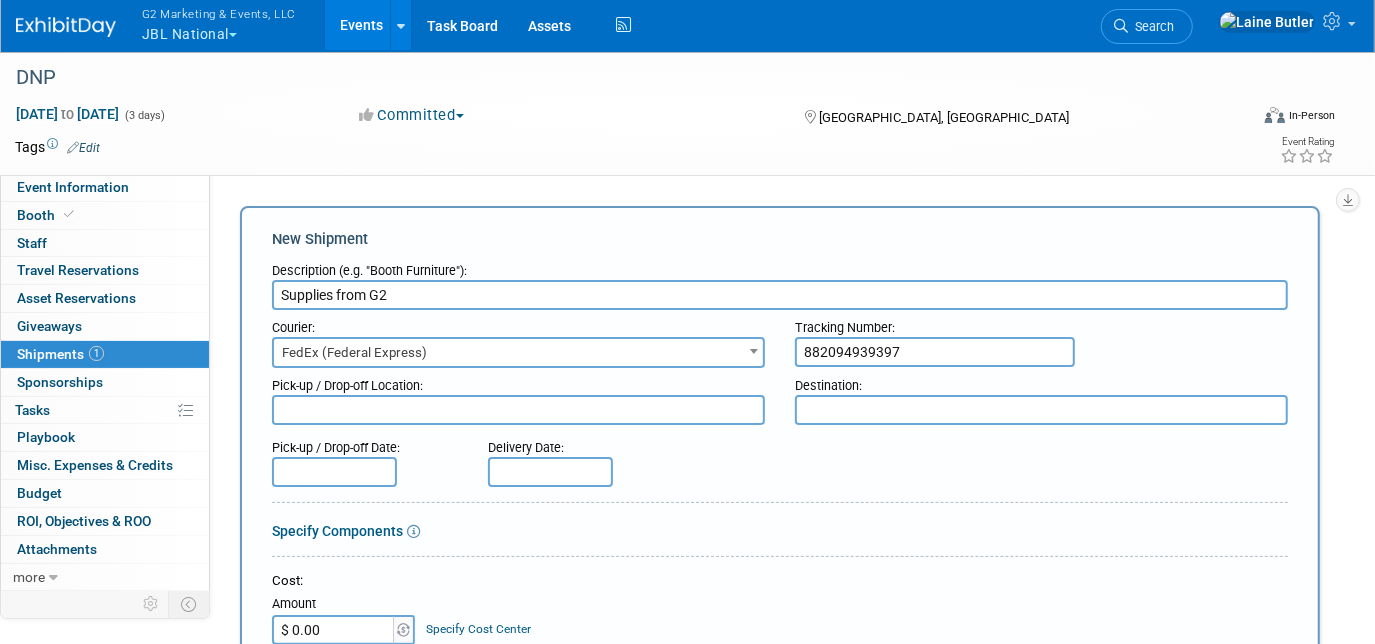 type on "882094939397" 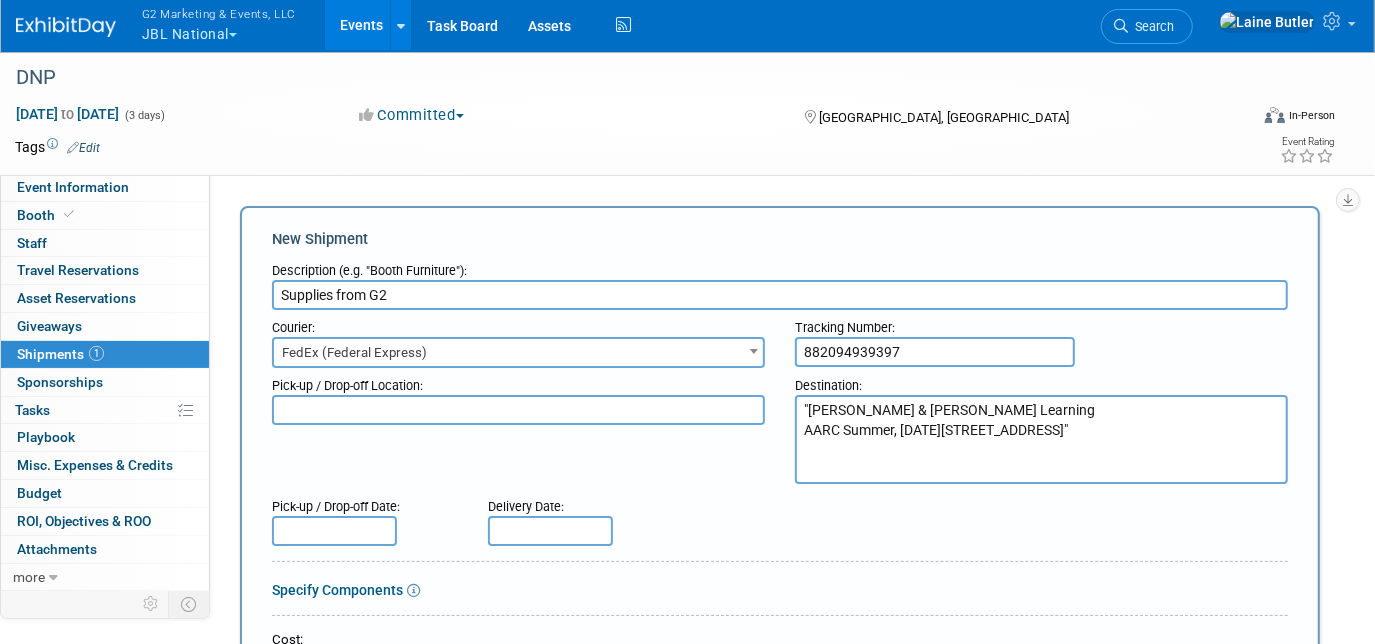 click on ""Jones & Bartlett Learning
AARC Summer, July 12th
3030 Holiday Drive
Fort Lauderdale, FL 33316"" at bounding box center [1041, 439] 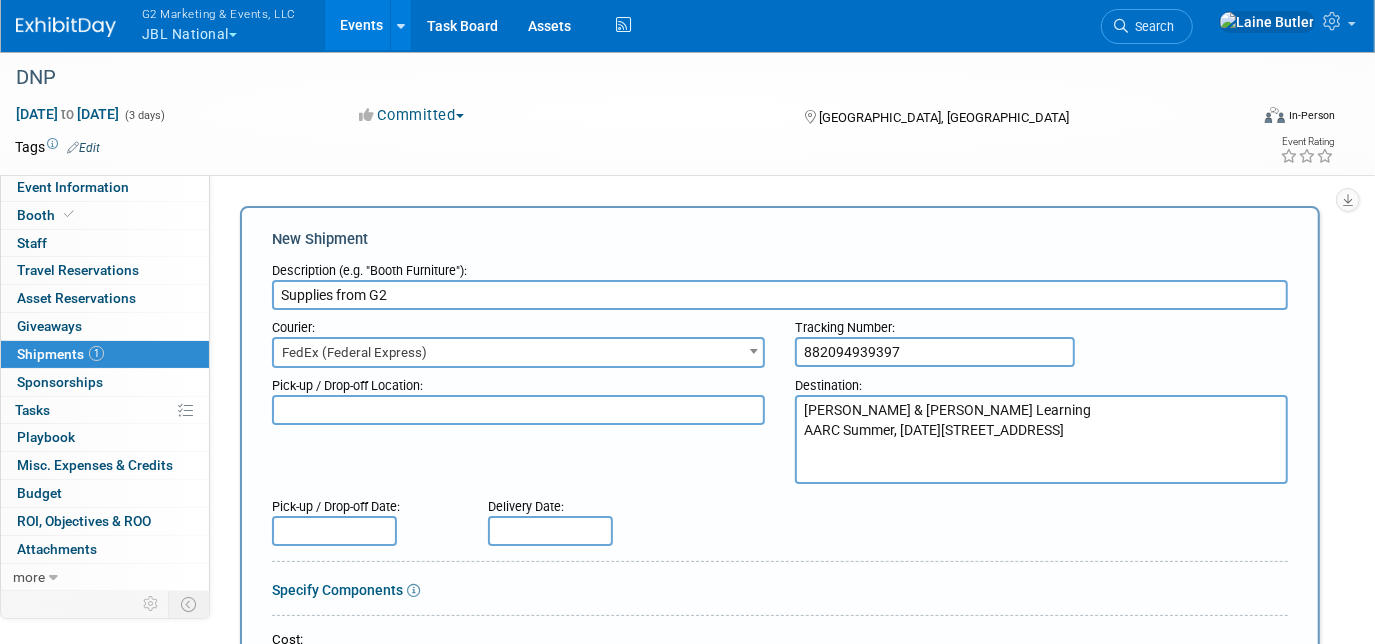 click on "Jones & Bartlett Learning
AARC Summer, July 12th
3030 Holiday Drive
Fort Lauderdale, FL 33316" at bounding box center [1041, 439] 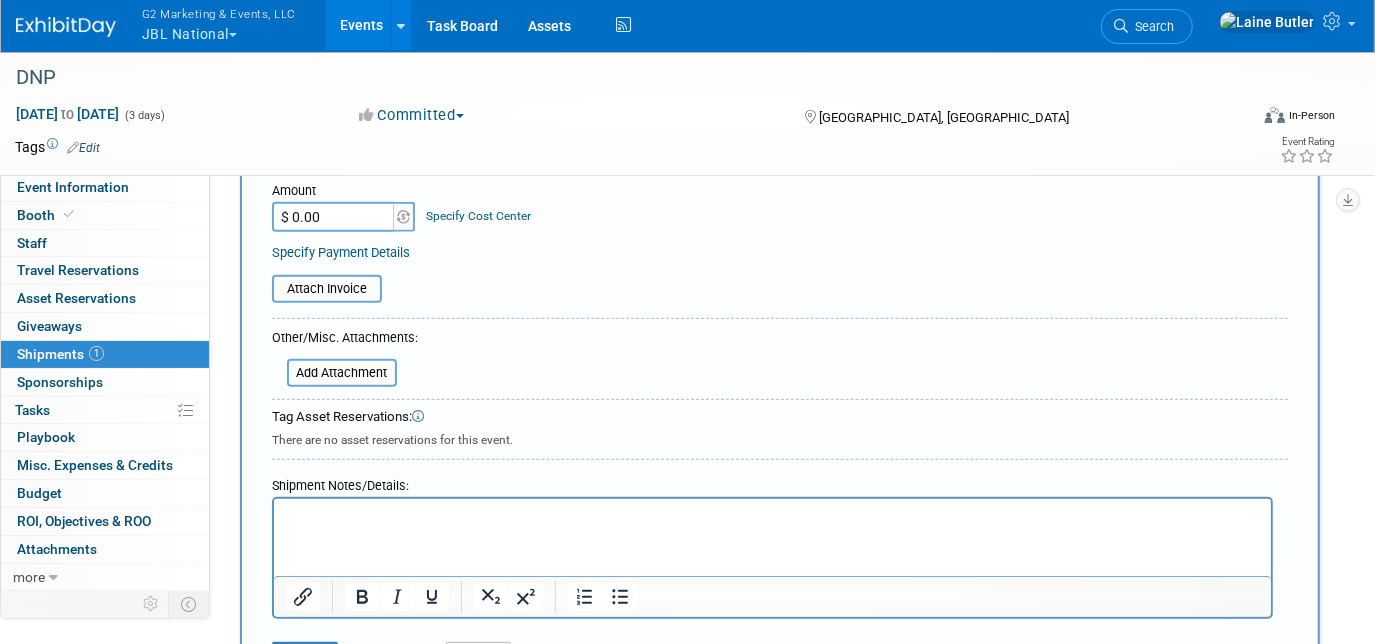 scroll, scrollTop: 694, scrollLeft: 0, axis: vertical 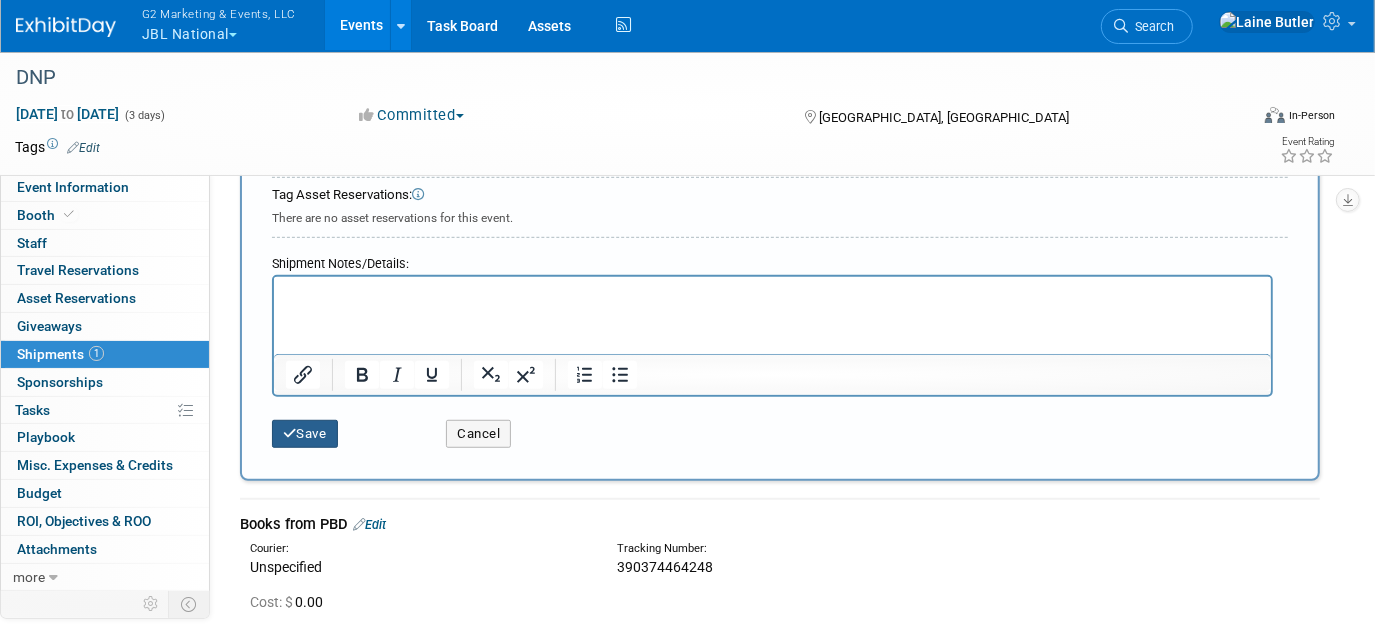 click on "Save" at bounding box center (305, 434) 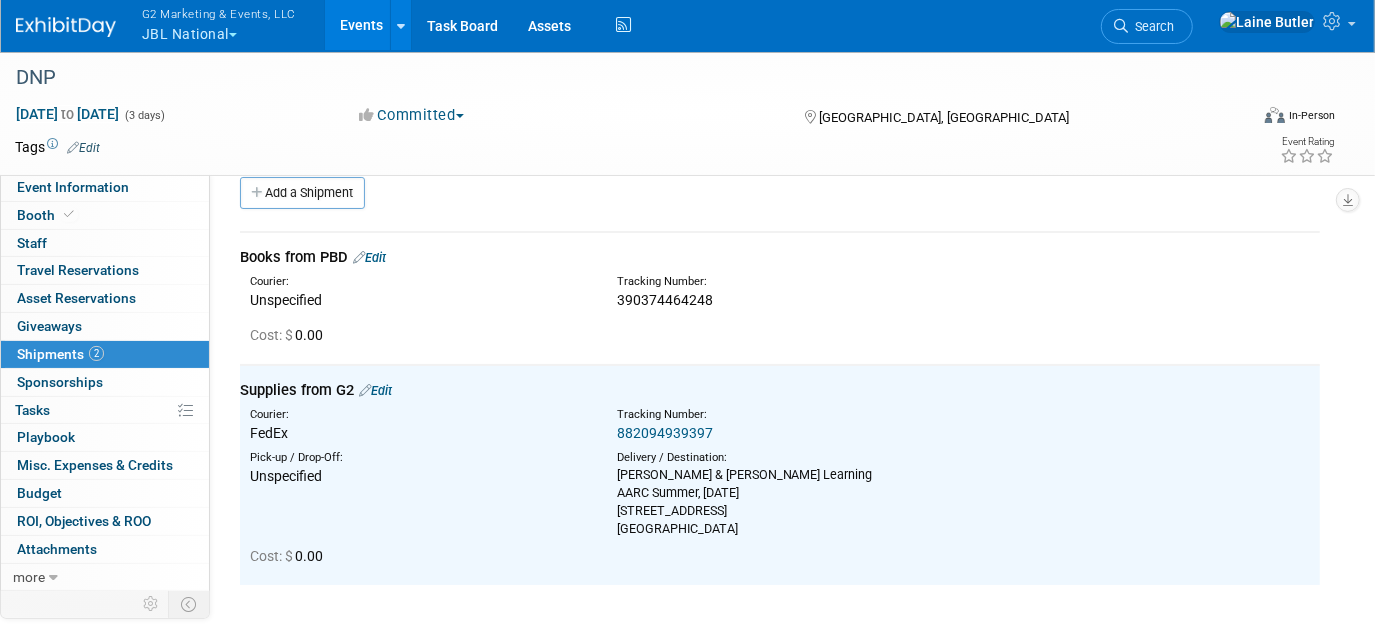 scroll, scrollTop: 0, scrollLeft: 0, axis: both 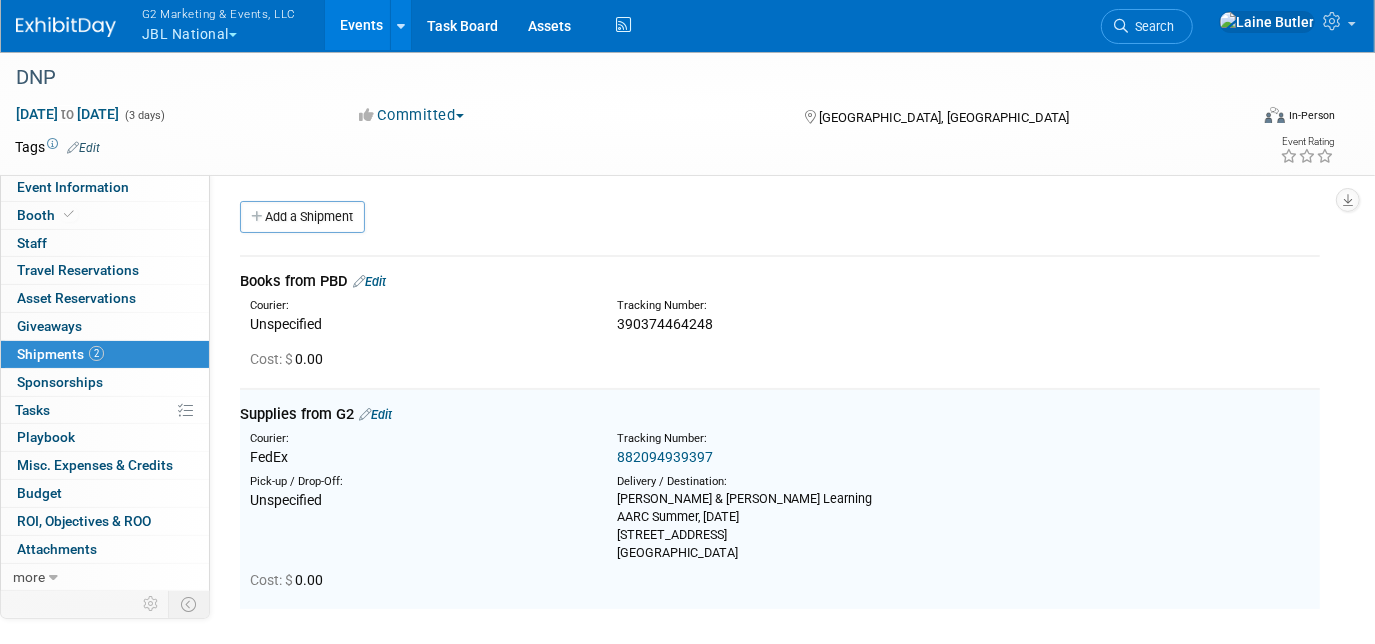 click on "Books from PBD
Edit
Courier:
Unspecified
Tracking Number:" at bounding box center (780, 322) 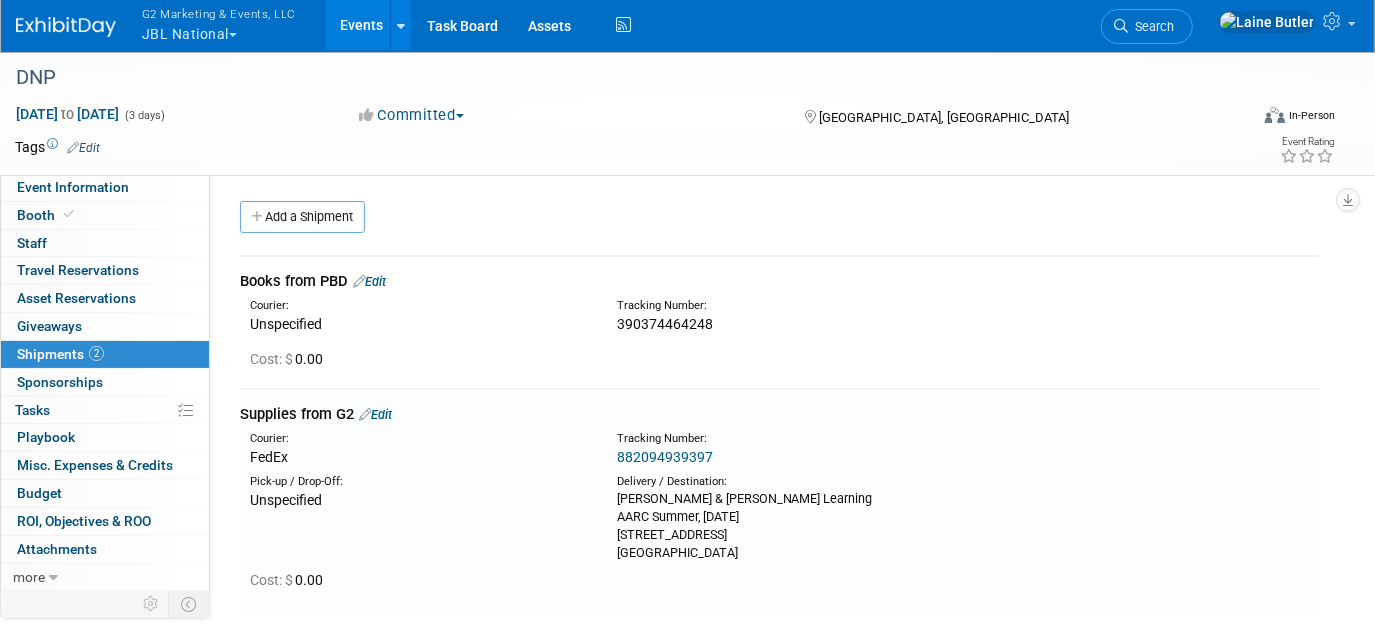 click on "Edit" at bounding box center (369, 281) 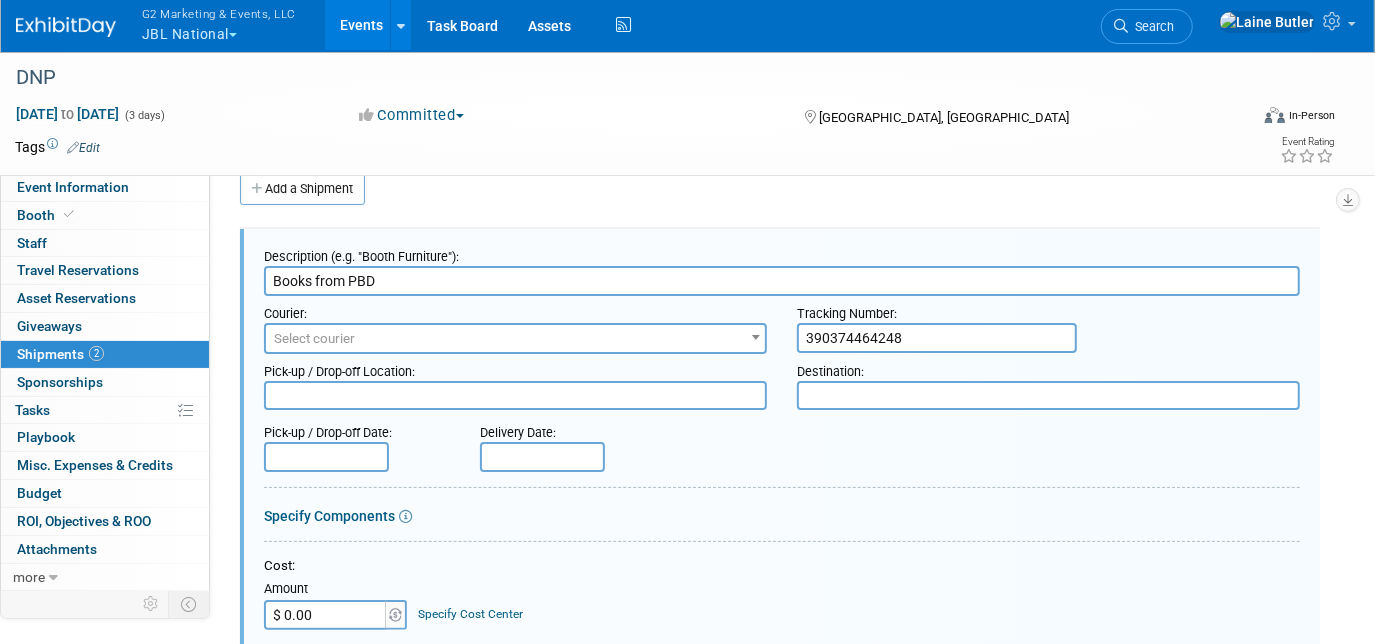 scroll, scrollTop: 0, scrollLeft: 0, axis: both 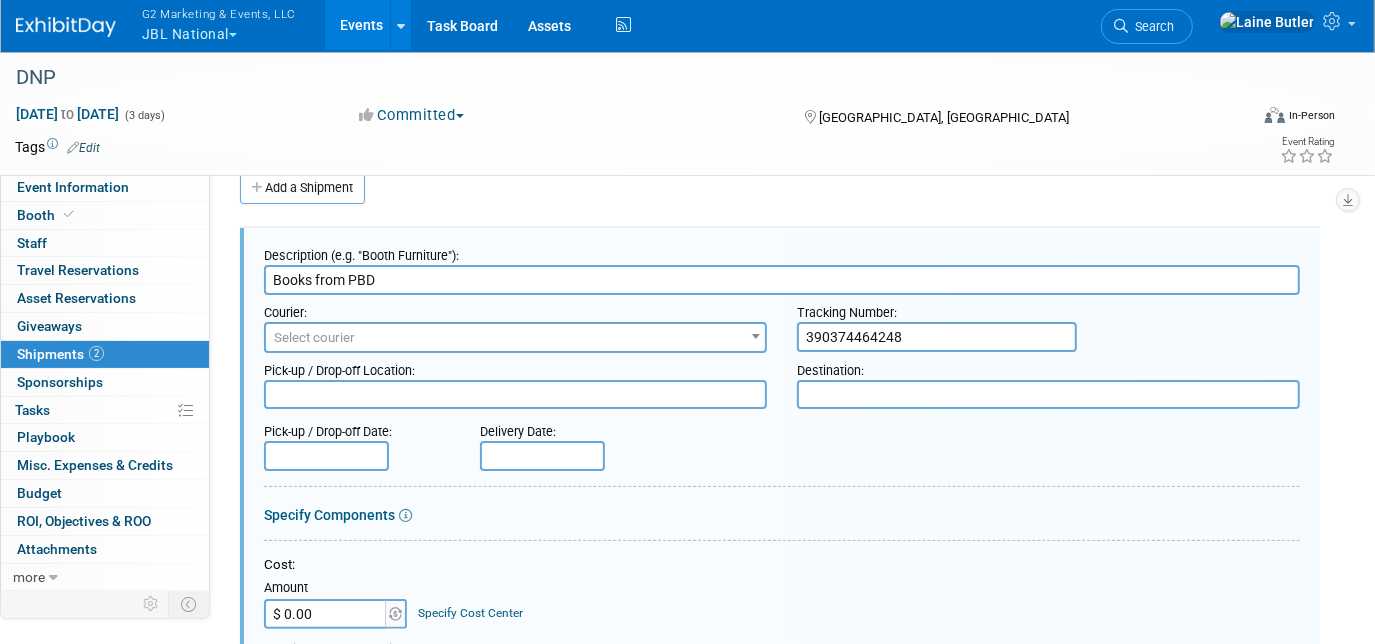 click at bounding box center (1048, 394) 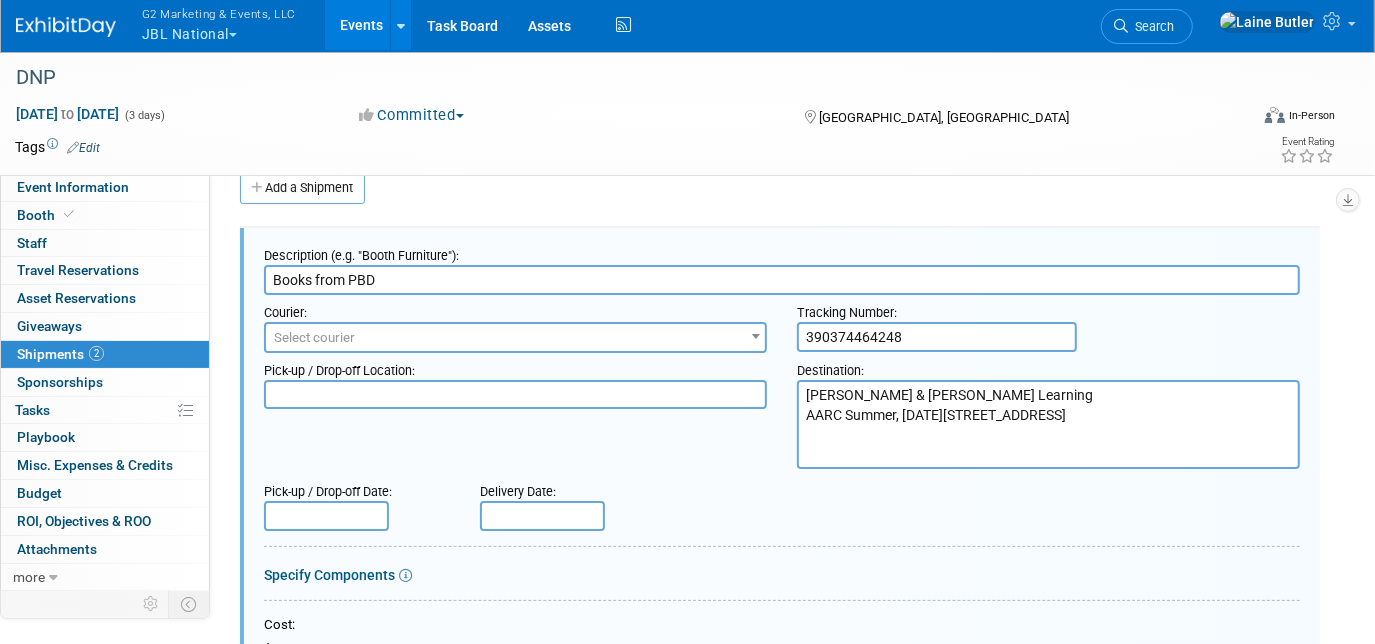 type on "Jones & Bartlett Learning
AARC Summer, July 12th
3030 Holiday Drive
Fort Lauderdale, FL 33316" 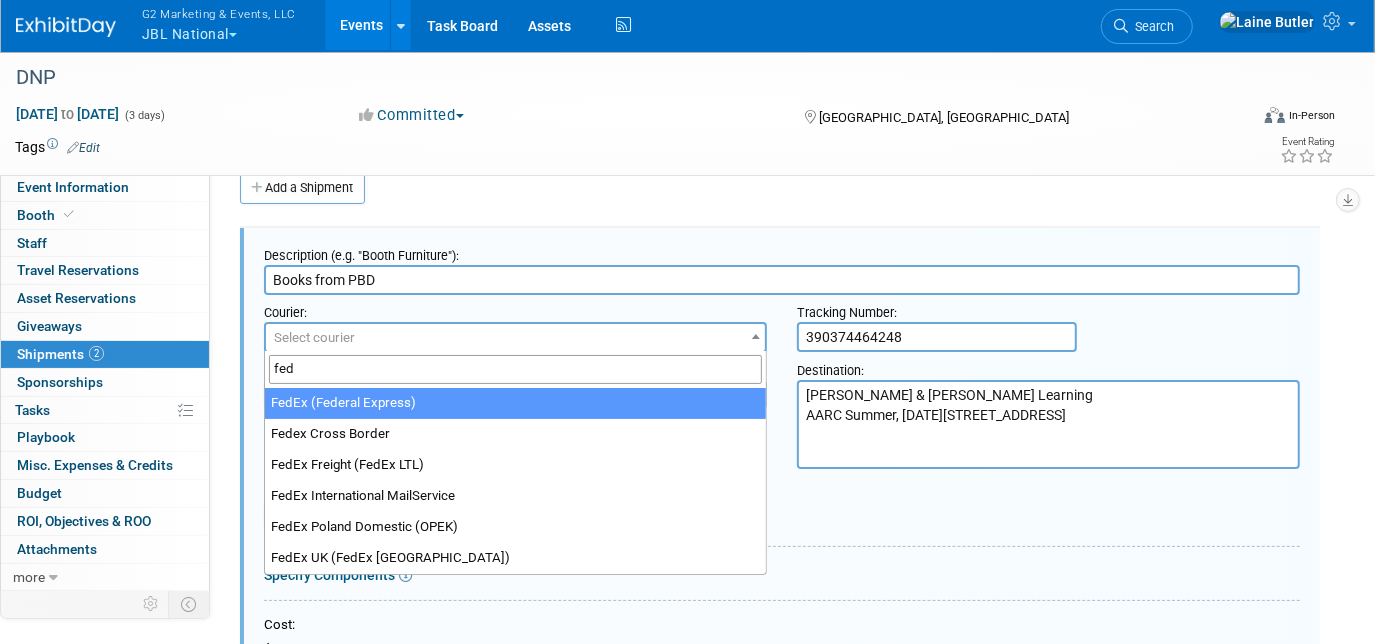 type on "fed" 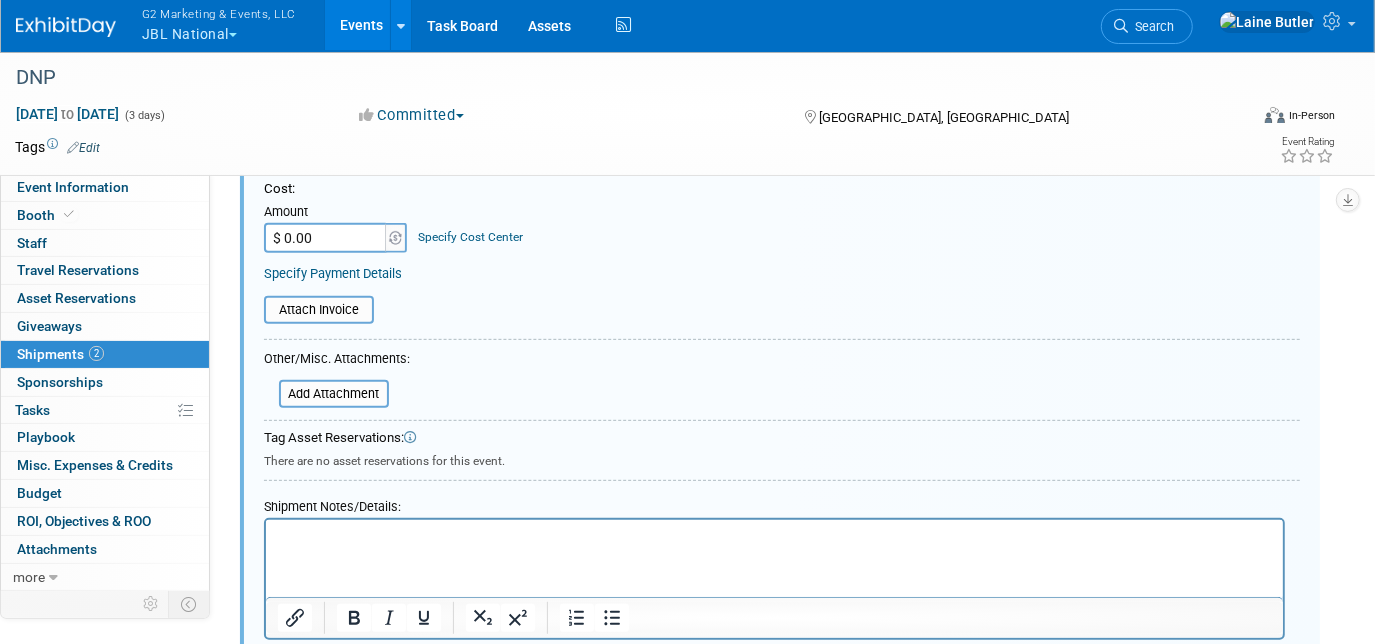 scroll, scrollTop: 559, scrollLeft: 0, axis: vertical 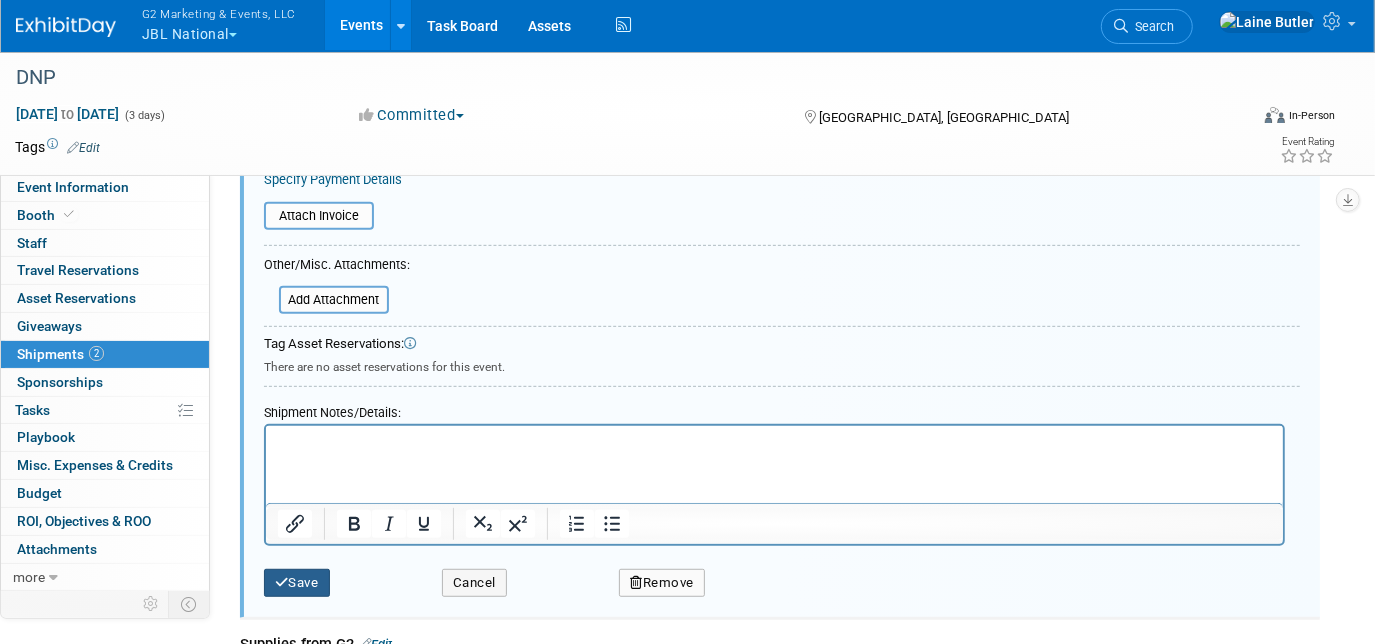 click on "Save" at bounding box center (297, 583) 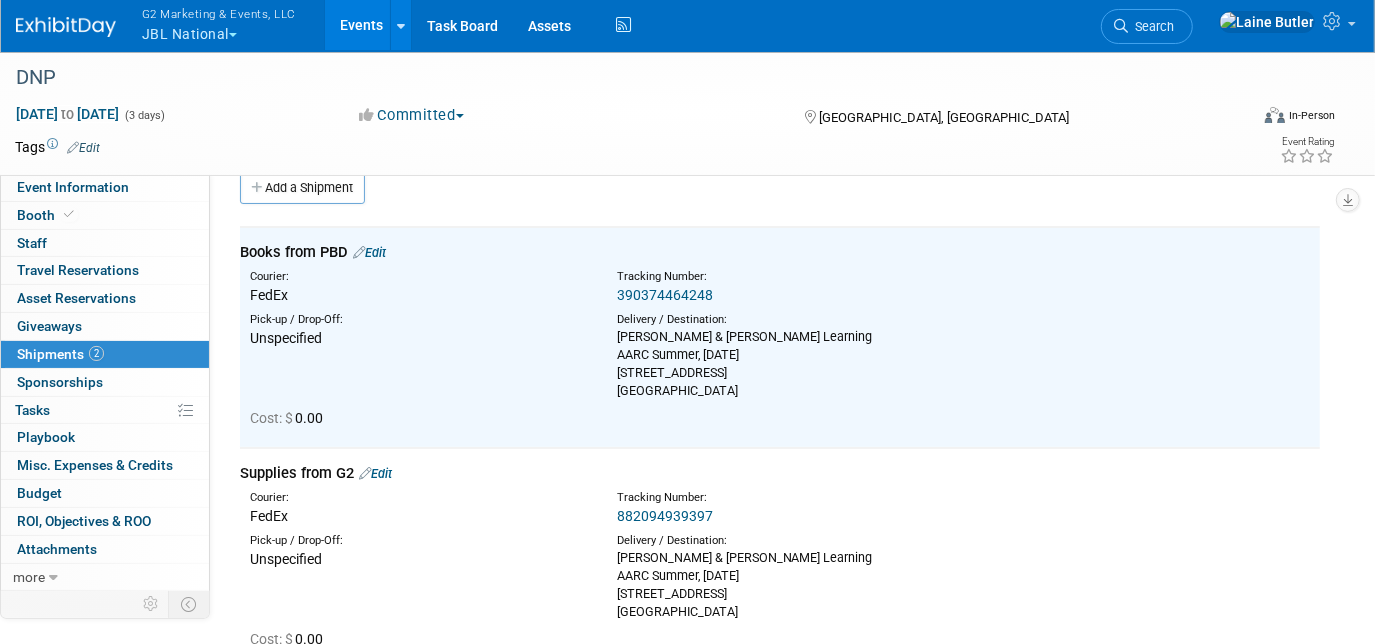 scroll, scrollTop: 0, scrollLeft: 0, axis: both 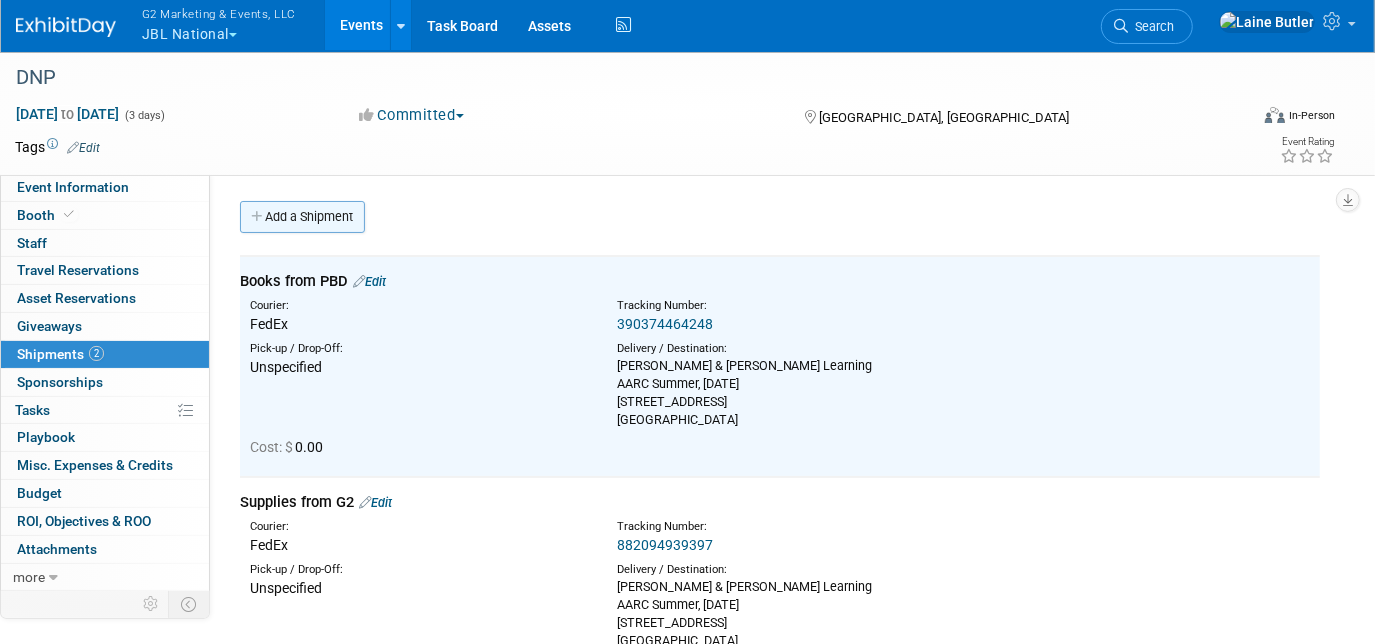 click on "Add a Shipment" at bounding box center [302, 217] 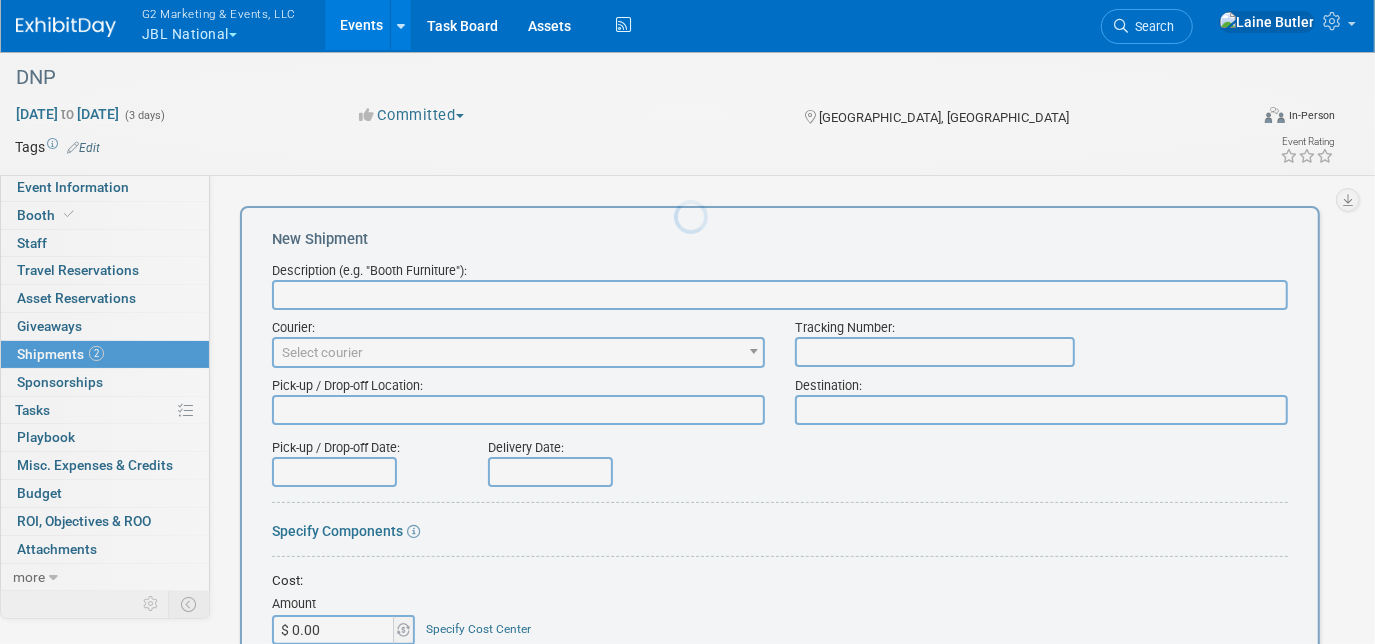 scroll, scrollTop: 0, scrollLeft: 0, axis: both 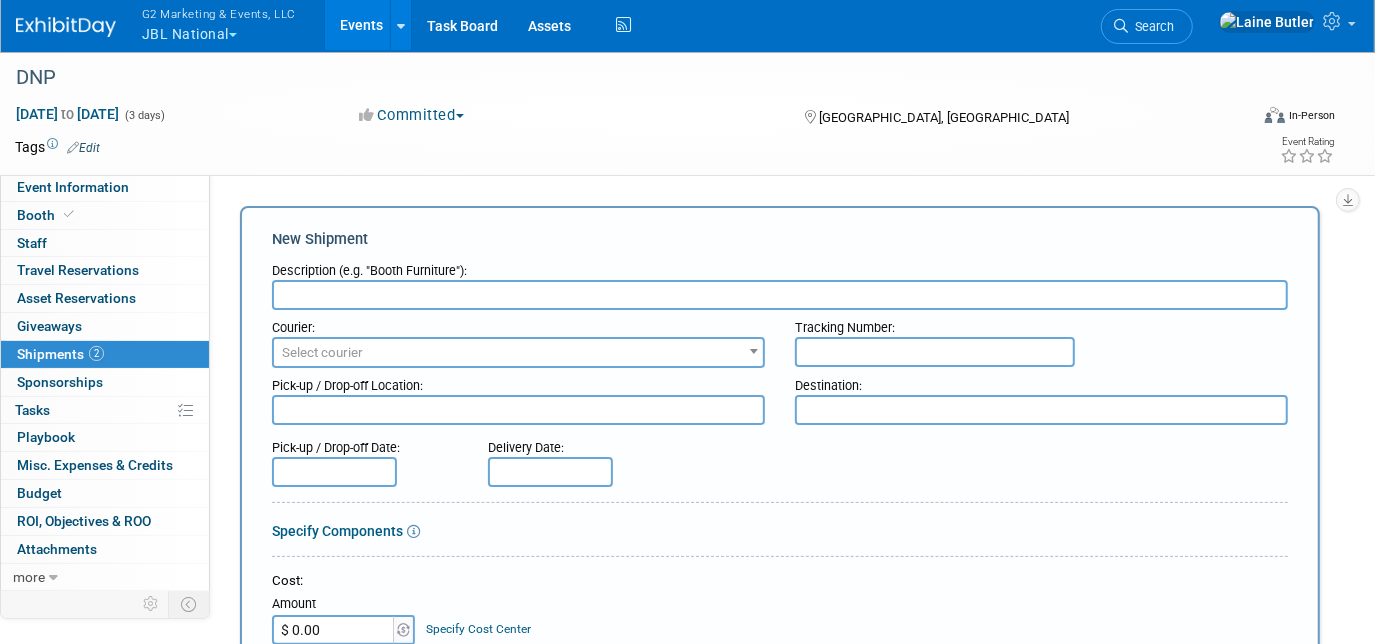 click at bounding box center [780, 427] 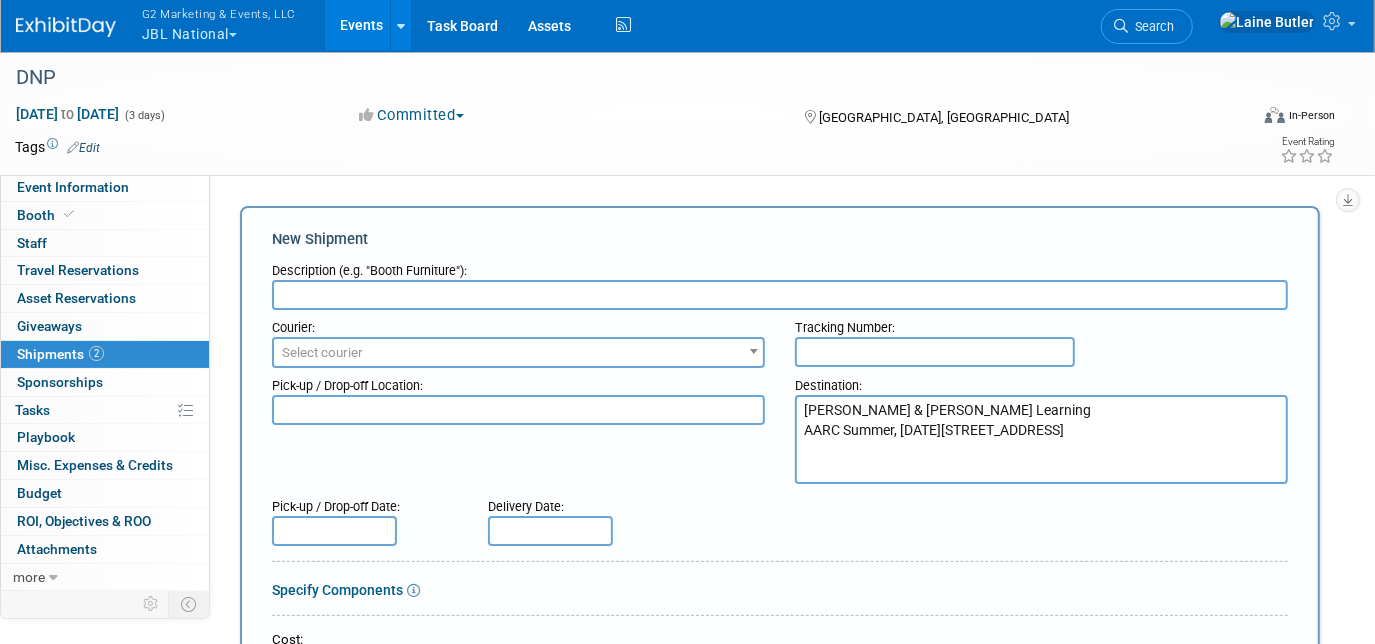 type on "Jones & Bartlett Learning
AARC Summer, July 12th
3030 Holiday Drive
Fort Lauderdale, FL 33316" 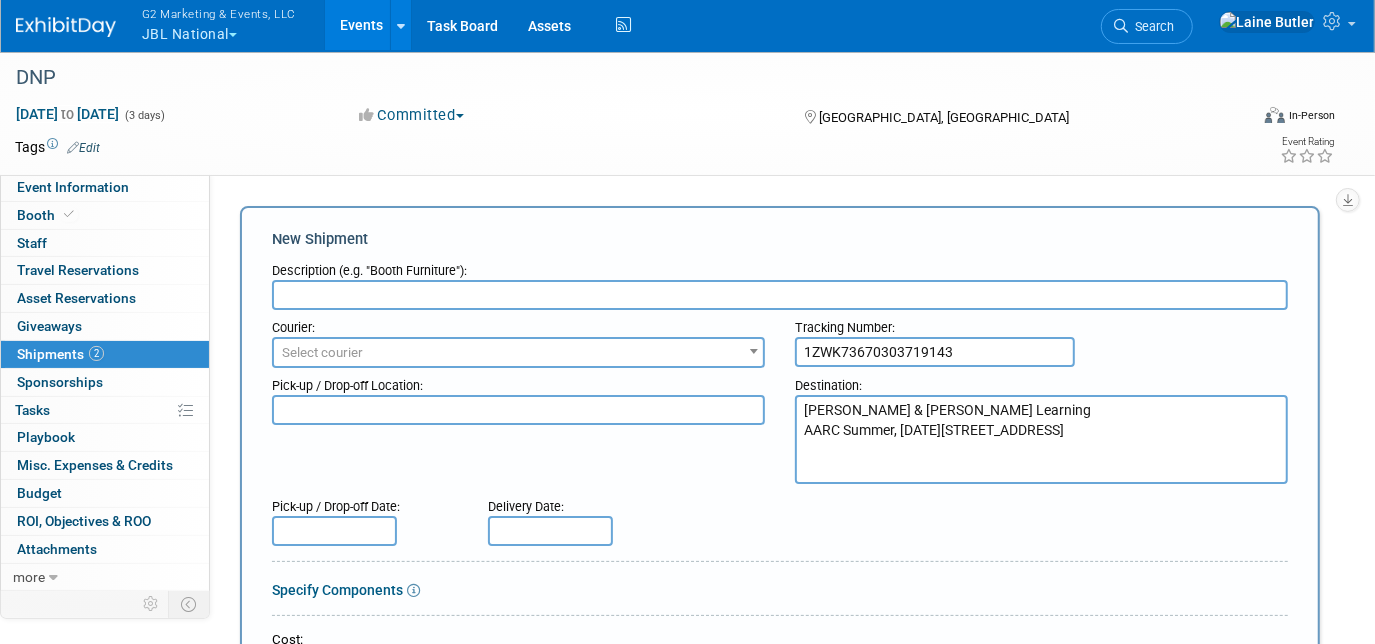 type on "1ZWK73670303719143" 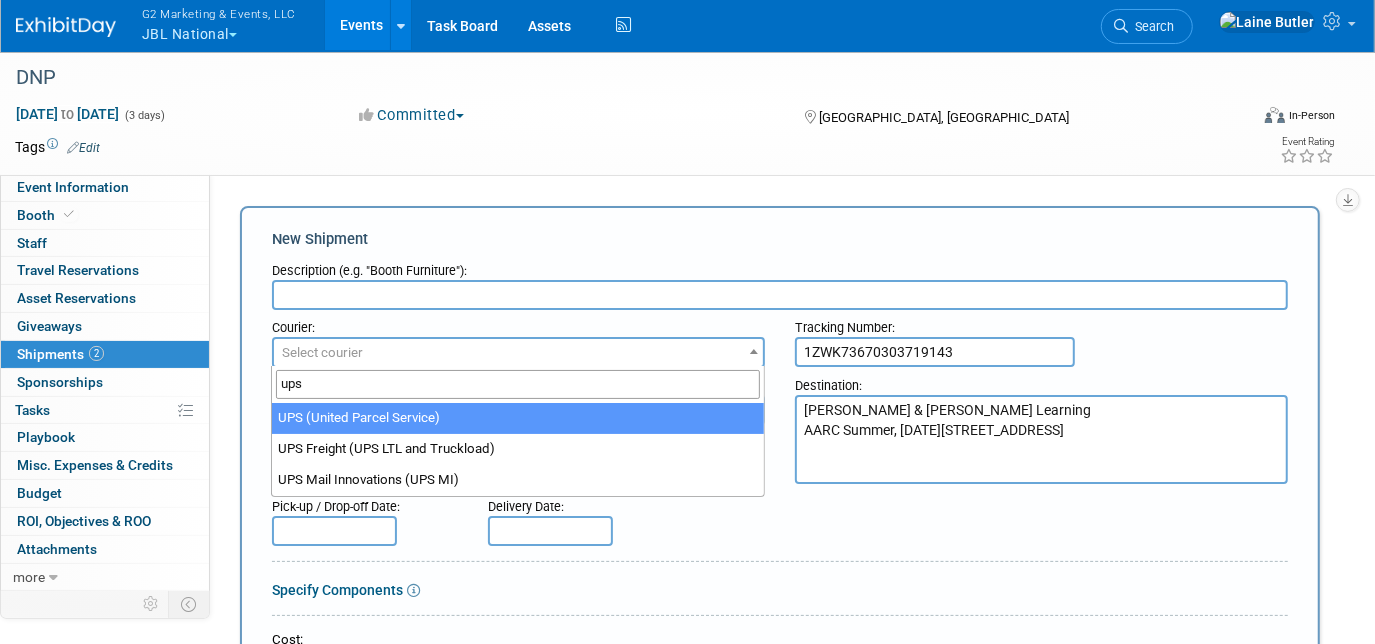 type on "ups" 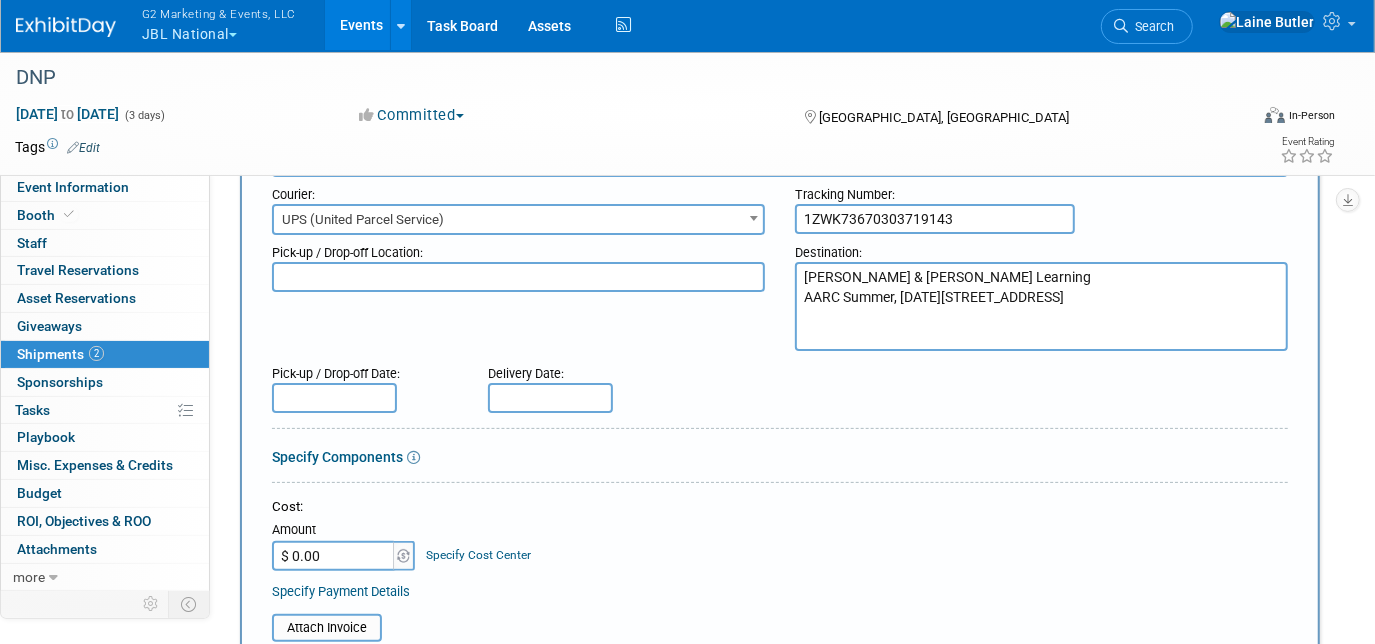 scroll, scrollTop: 133, scrollLeft: 0, axis: vertical 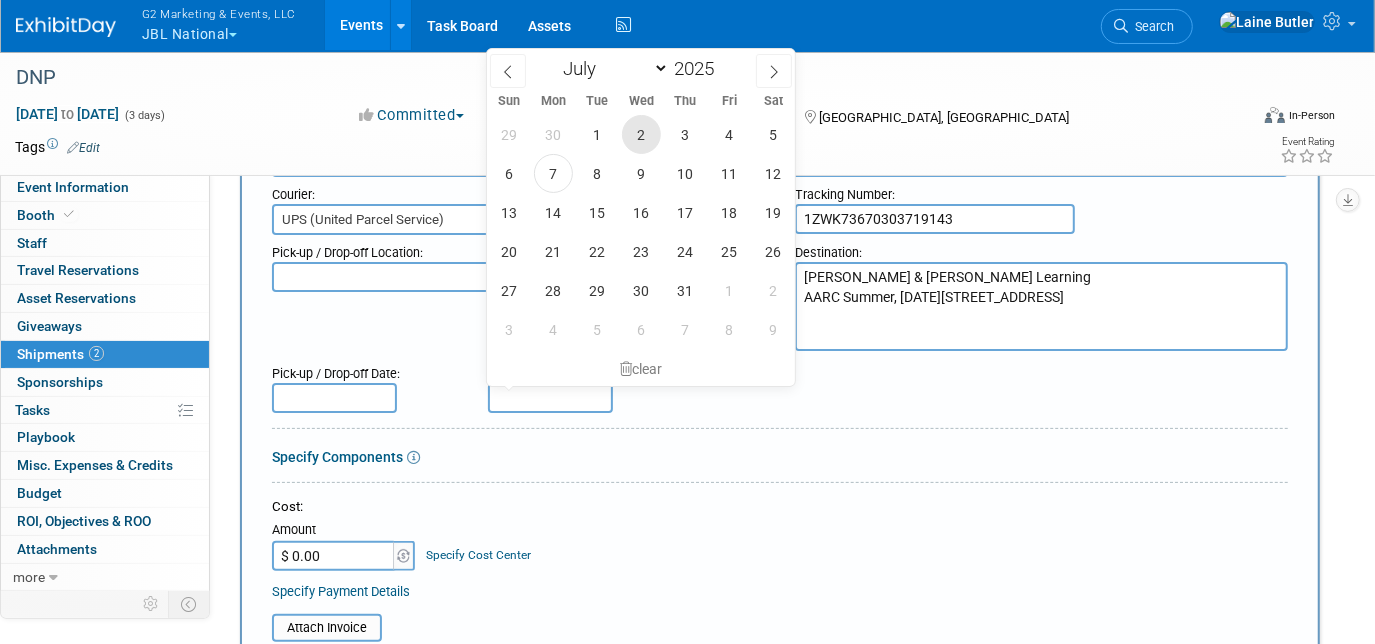 click on "2" at bounding box center (641, 134) 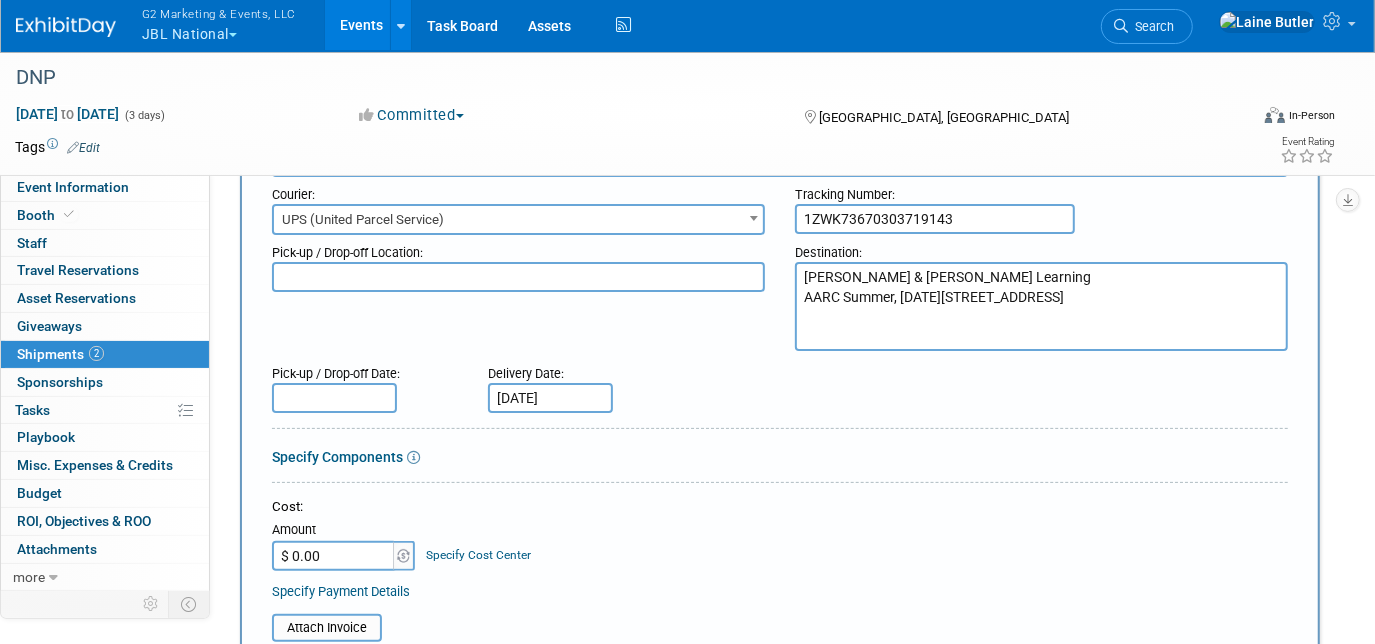scroll, scrollTop: 0, scrollLeft: 0, axis: both 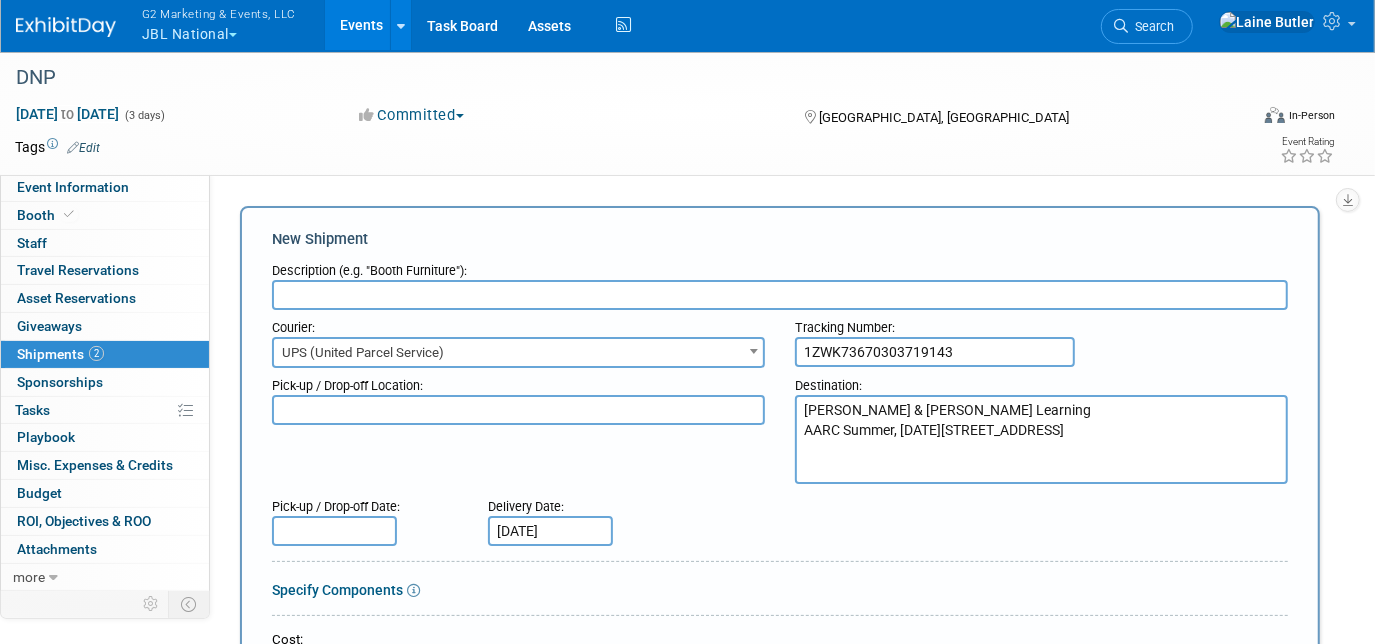 click on "Courier:" at bounding box center (518, 323) 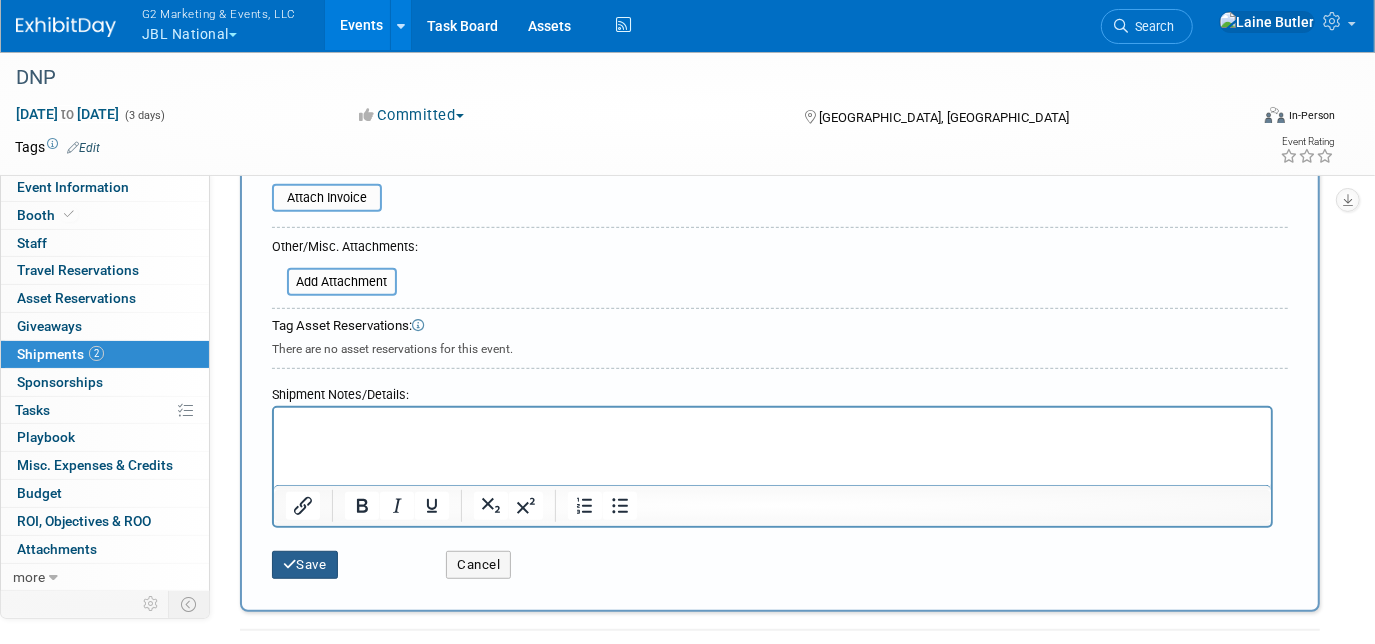 type on "Flyers" 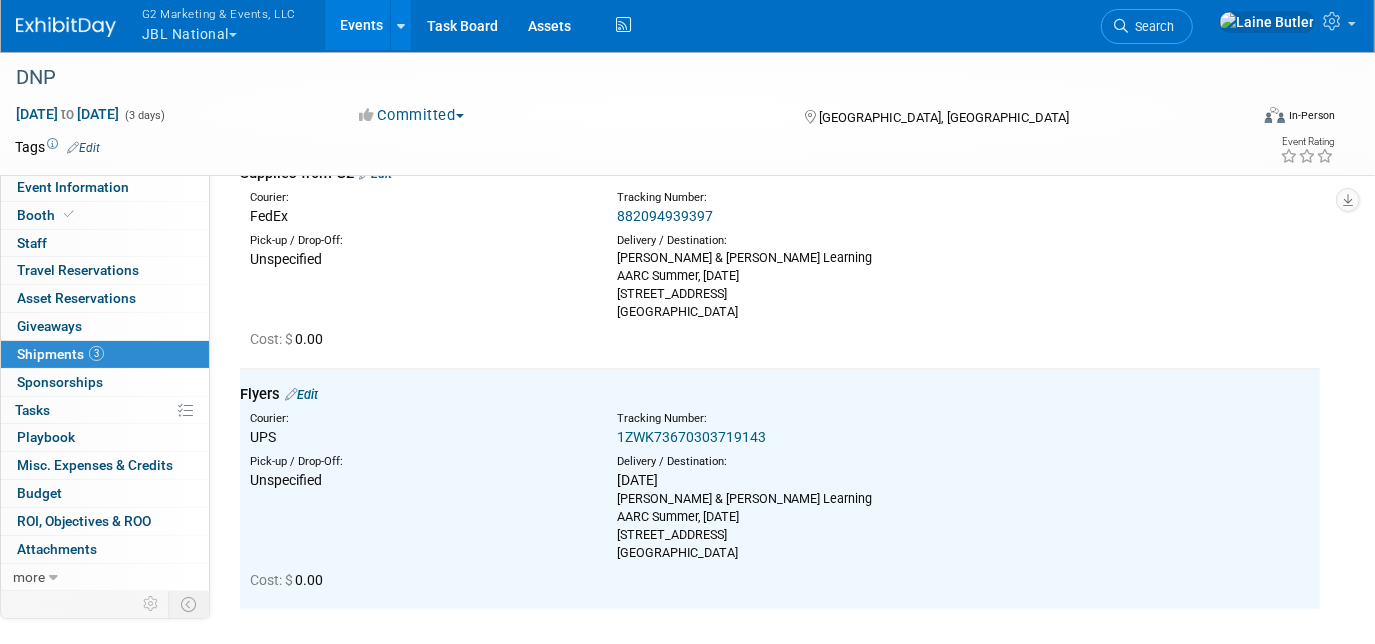 scroll, scrollTop: 328, scrollLeft: 0, axis: vertical 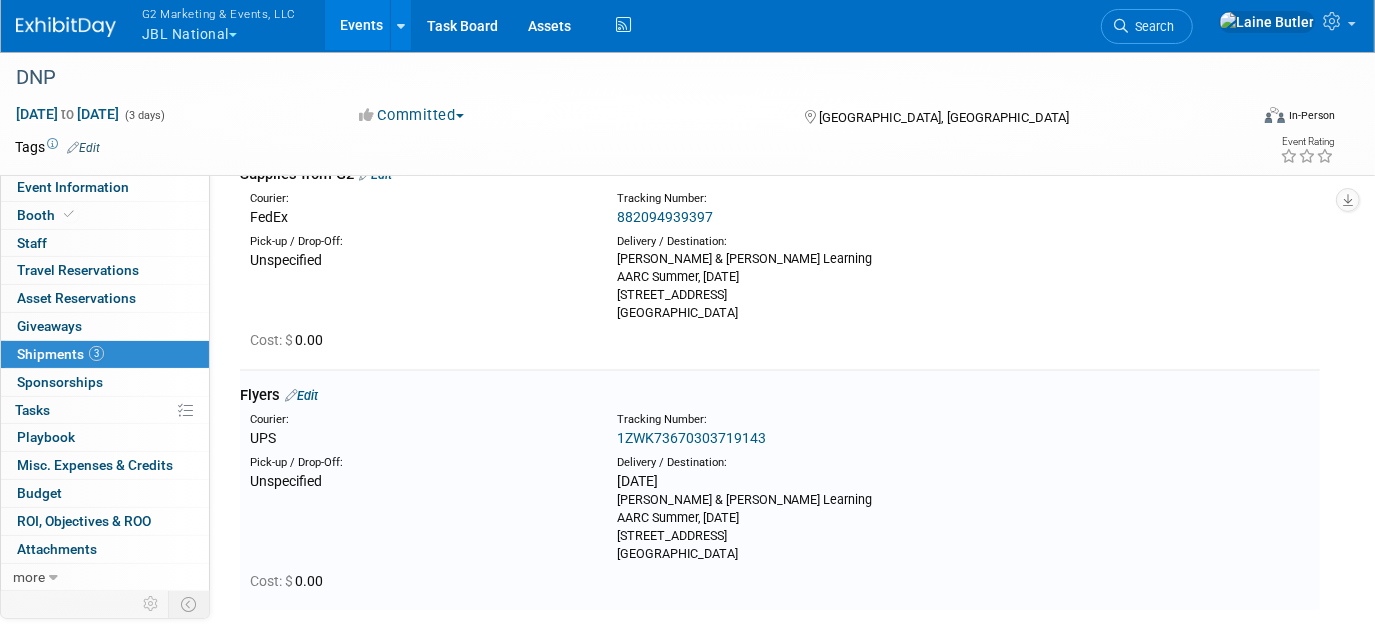 click on "882094939397" at bounding box center (665, 217) 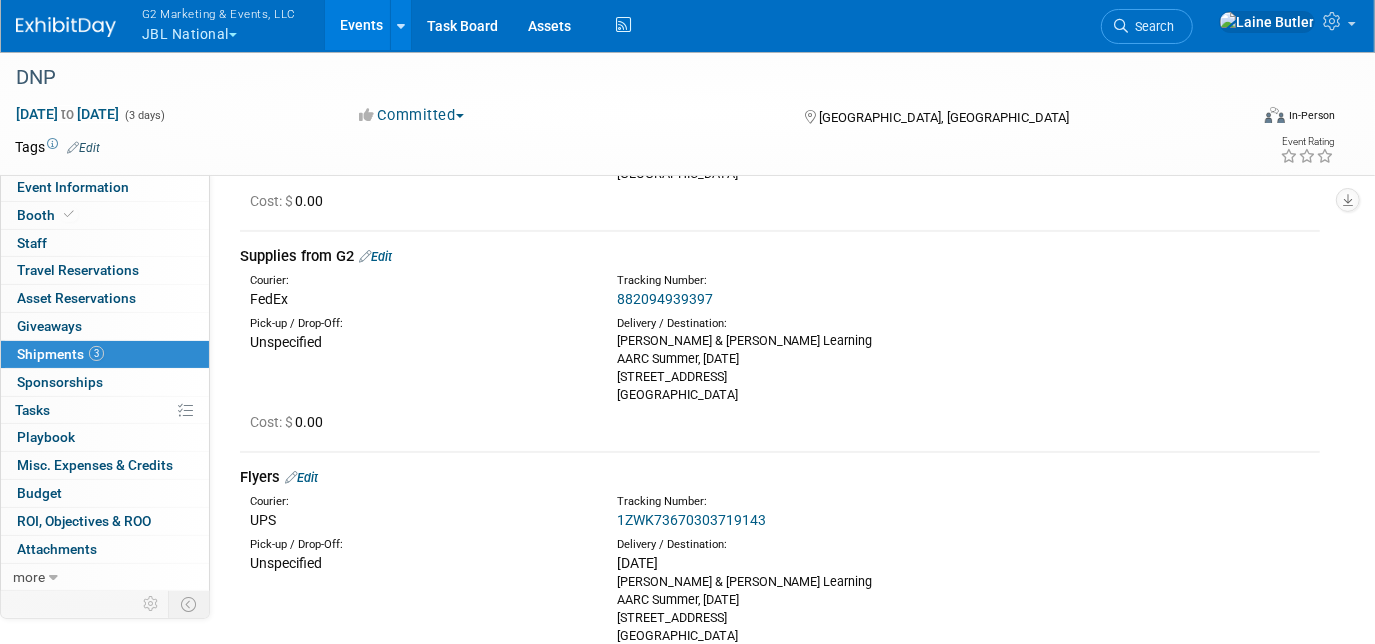 scroll, scrollTop: 245, scrollLeft: 0, axis: vertical 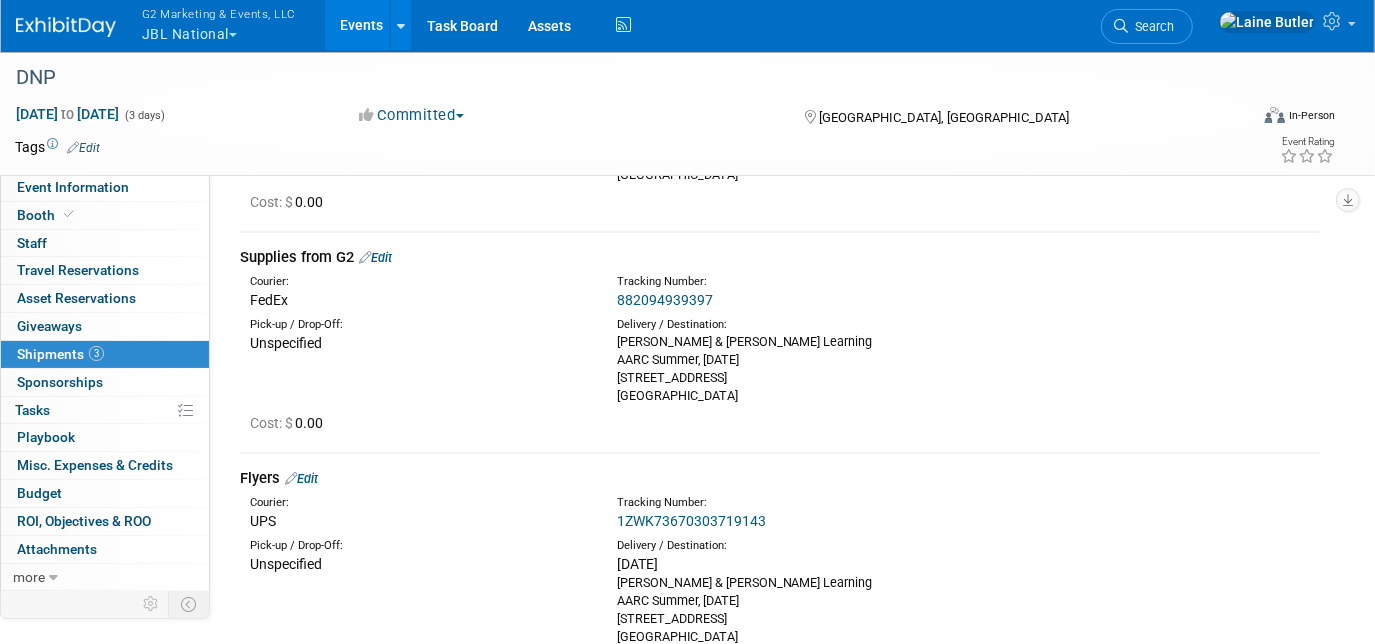 click on "Edit" at bounding box center [375, 257] 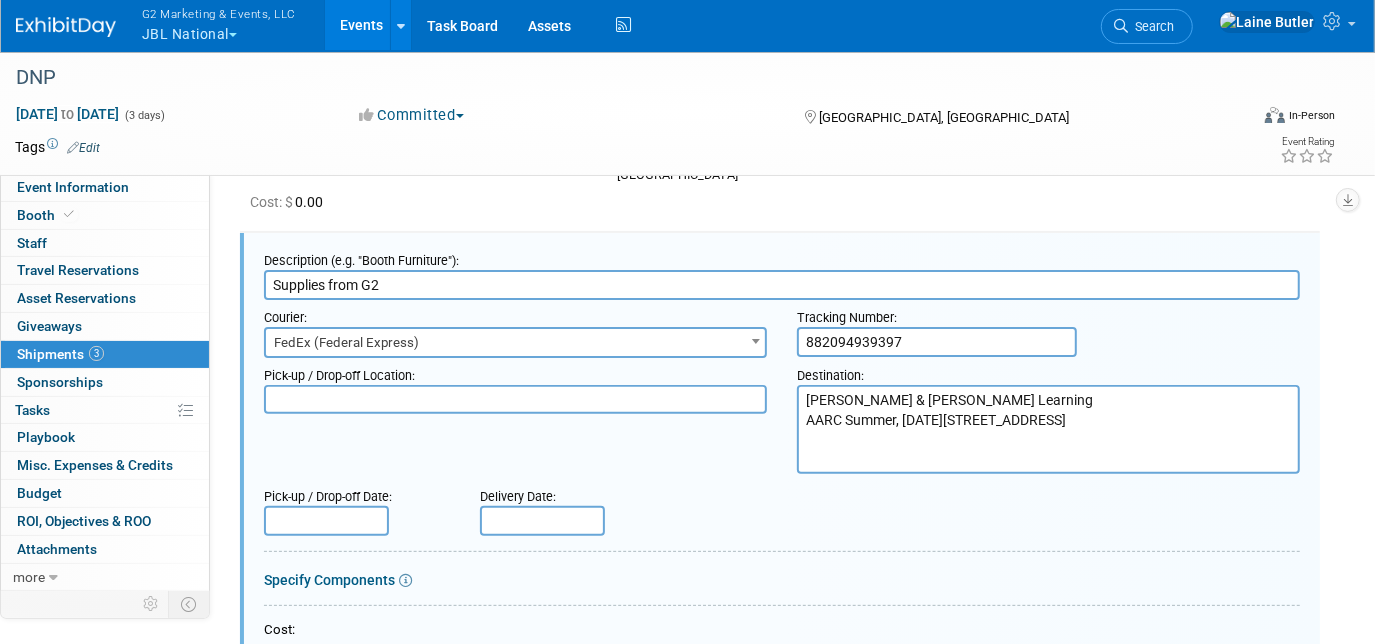 scroll, scrollTop: 249, scrollLeft: 0, axis: vertical 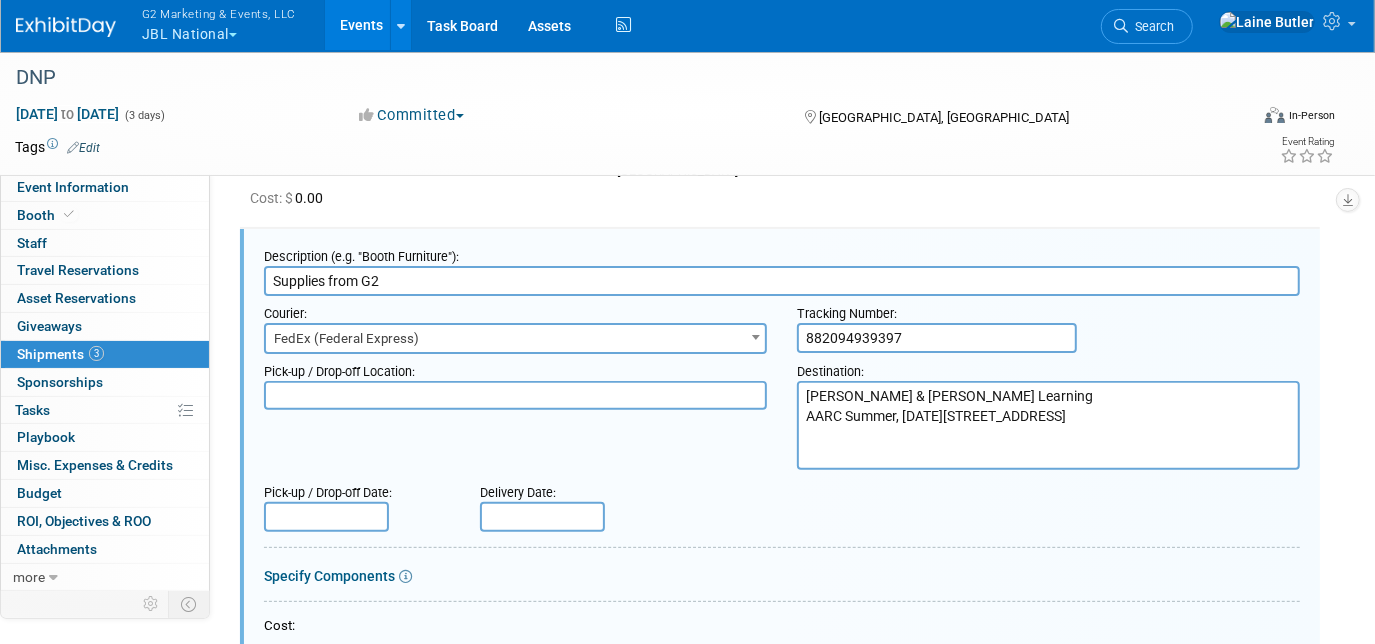 click on "Delivery Date:" at bounding box center (598, 488) 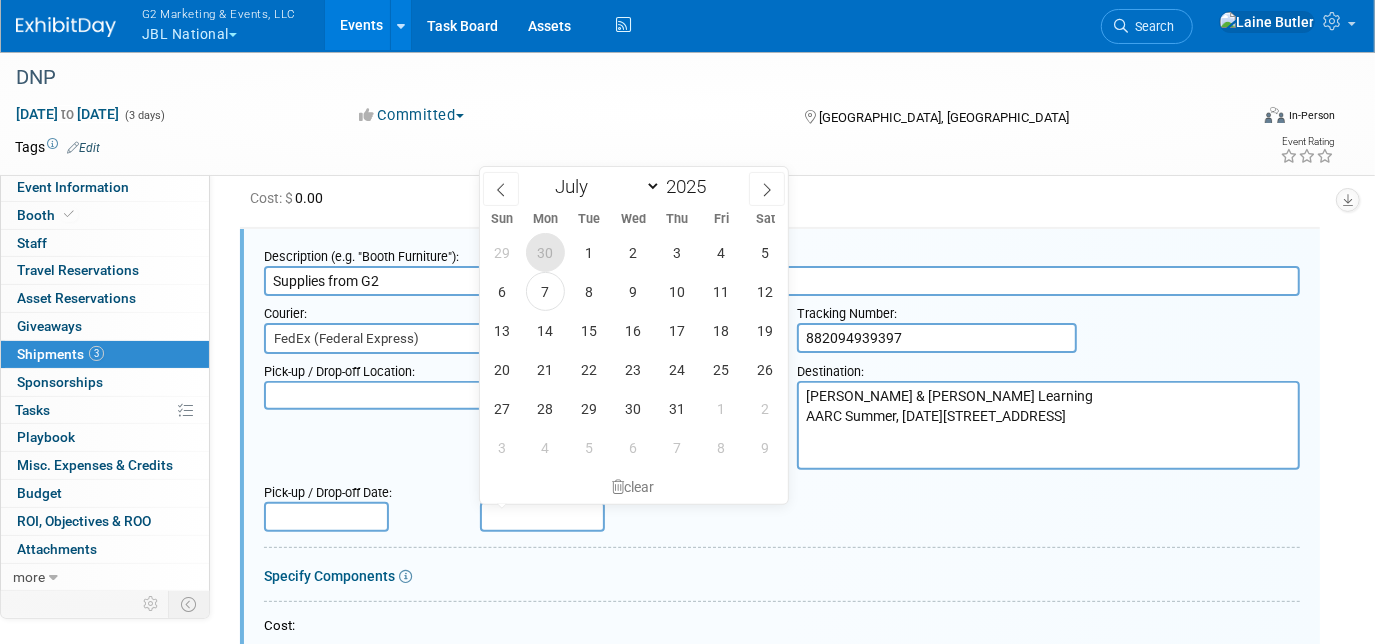 click on "30" at bounding box center [545, 252] 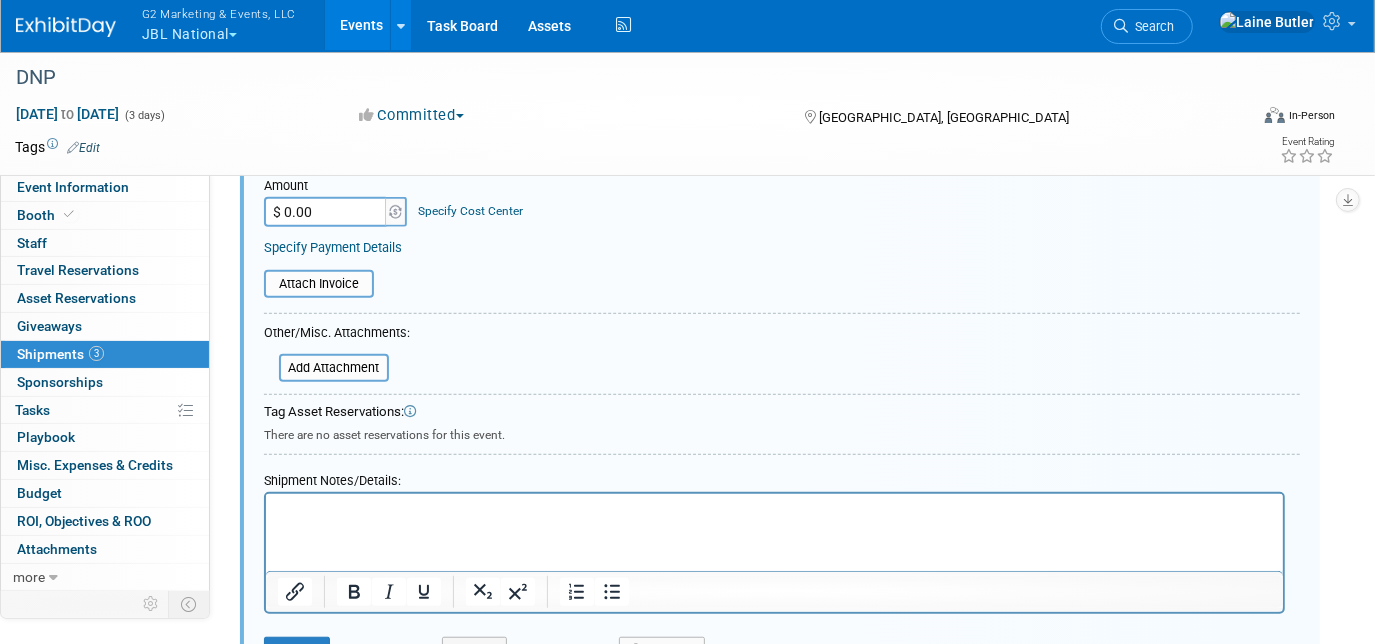 scroll, scrollTop: 714, scrollLeft: 0, axis: vertical 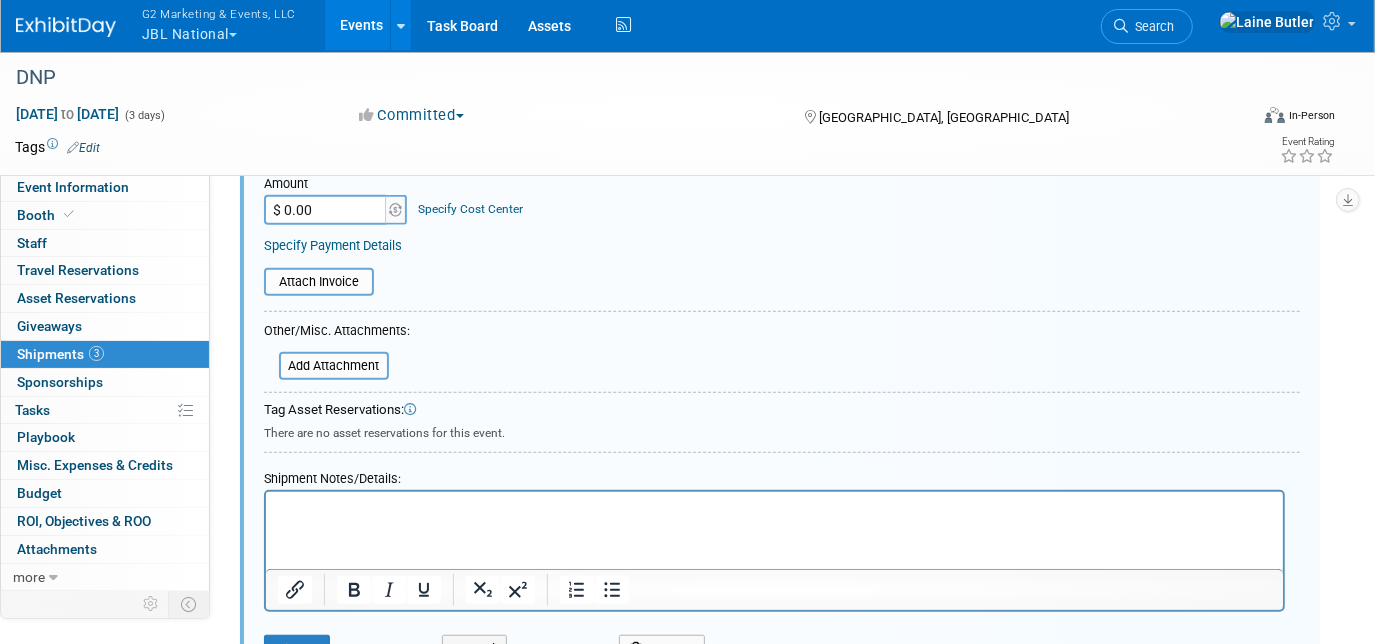 click at bounding box center (774, 510) 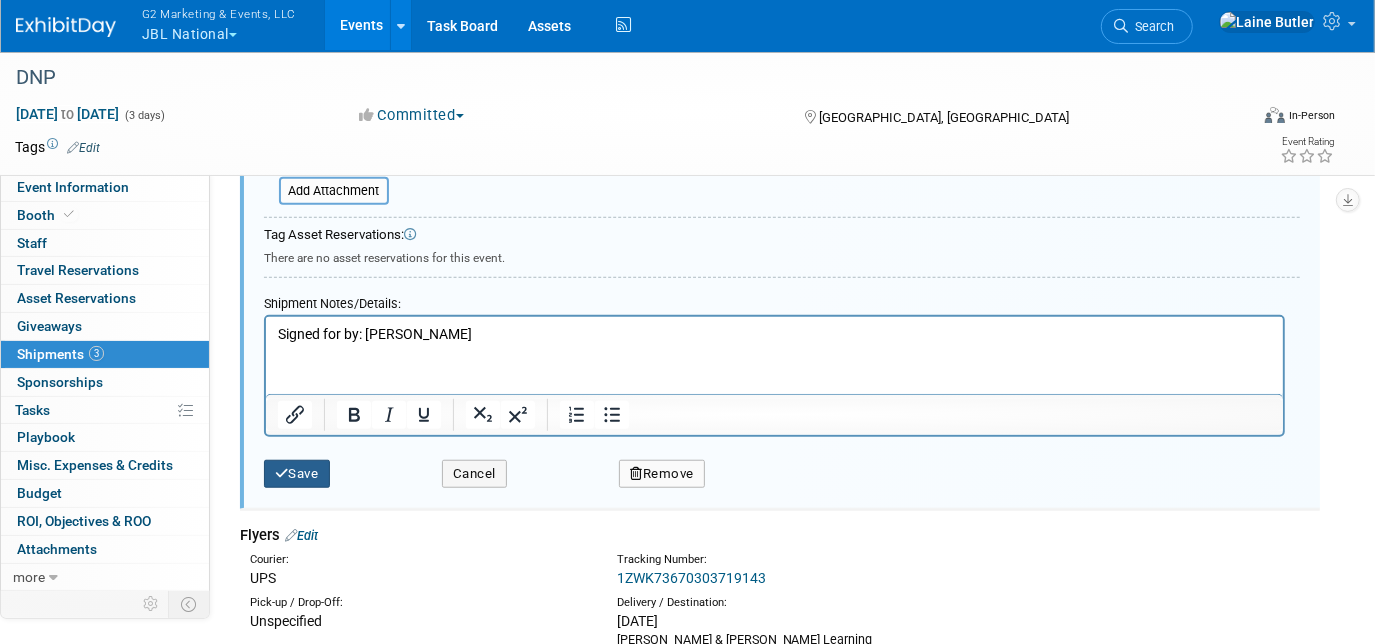 click on "Save" at bounding box center (297, 474) 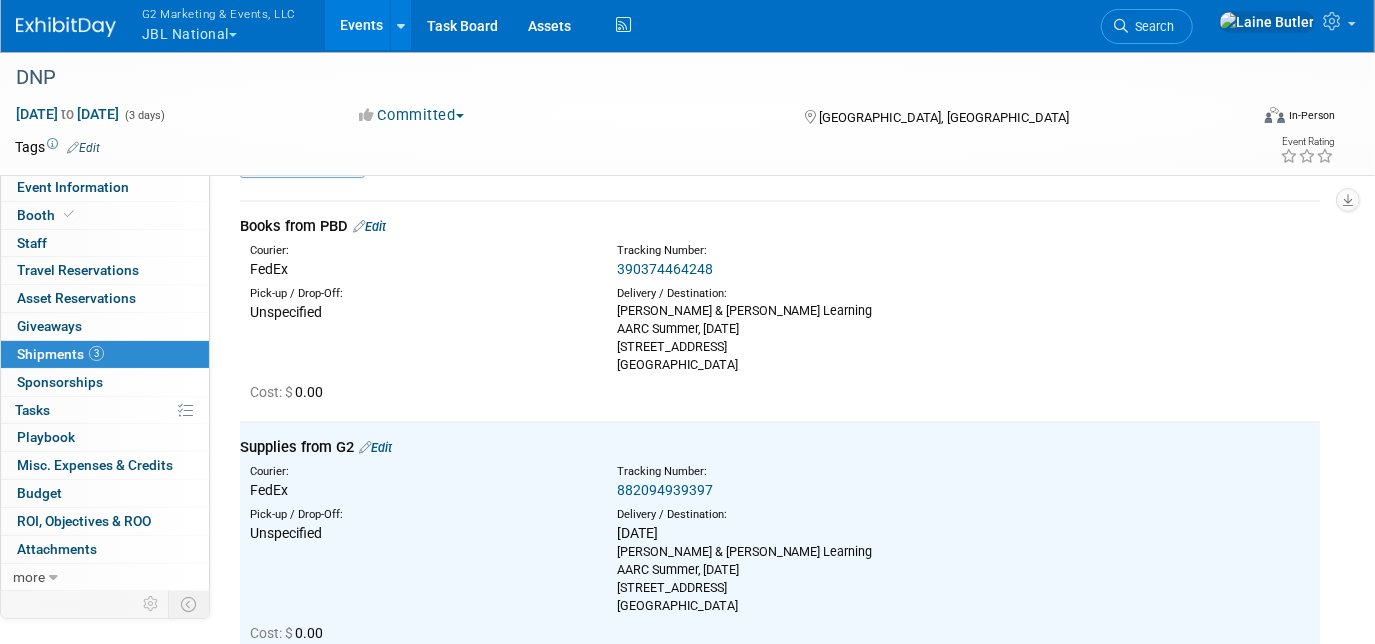 scroll, scrollTop: 54, scrollLeft: 0, axis: vertical 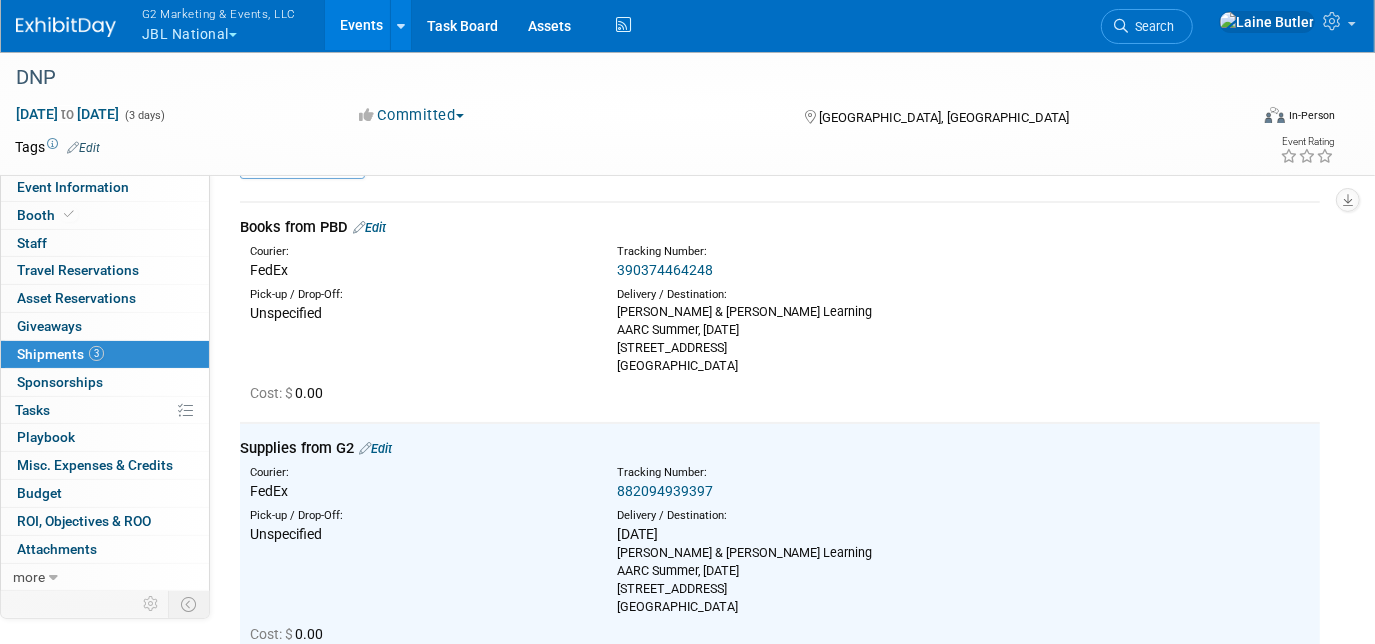 click on "390374464248" at bounding box center (665, 270) 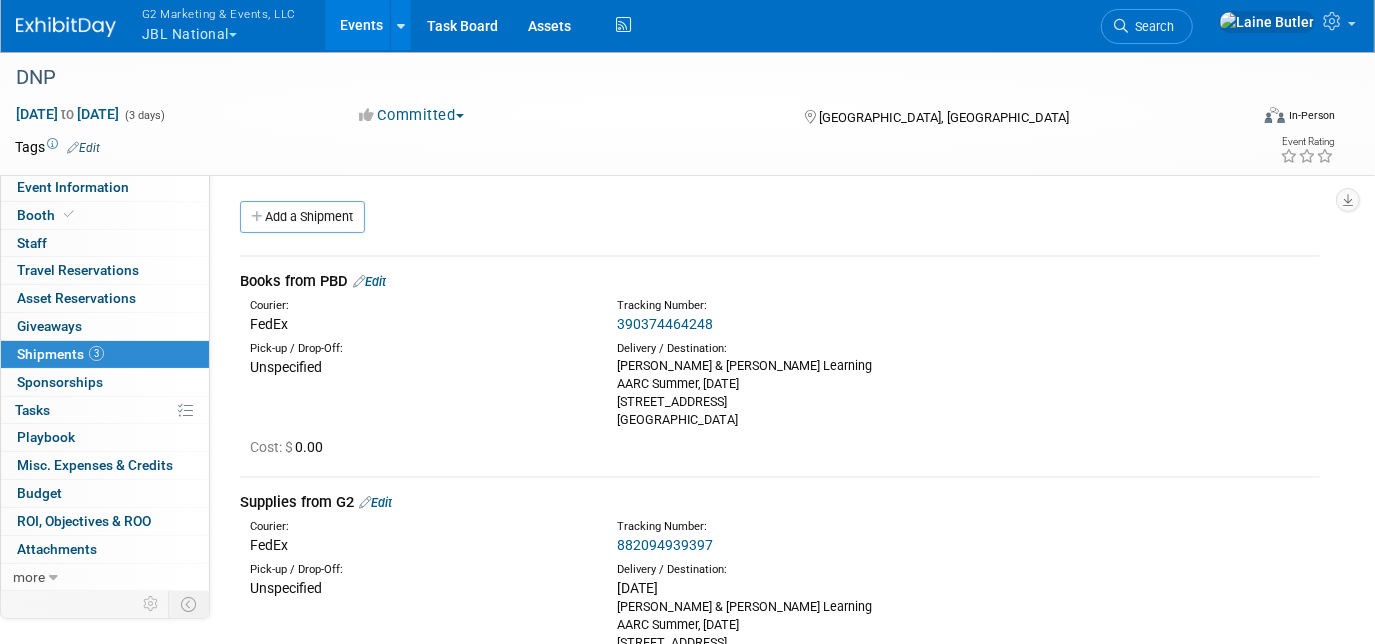 scroll, scrollTop: 0, scrollLeft: 0, axis: both 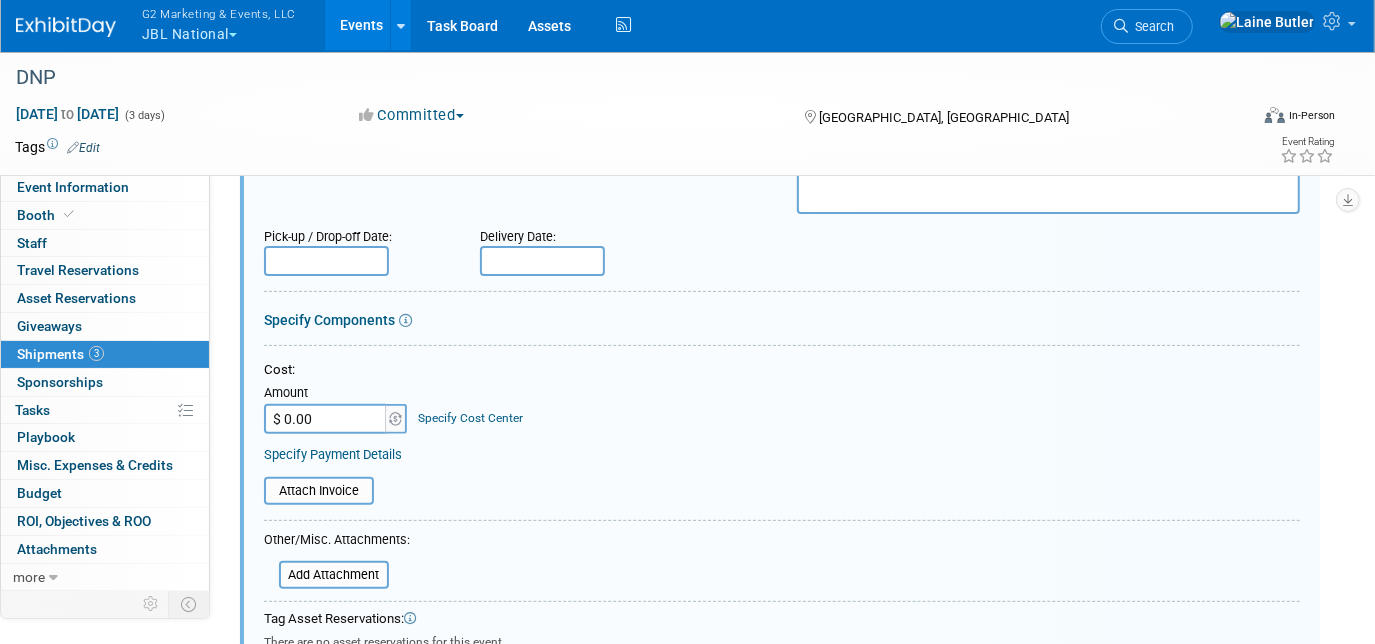 click at bounding box center [542, 261] 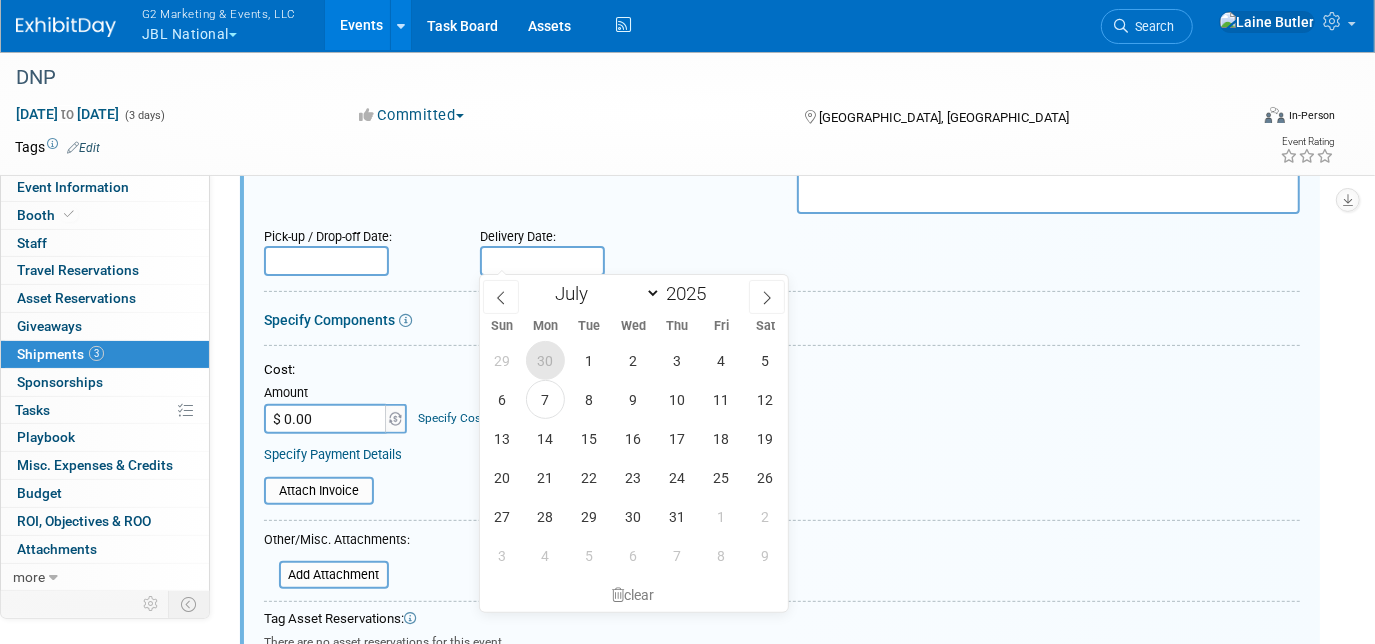 click on "30" at bounding box center [545, 360] 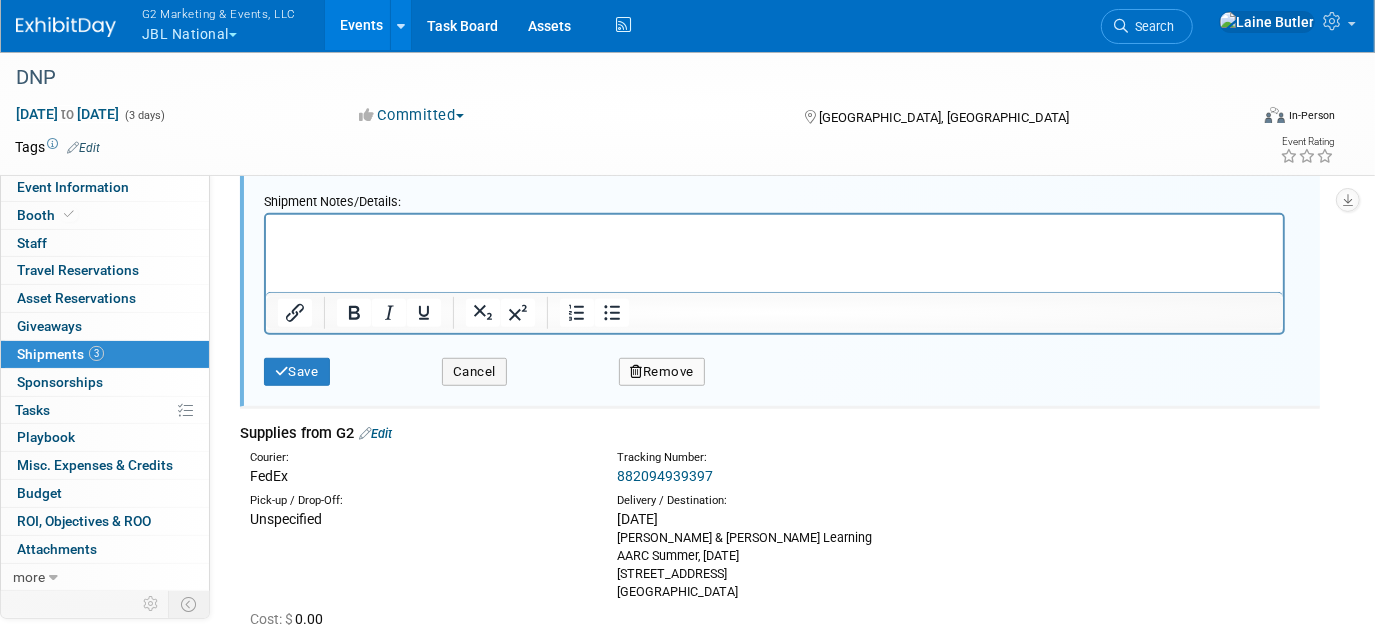 scroll, scrollTop: 771, scrollLeft: 0, axis: vertical 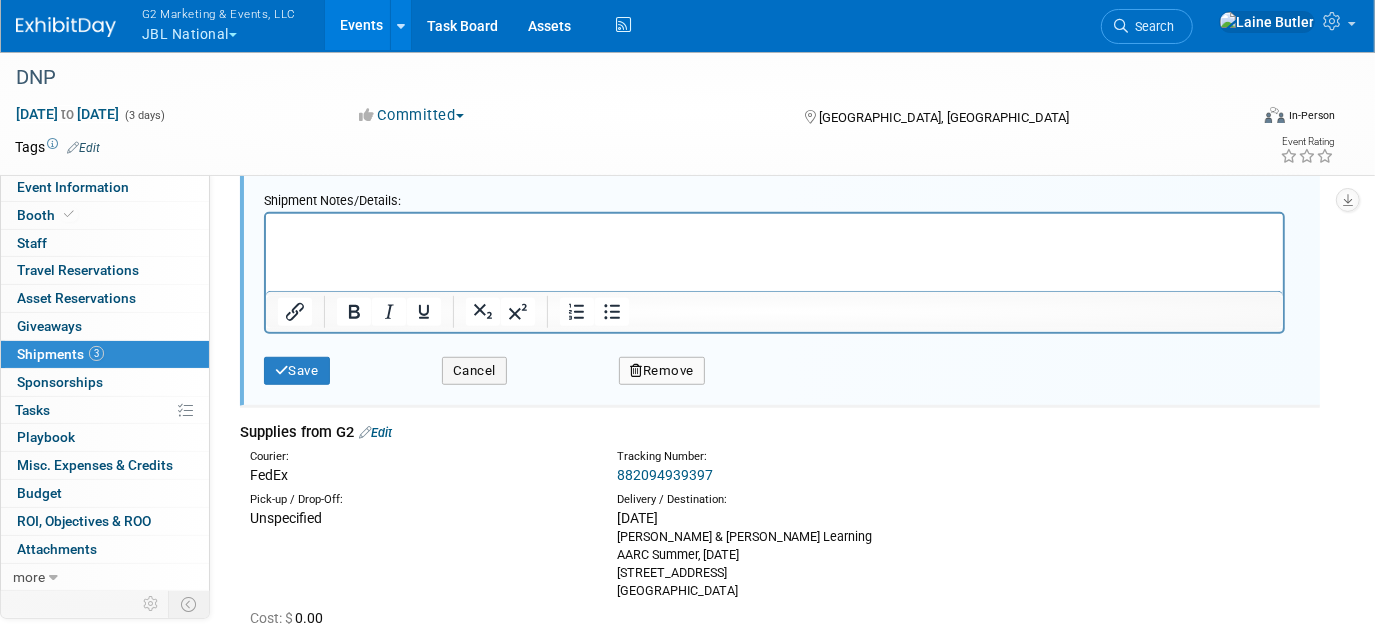 click at bounding box center [773, 228] 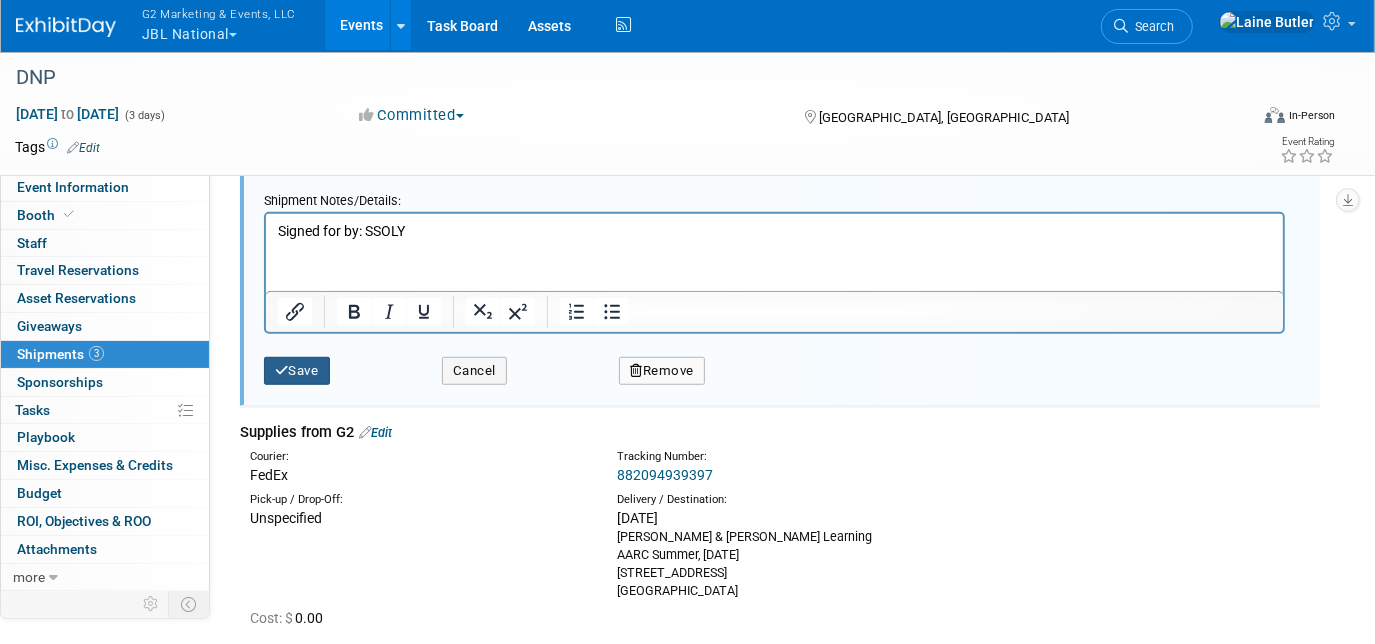 click on "Save" at bounding box center [297, 371] 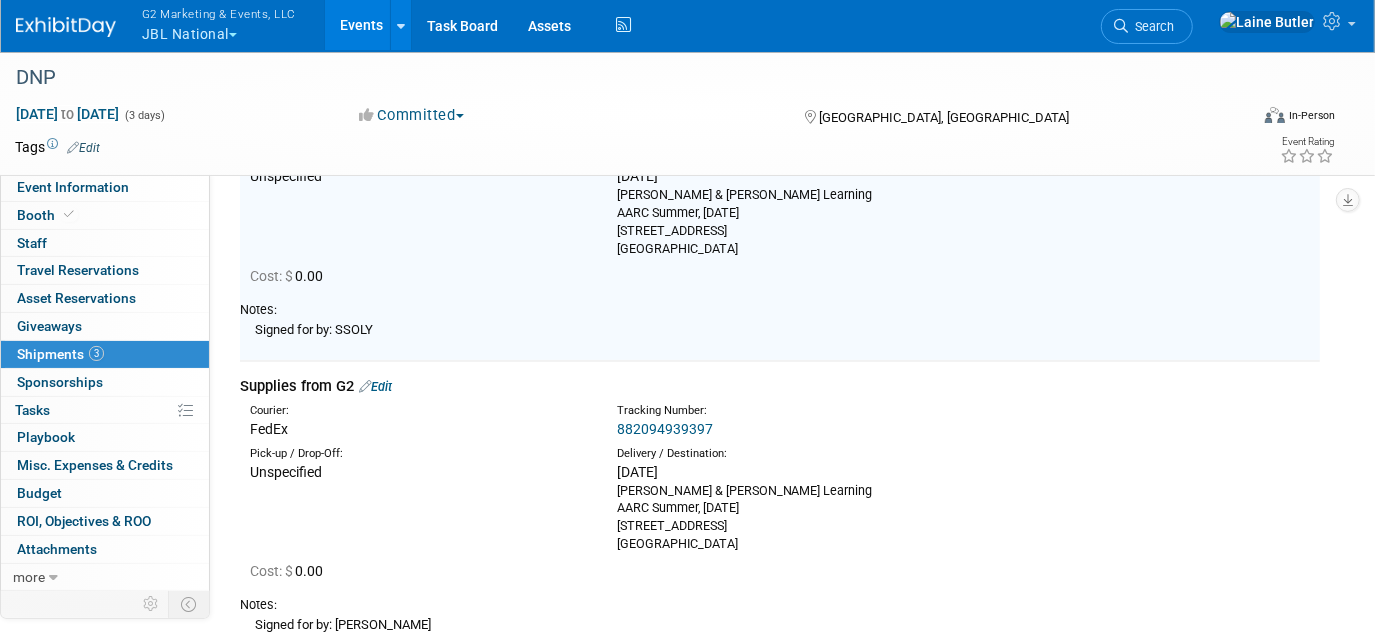 scroll, scrollTop: 0, scrollLeft: 0, axis: both 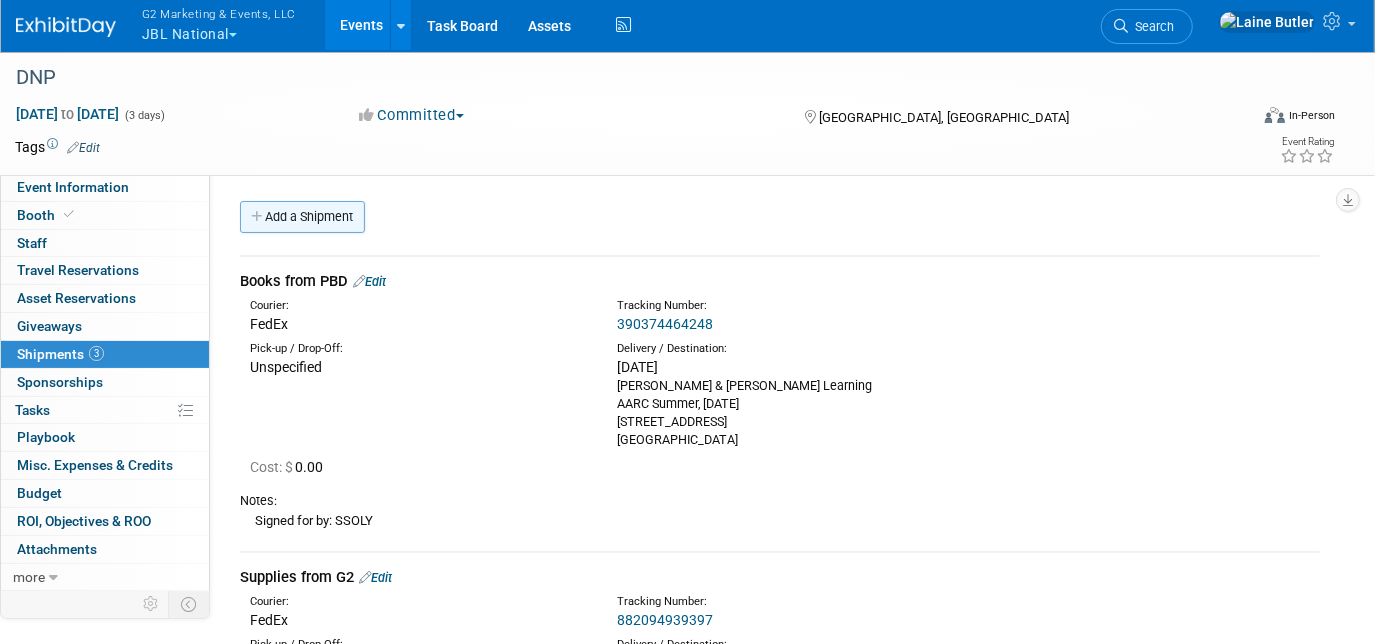 click on "Add a Shipment" at bounding box center [302, 217] 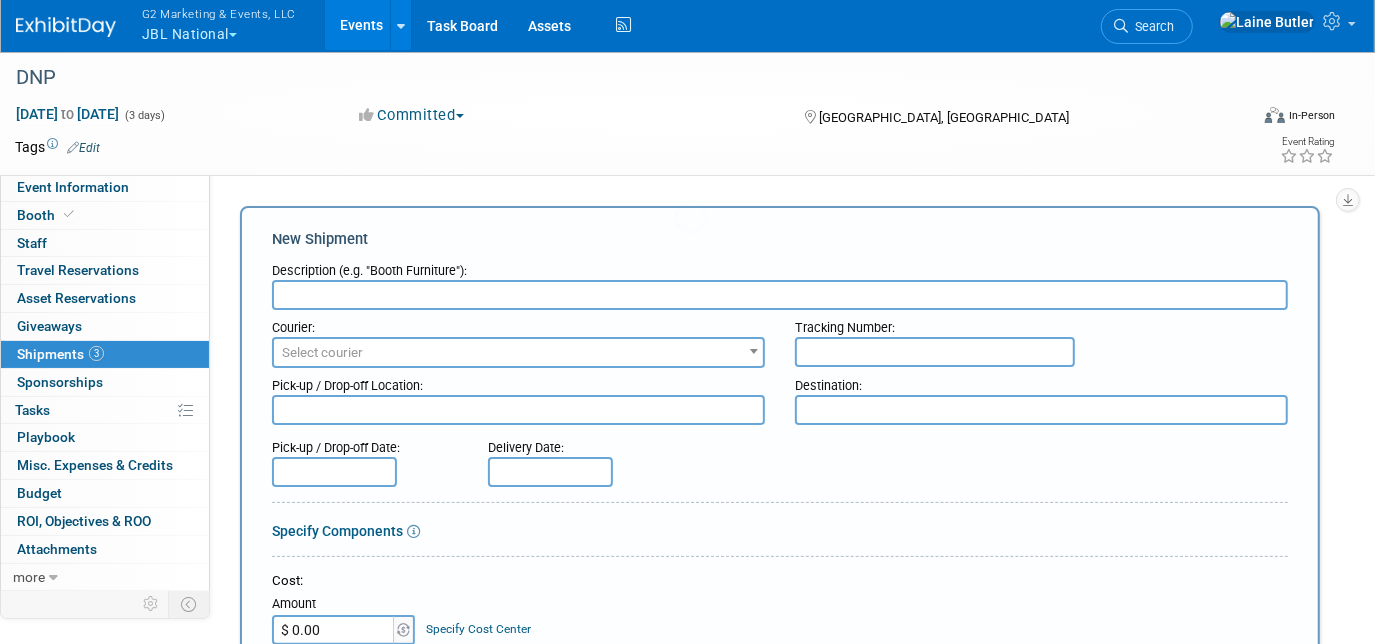 scroll, scrollTop: 0, scrollLeft: 0, axis: both 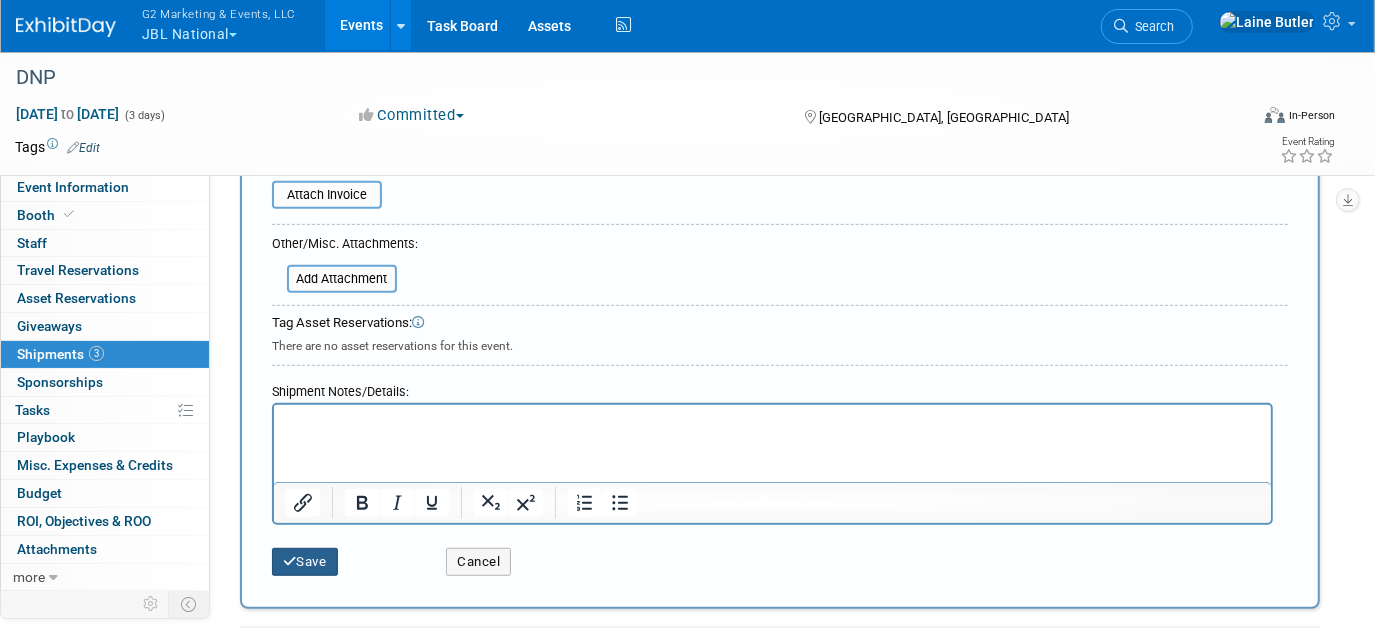 type on "Outbound Through Fedex" 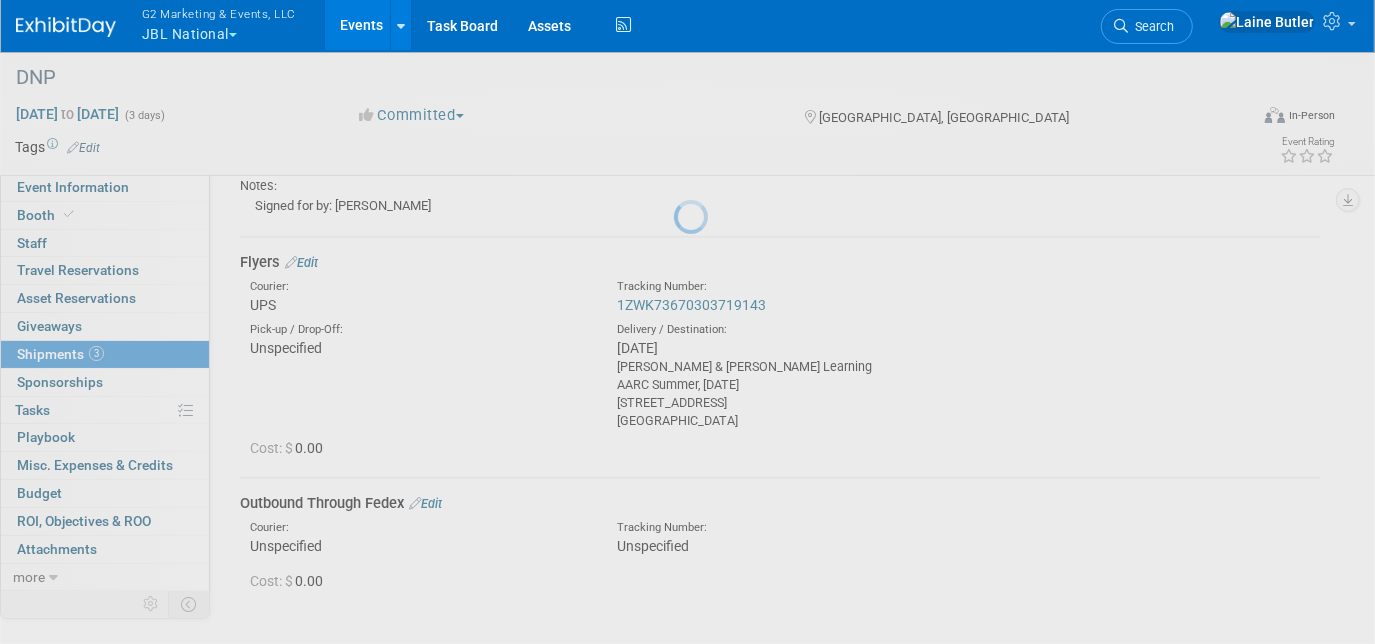 scroll, scrollTop: 792, scrollLeft: 0, axis: vertical 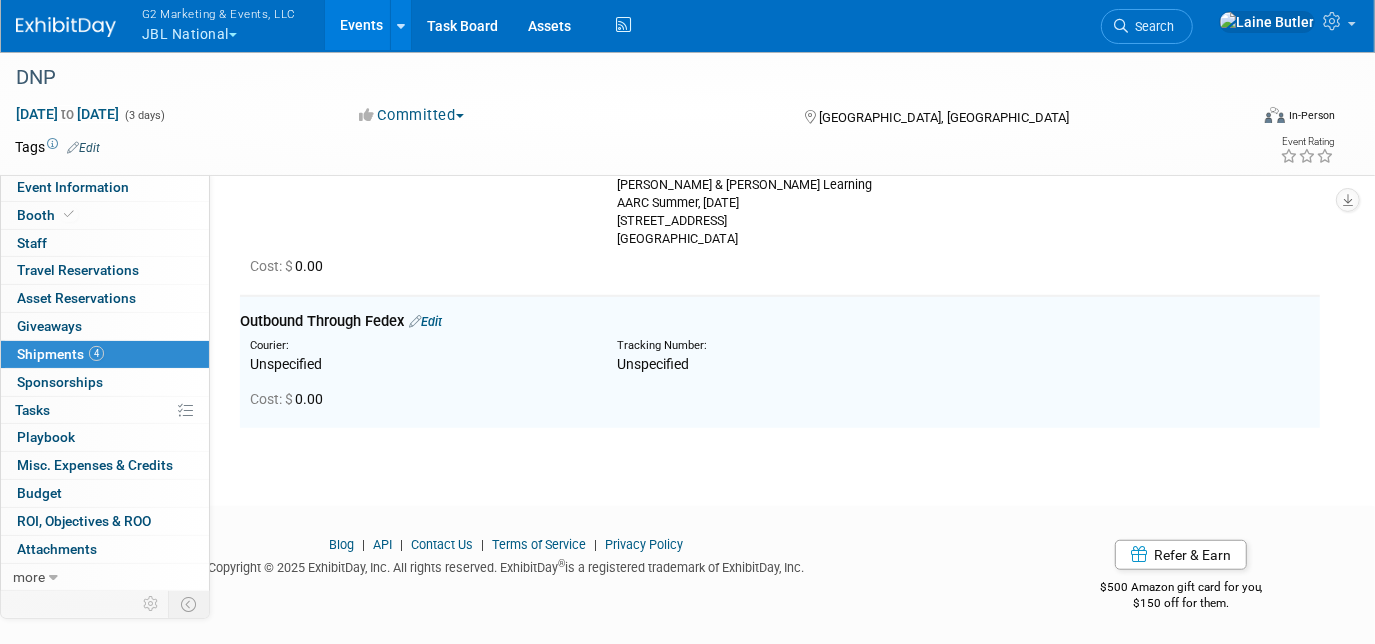click at bounding box center [66, 27] 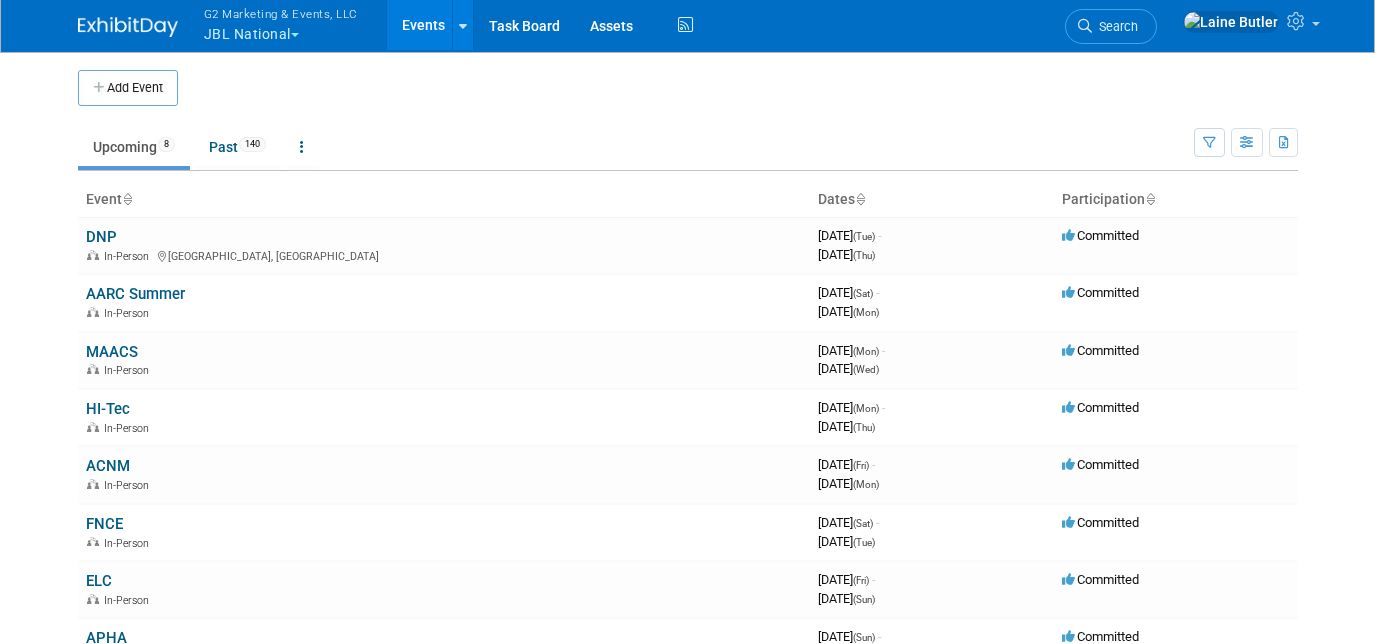 scroll, scrollTop: 0, scrollLeft: 0, axis: both 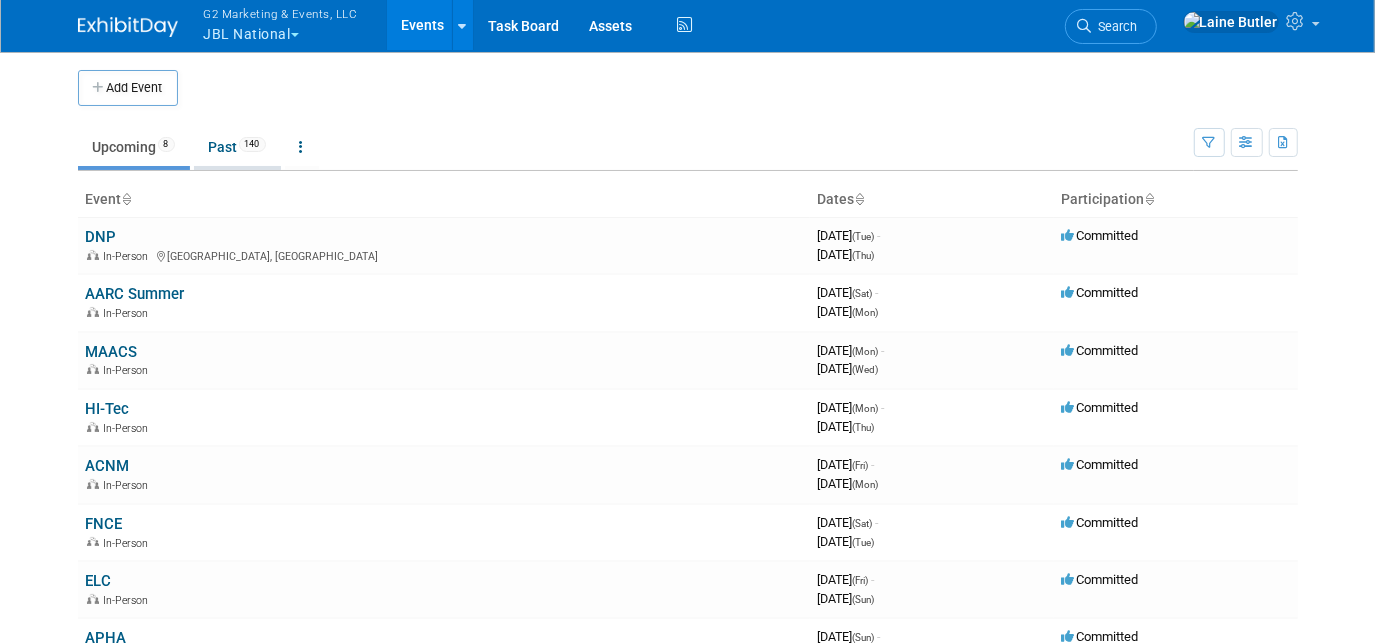 click on "Past
140" at bounding box center [237, 147] 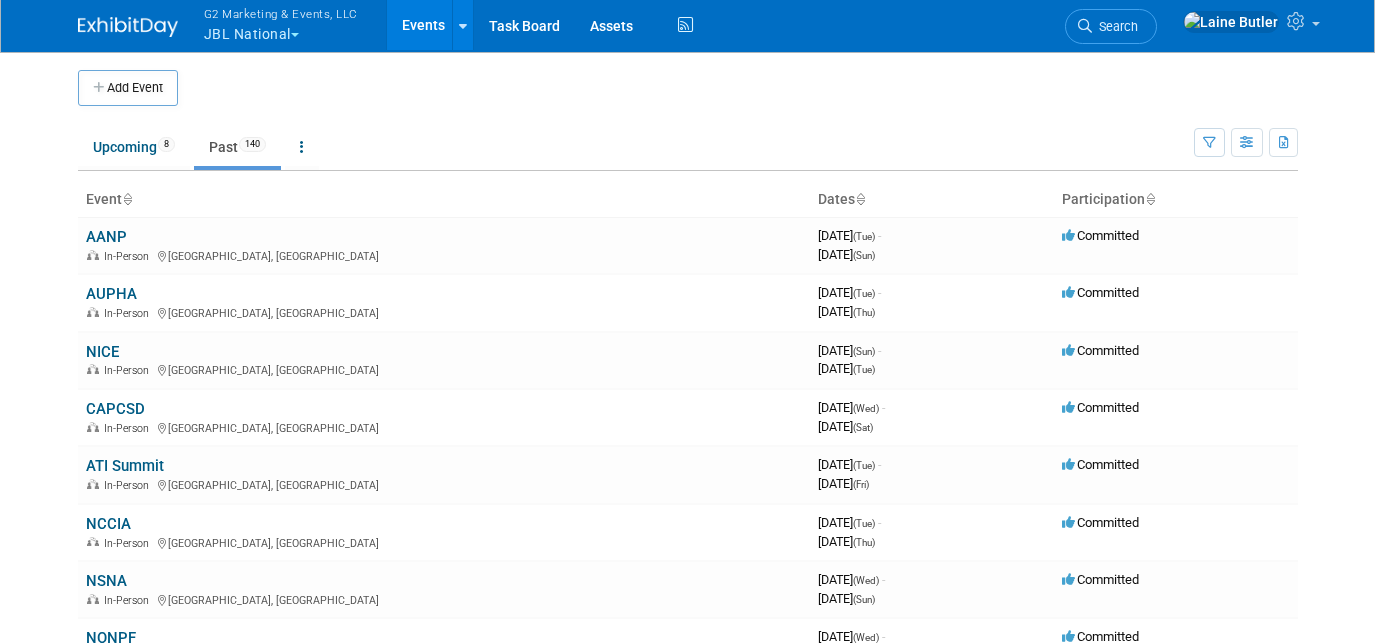 scroll, scrollTop: 0, scrollLeft: 0, axis: both 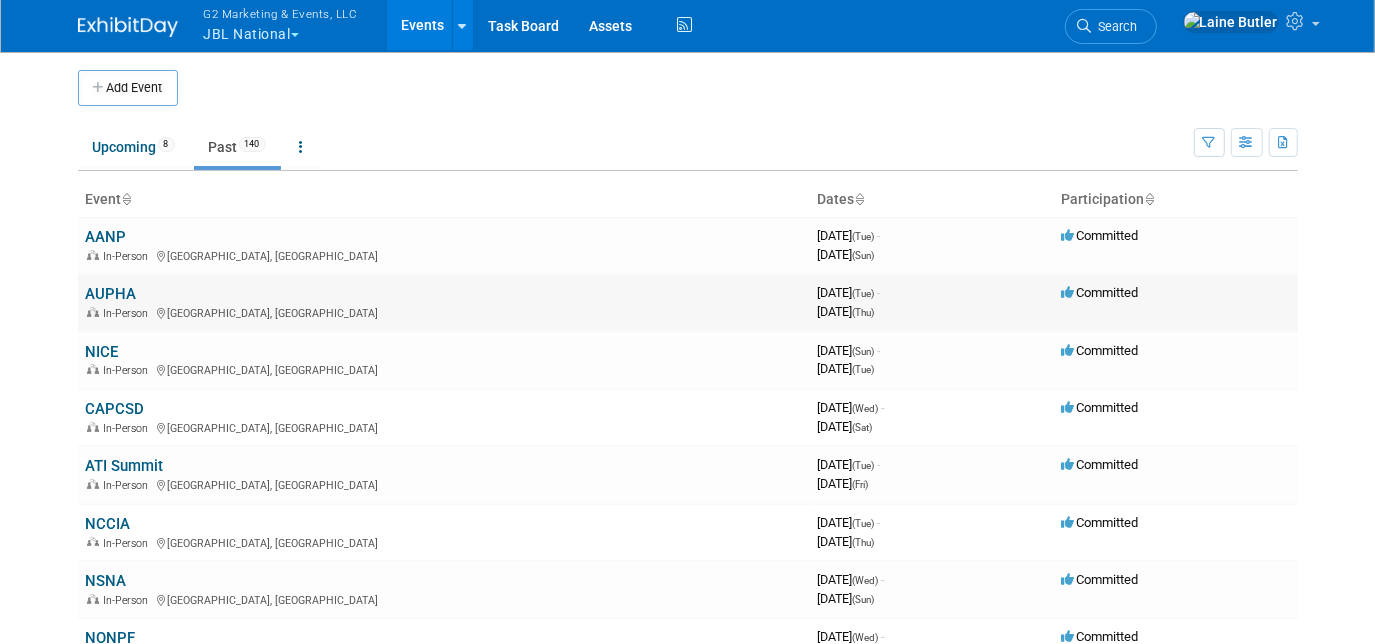 click on "AUPHA" at bounding box center [111, 294] 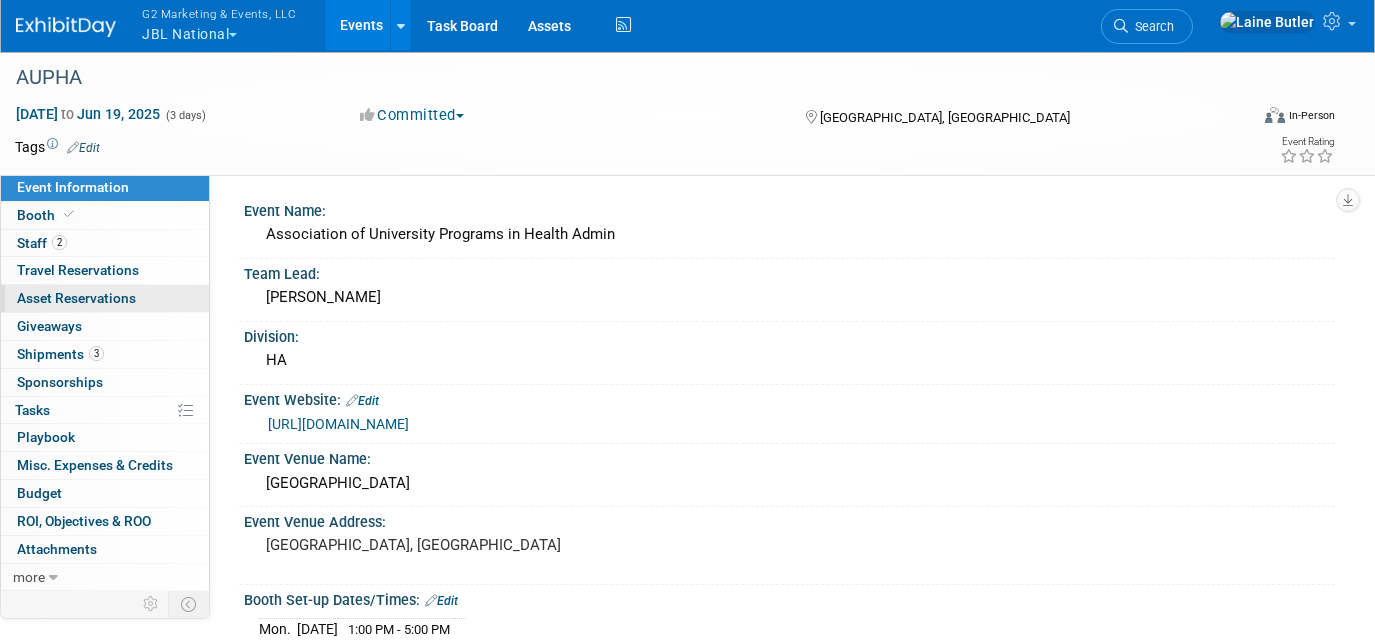 scroll, scrollTop: 0, scrollLeft: 0, axis: both 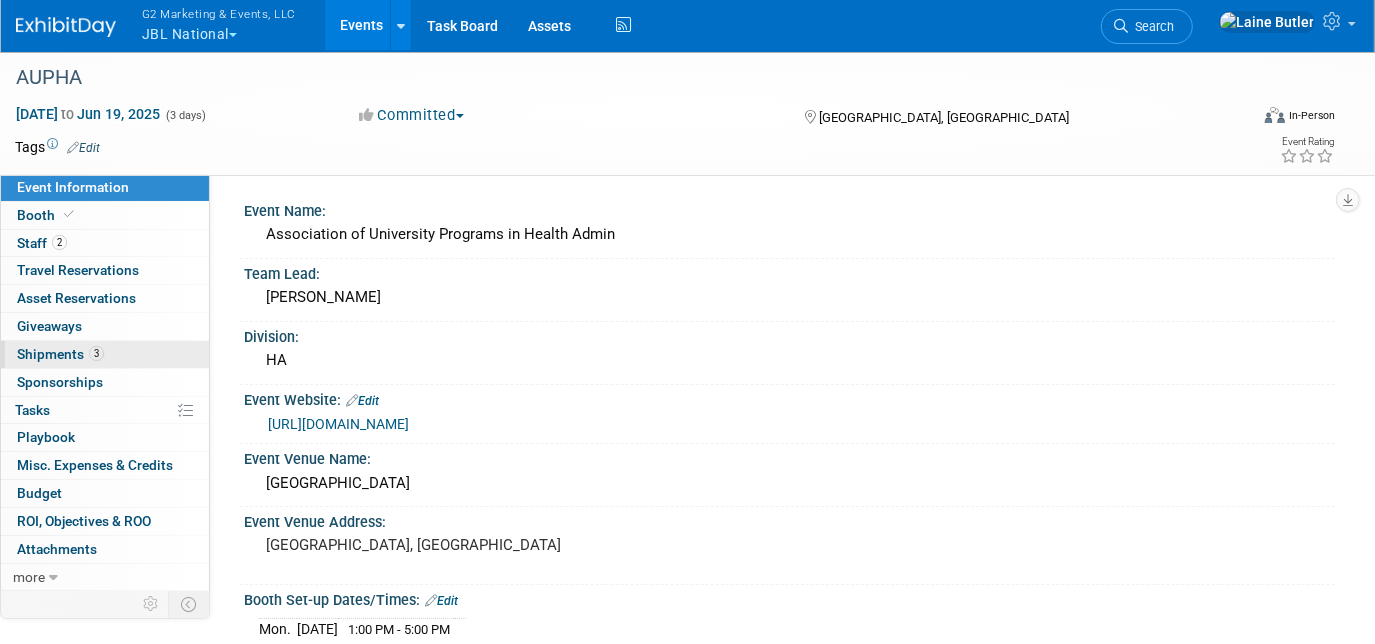 click on "3
Shipments 3" at bounding box center [105, 354] 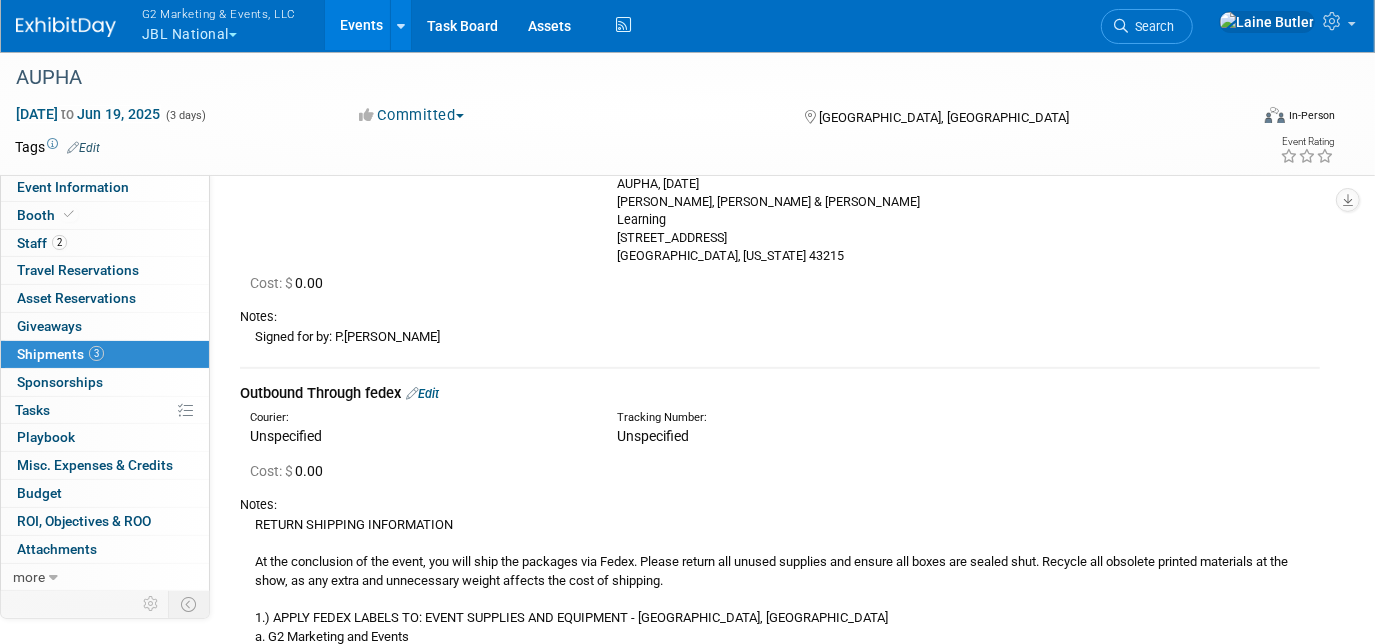 scroll, scrollTop: 975, scrollLeft: 0, axis: vertical 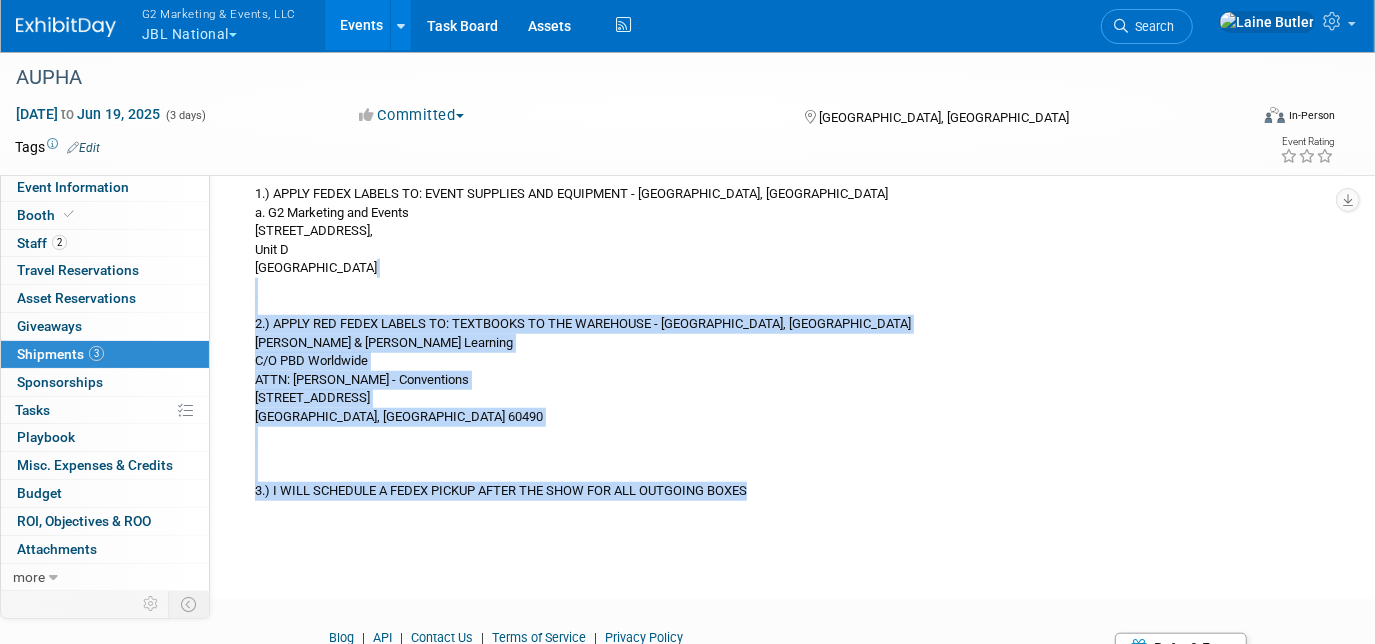 drag, startPoint x: 828, startPoint y: 468, endPoint x: 259, endPoint y: 248, distance: 610.05 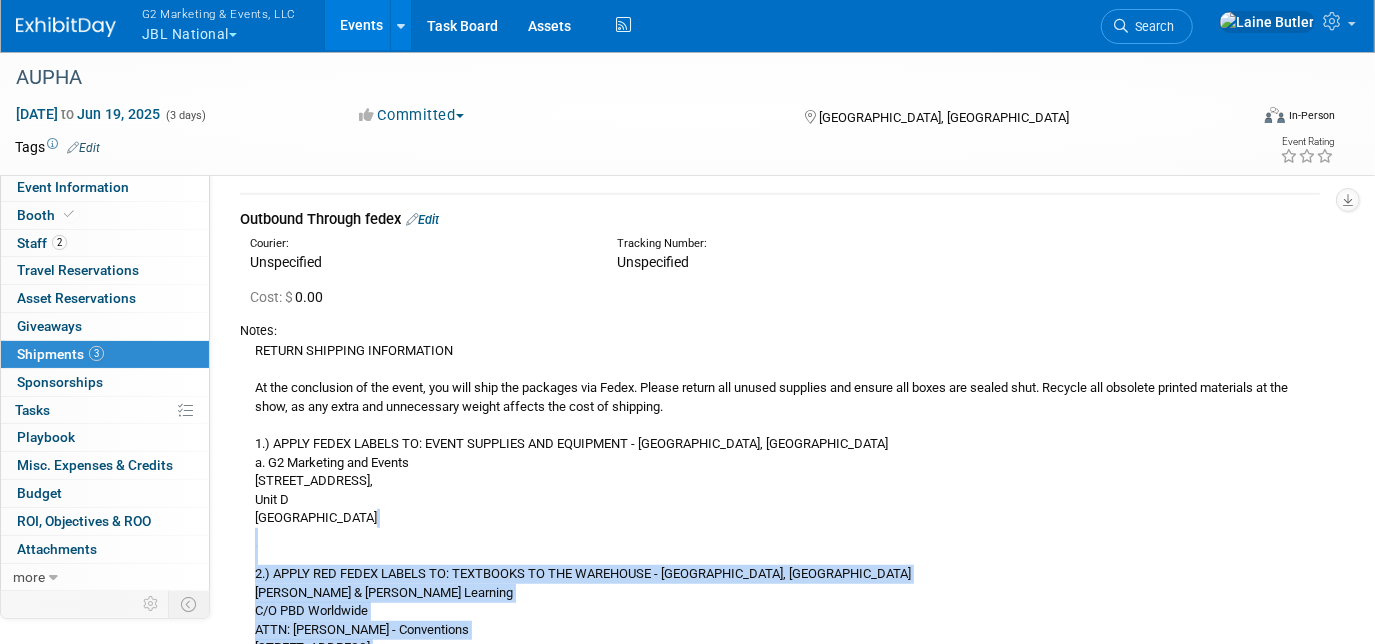 scroll, scrollTop: 728, scrollLeft: 0, axis: vertical 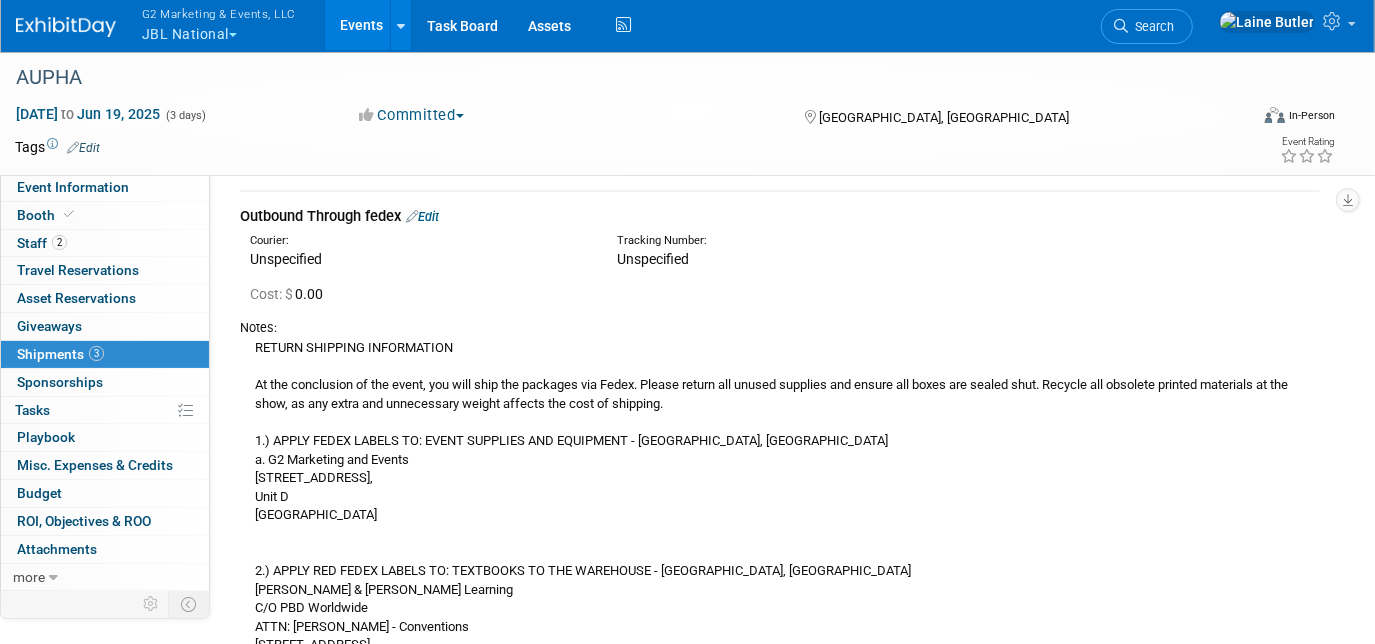 click on "RETURN SHIPPING INFORMATION At the conclusion of the event, you will ship the packages via Fedex. Please return all unused supplies and ensure all boxes are sealed shut. Recycle all obsolete printed materials at the show, as any extra and unnecessary weight affects the cost of shipping. 1.) APPLY FEDEX LABELS TO: EVENT SUPPLIES AND EQUIPMENT - DEER PARK, NY a. G2 Marketing and Events 280 Suburban Avenue, Unit D Deer Park, NY 11729 2.) APPLY RED FEDEX LABELS TO: TEXTBOOKS TO THE WAREHOUSE - BOLINGBROOK, IL a. Jones & Bartlett Learning C/O PBD Worldwide ATTN: Leslie Engelhardt - Conventions 905 Carlow Drive, Unit B Bolingbrook, IL 60490 3.) I WILL SCHEDULE A FEDEX PICKUP AFTER THE SHOW FOR ALL OUTGOING BOXES" at bounding box center [780, 542] 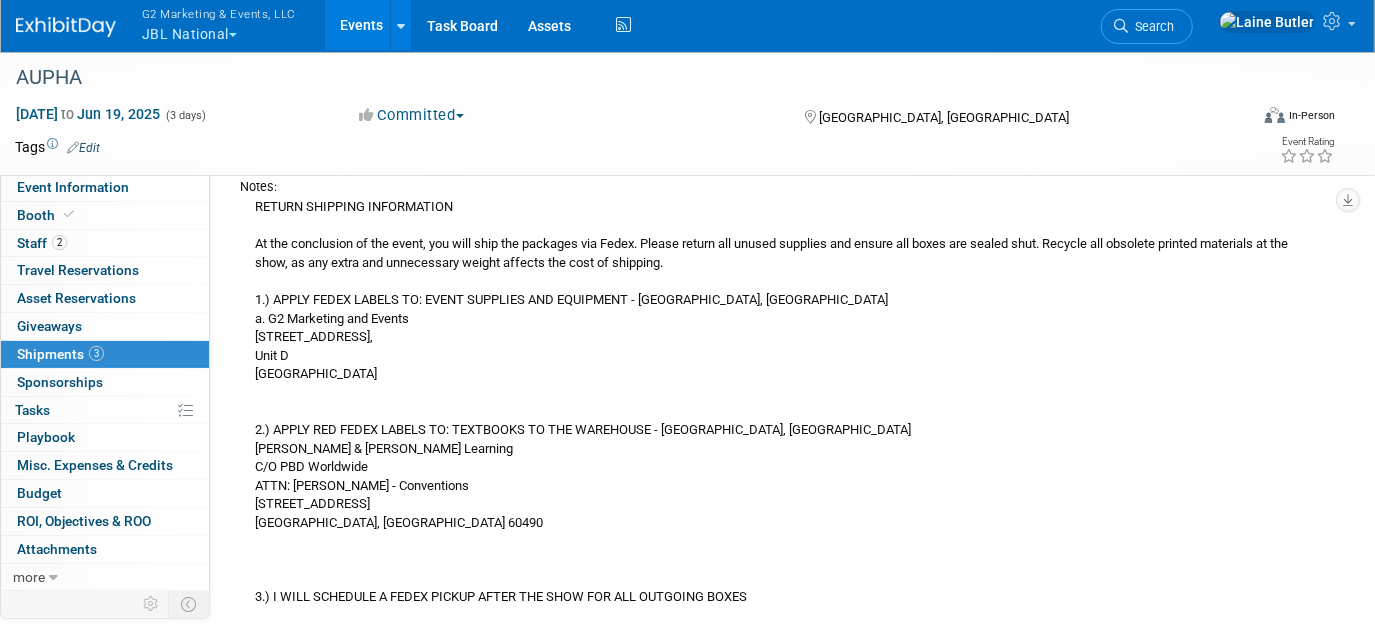 scroll, scrollTop: 944, scrollLeft: 0, axis: vertical 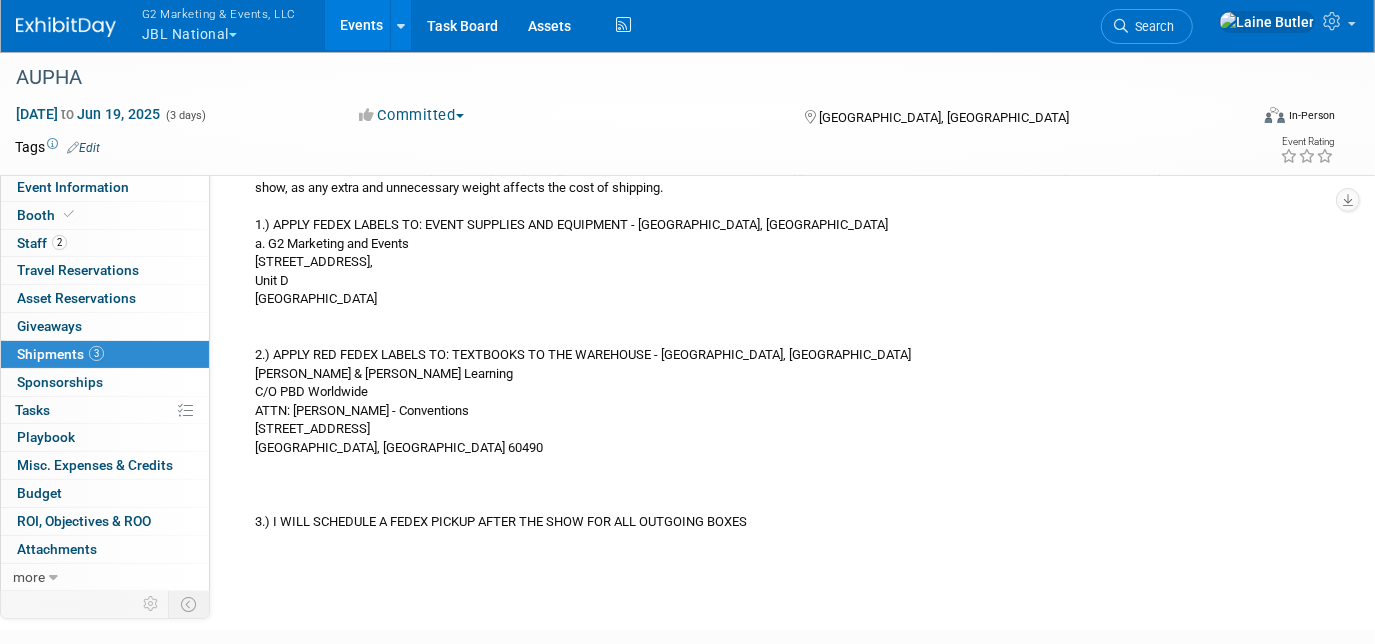drag, startPoint x: 252, startPoint y: 306, endPoint x: 754, endPoint y: 491, distance: 535.0037 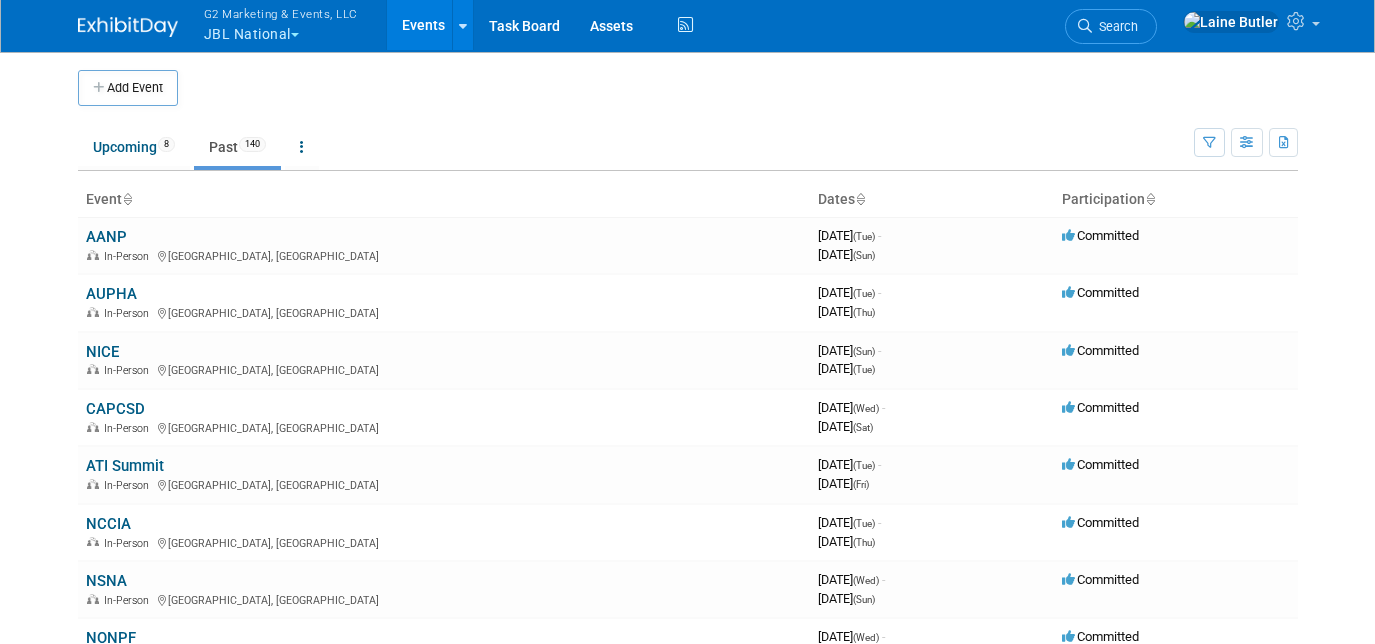 scroll, scrollTop: 0, scrollLeft: 0, axis: both 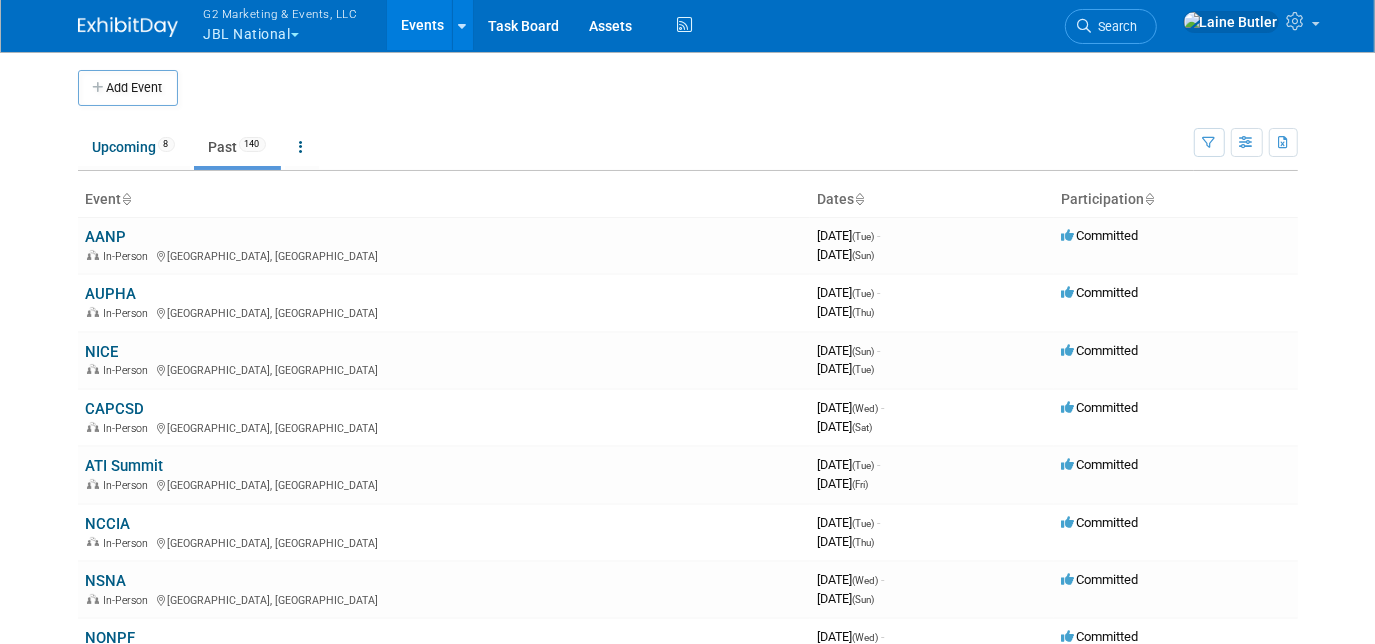 click on "Add Event
New Event
Duplicate Event Warning
There is another event in your workspace with a similar name during the same dates.
Attendance / Format:
<img src="https://www.exhibitday.com/Images/Format-InPerson.png" style="width: 19px; margin-top: 2px; margin-bottom: 2px; margin-left: 2px; filter: grayscale(100%); opacity: 0.75;" />   In-Person
<img src="https://www.exhibitday.com/Images/Format-Virtual.png" style="width: 19px; margin-top: 2px; margin-bottom: 2px; margin-left: 2px; filter: grayscale(100%); opacity: 0.75;" />   Virtual
<img src="https://www.exhibitday.com/Images/Format-Hybrid.png" style="width: 19px; margin-top: 2px; margin-bottom: 2px; margin-left: 2px; filter: grayscale(100%); opacity: 0.75;" />   Hybrid
In-Person        In-Person      Virtual      Hybrid
Participation:
Committed      Committed    Considering    Cancelled" at bounding box center [688, 4660] 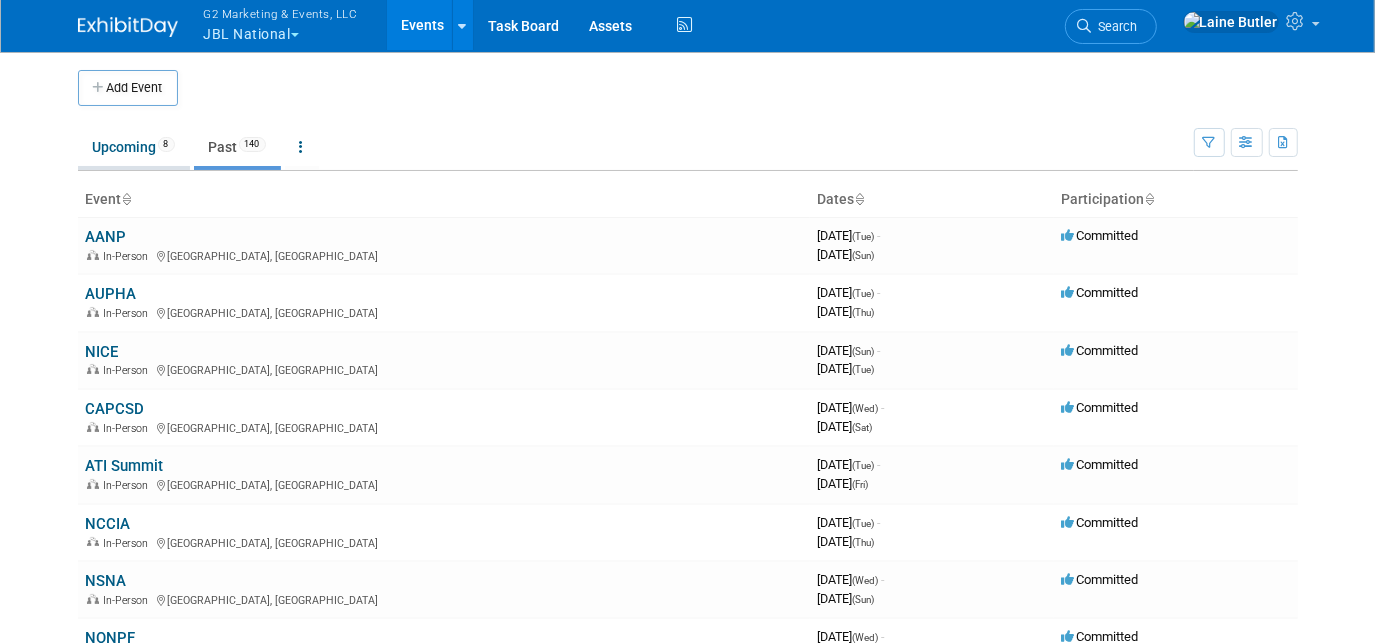 click on "Upcoming
8" at bounding box center (134, 147) 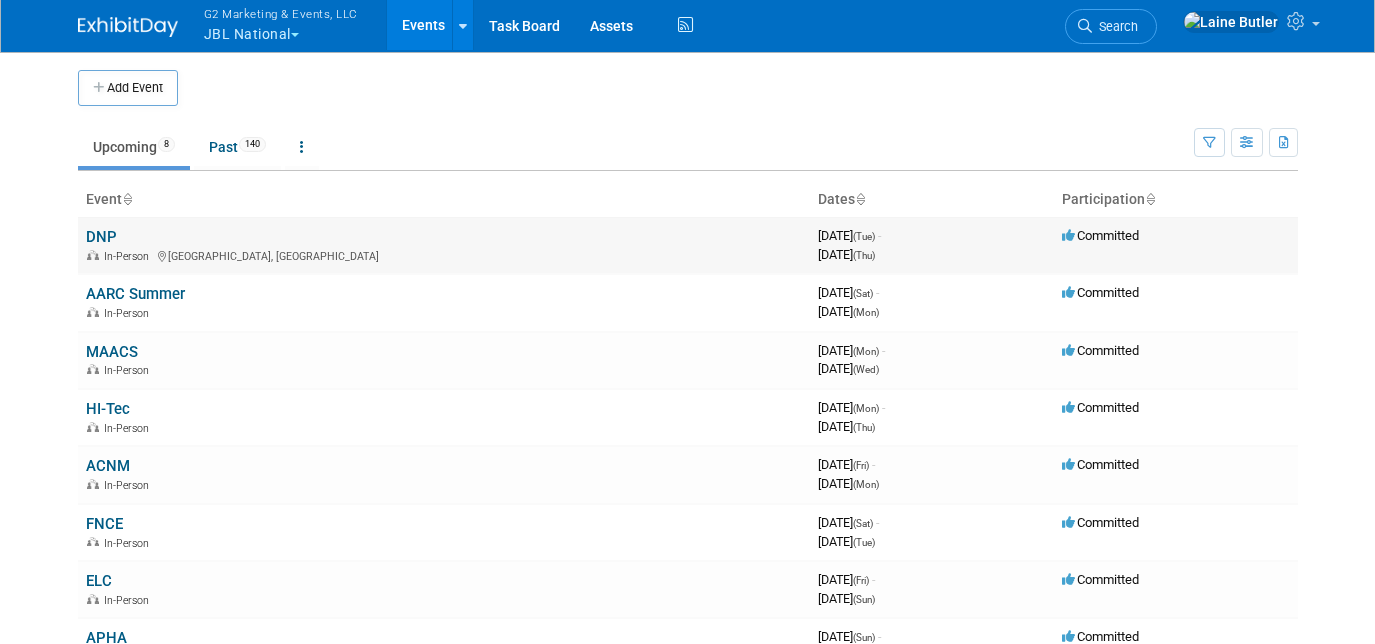 scroll, scrollTop: 0, scrollLeft: 0, axis: both 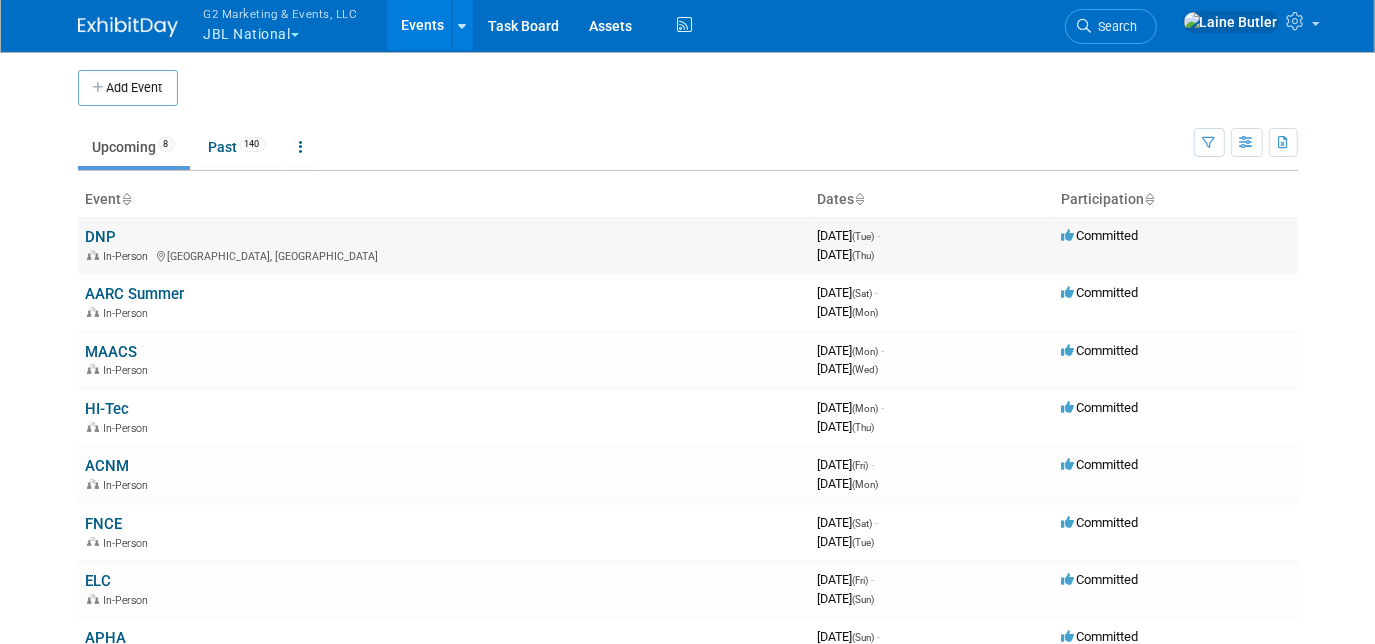 click on "DNP" at bounding box center [101, 237] 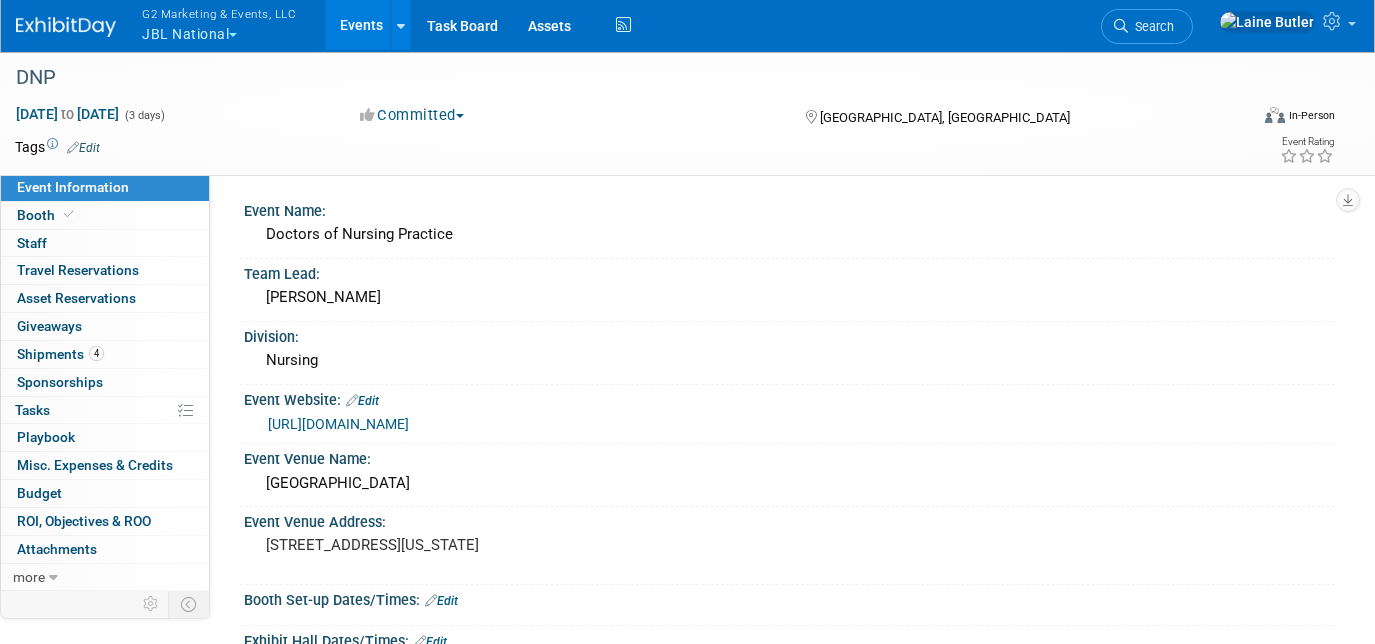 scroll, scrollTop: 0, scrollLeft: 0, axis: both 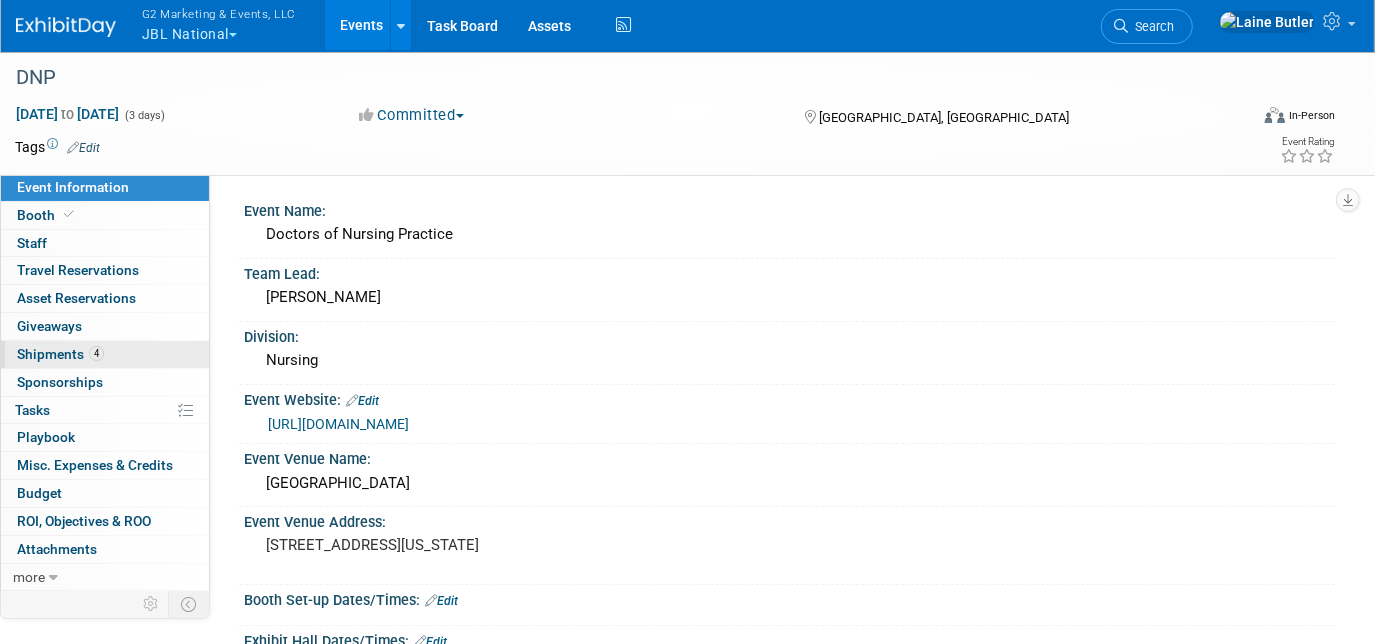 click on "Shipments 4" at bounding box center [60, 354] 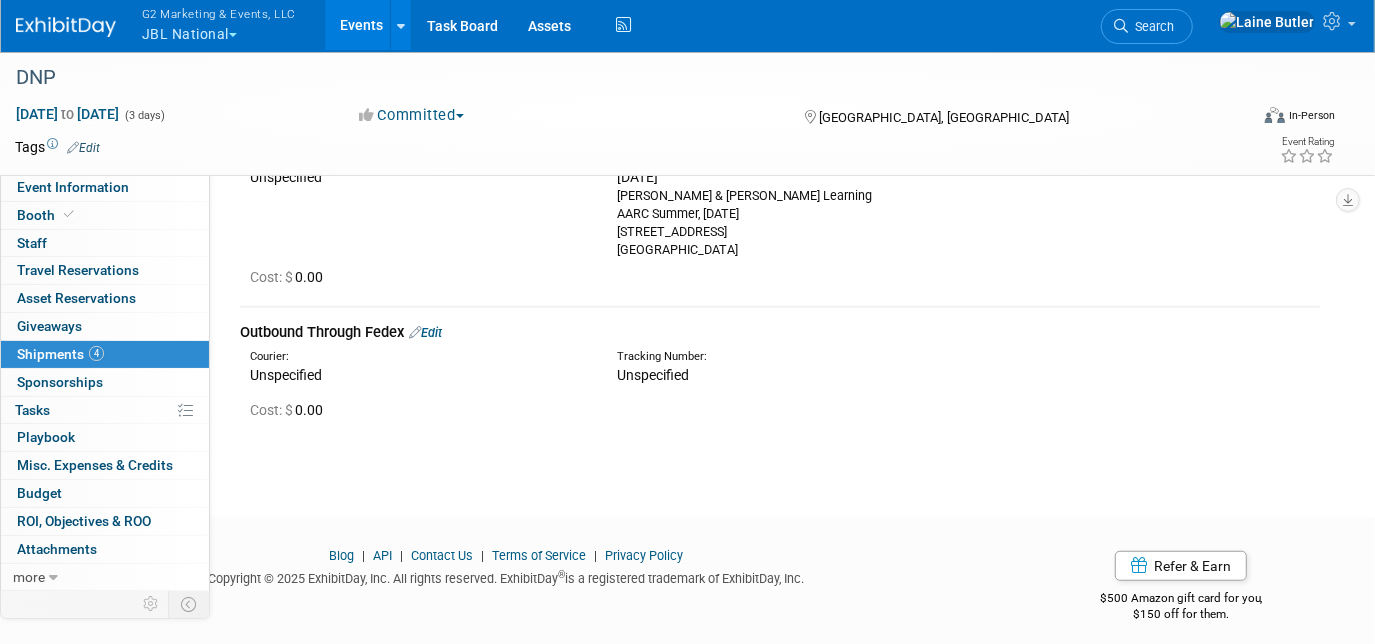scroll, scrollTop: 792, scrollLeft: 0, axis: vertical 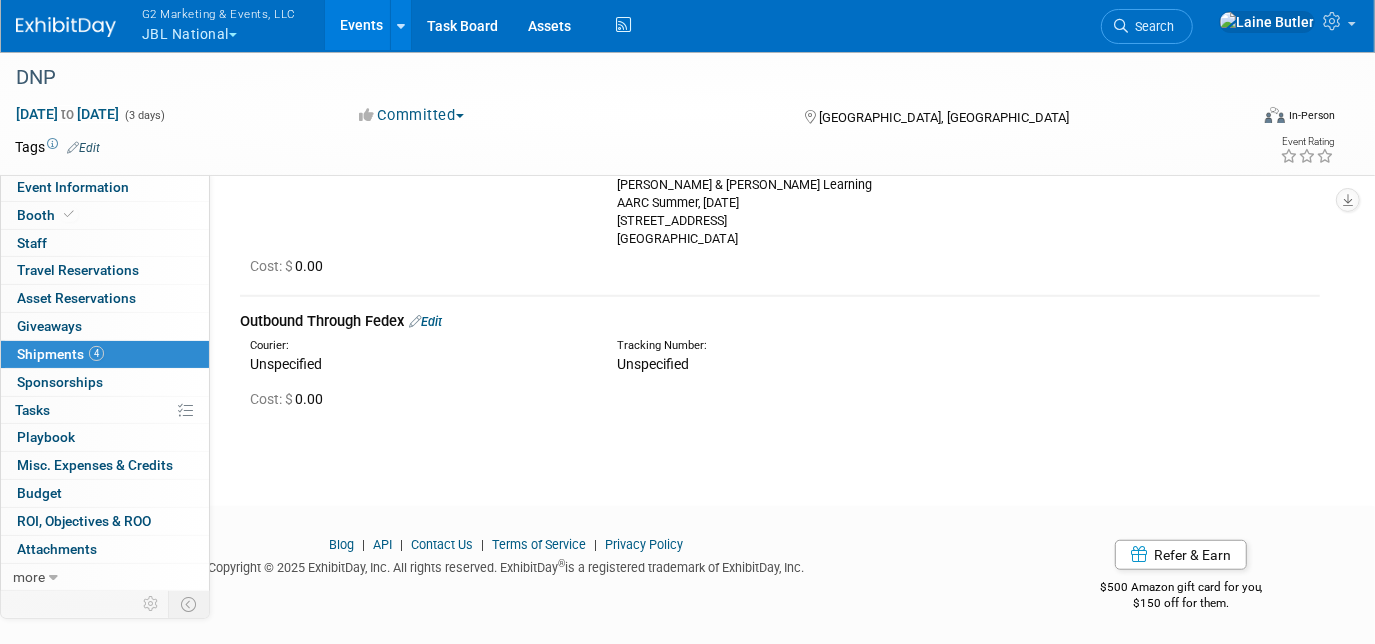 click on "Edit" at bounding box center [425, 321] 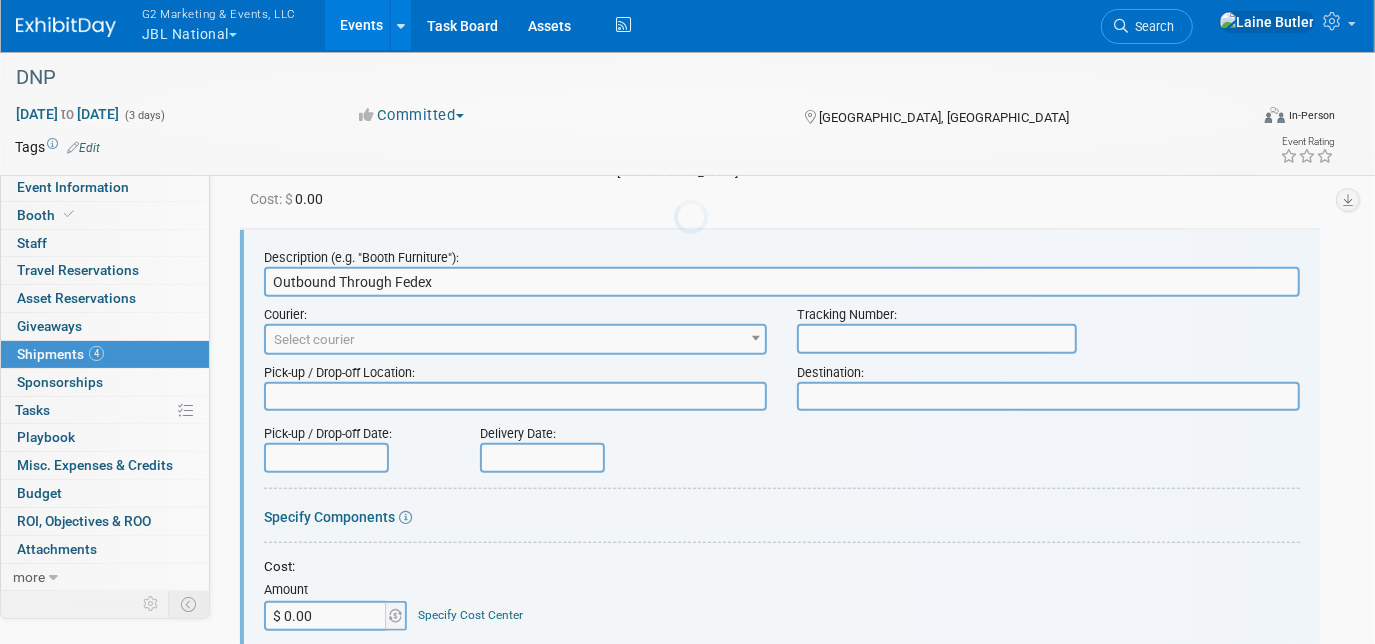 scroll, scrollTop: 0, scrollLeft: 0, axis: both 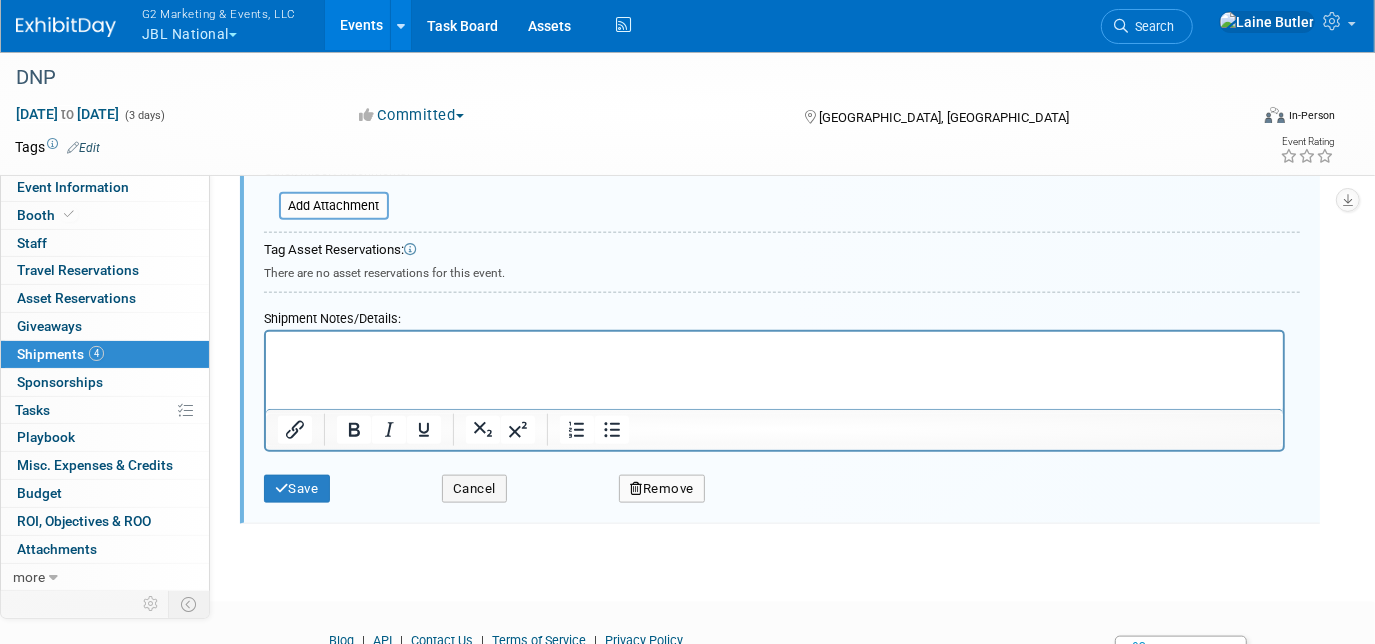 click at bounding box center (773, 346) 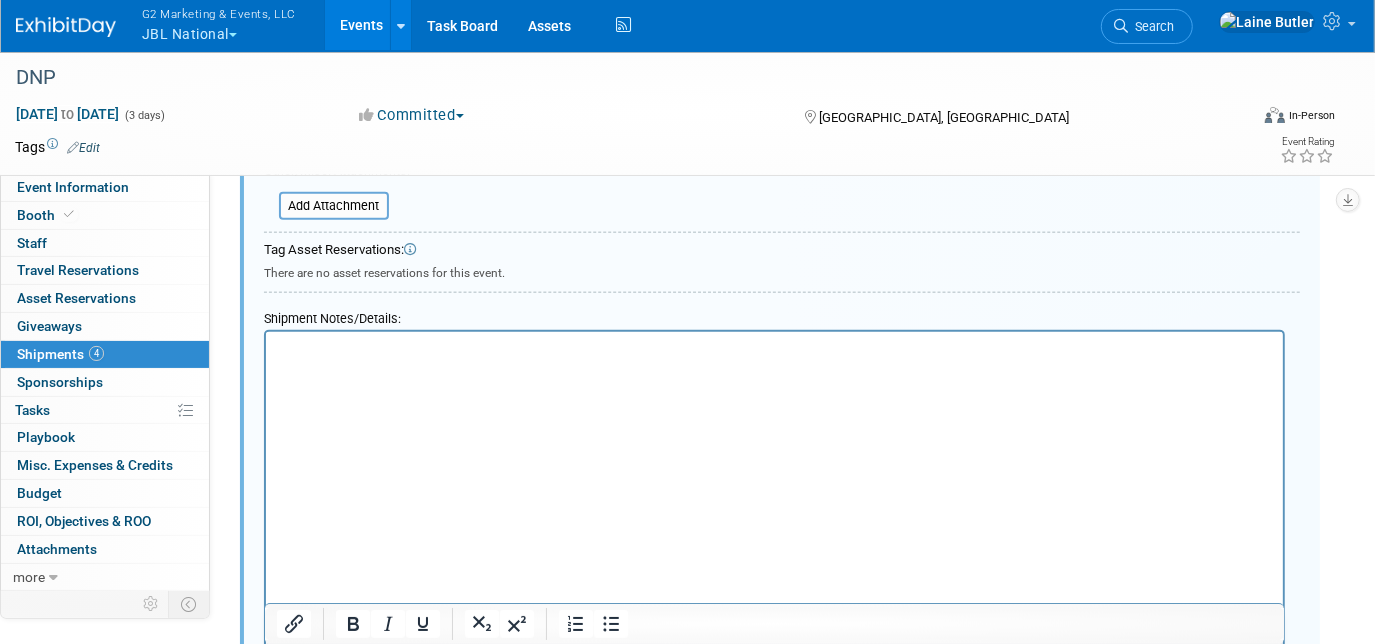 scroll, scrollTop: 1584, scrollLeft: 0, axis: vertical 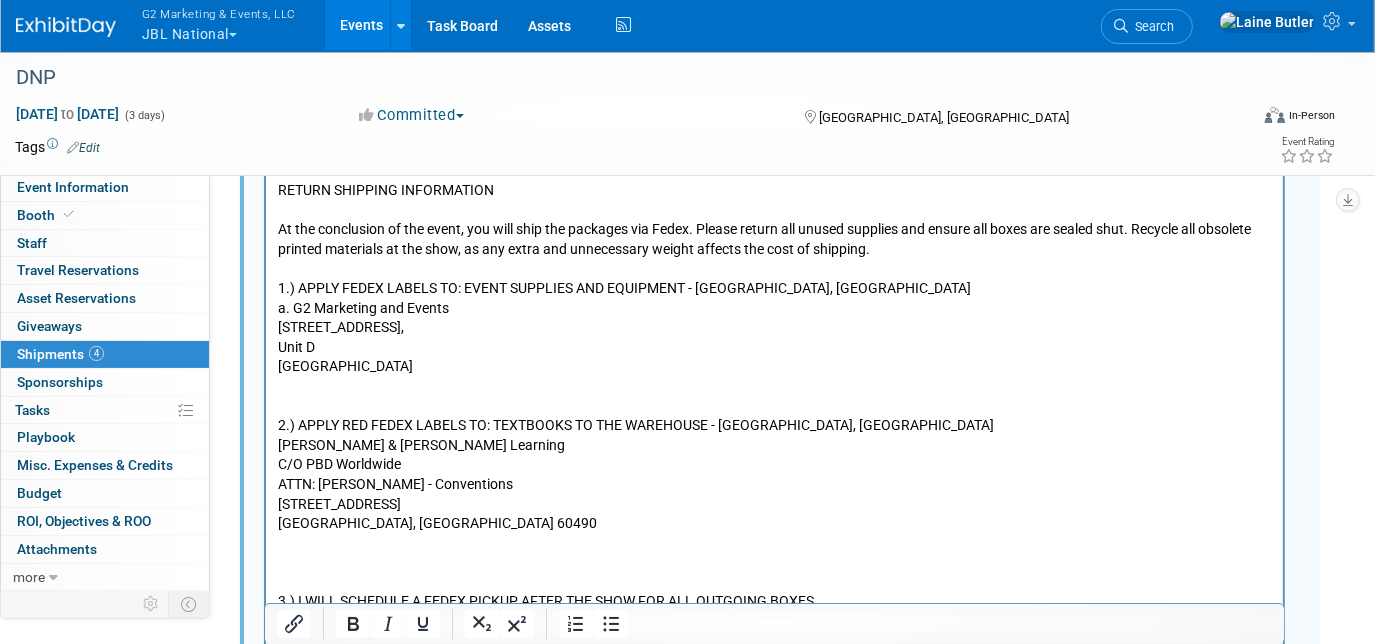 drag, startPoint x: 422, startPoint y: 370, endPoint x: 272, endPoint y: 334, distance: 154.25952 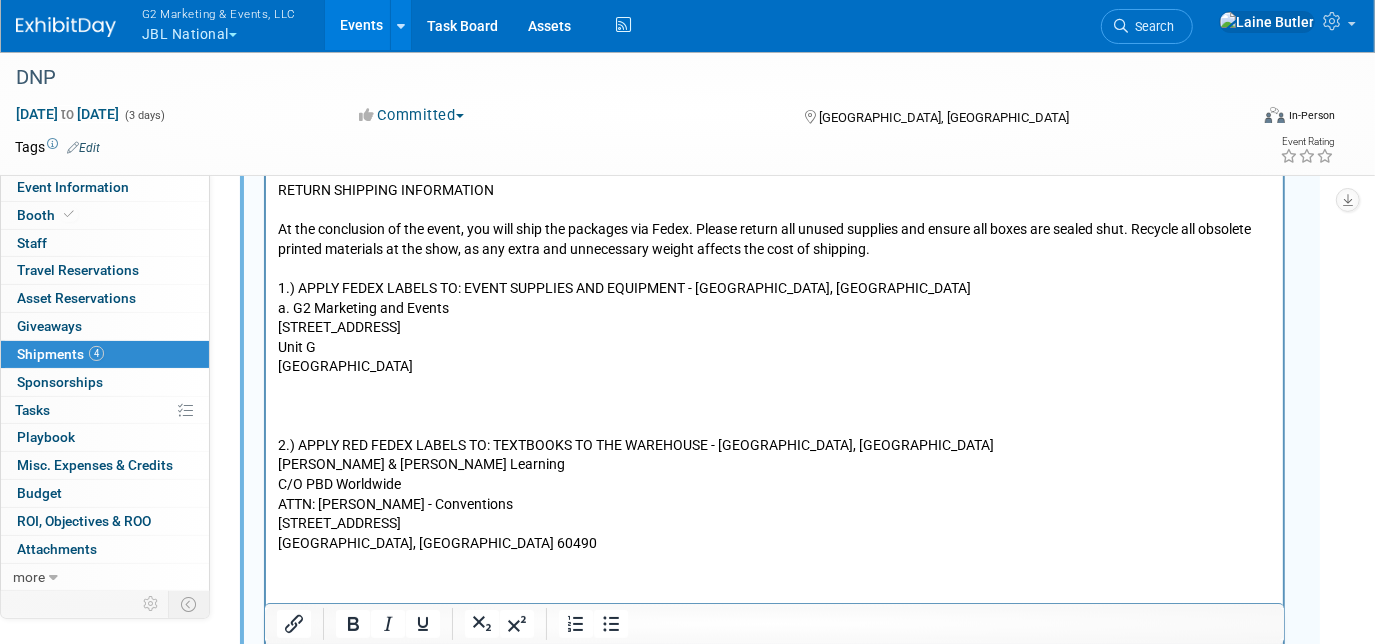 scroll, scrollTop: 1616, scrollLeft: 0, axis: vertical 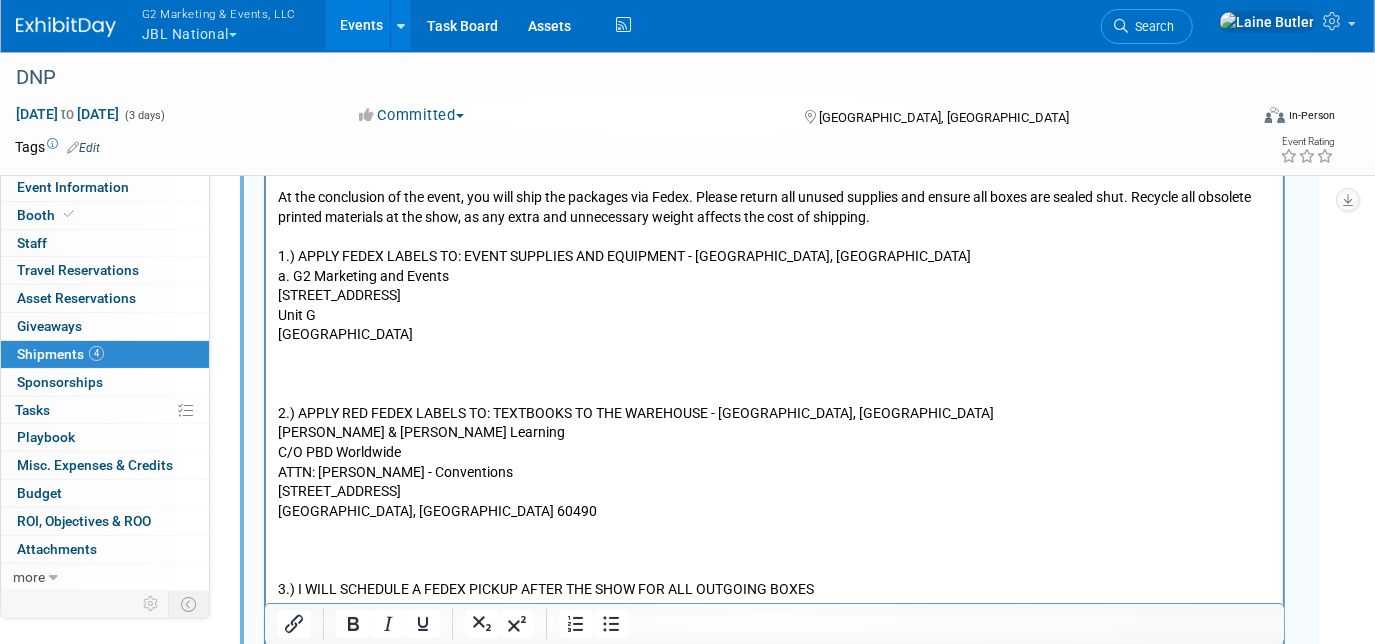 click on "2.) APPLY RED FEDEX LABELS TO: TEXTBOOKS TO THE WAREHOUSE - BOLINGBROOK, IL a. Jones & Bartlett Learning C/O PBD Worldwide ATTN: Leslie Engelhardt - Conventions 905 Carlow Drive, Unit B Bolingbrook, IL 60490 3.) I WILL SCHEDULE A FEDEX PICKUP AFTER THE SHOW FOR ALL OUTGOING BOXES" at bounding box center (774, 472) 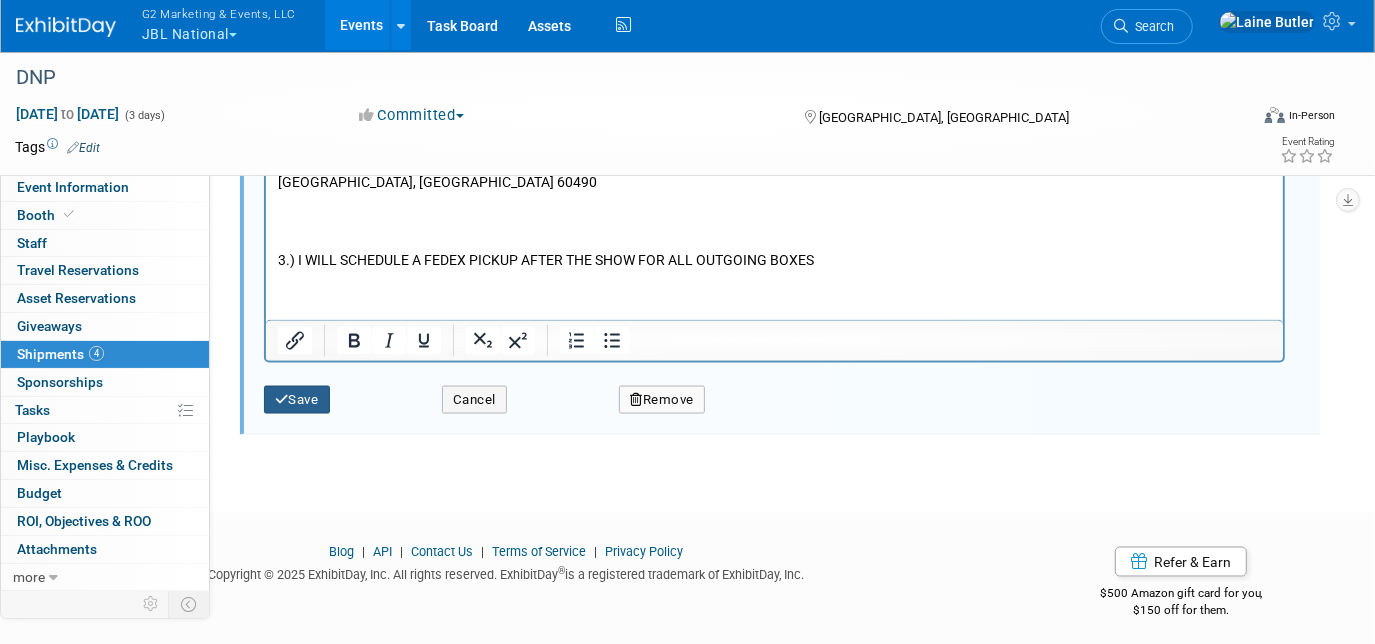 click on "Save" at bounding box center [297, 400] 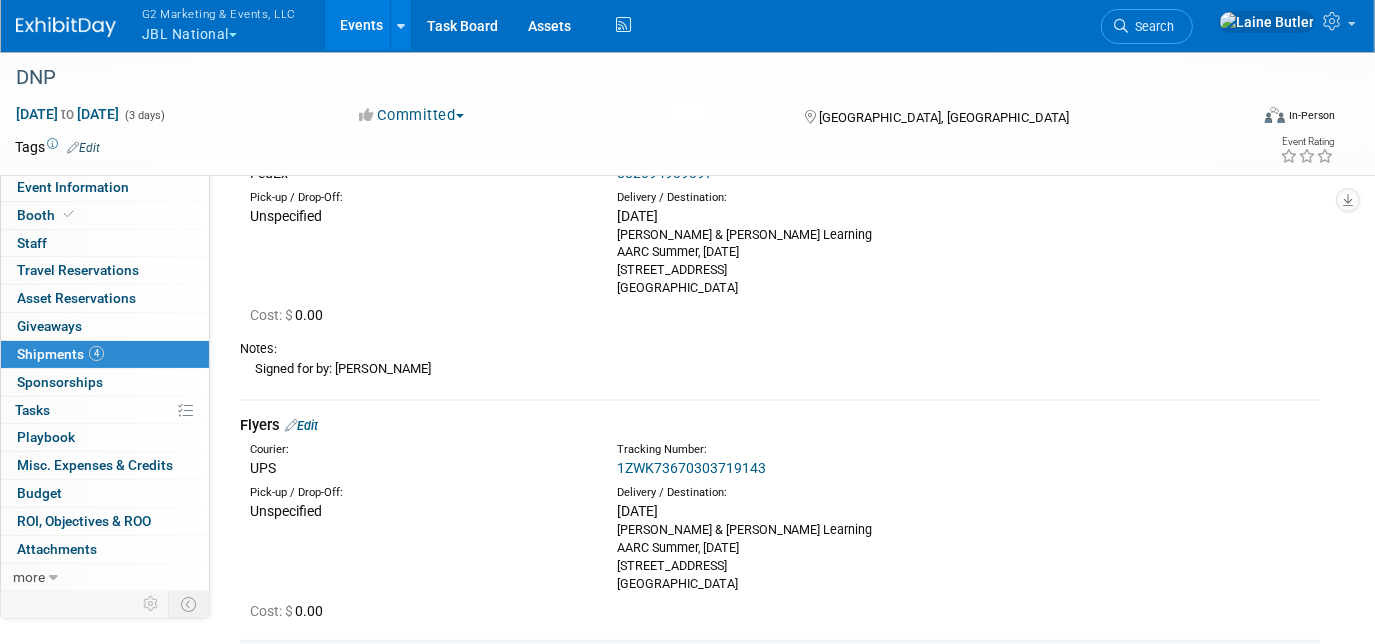 scroll, scrollTop: 0, scrollLeft: 0, axis: both 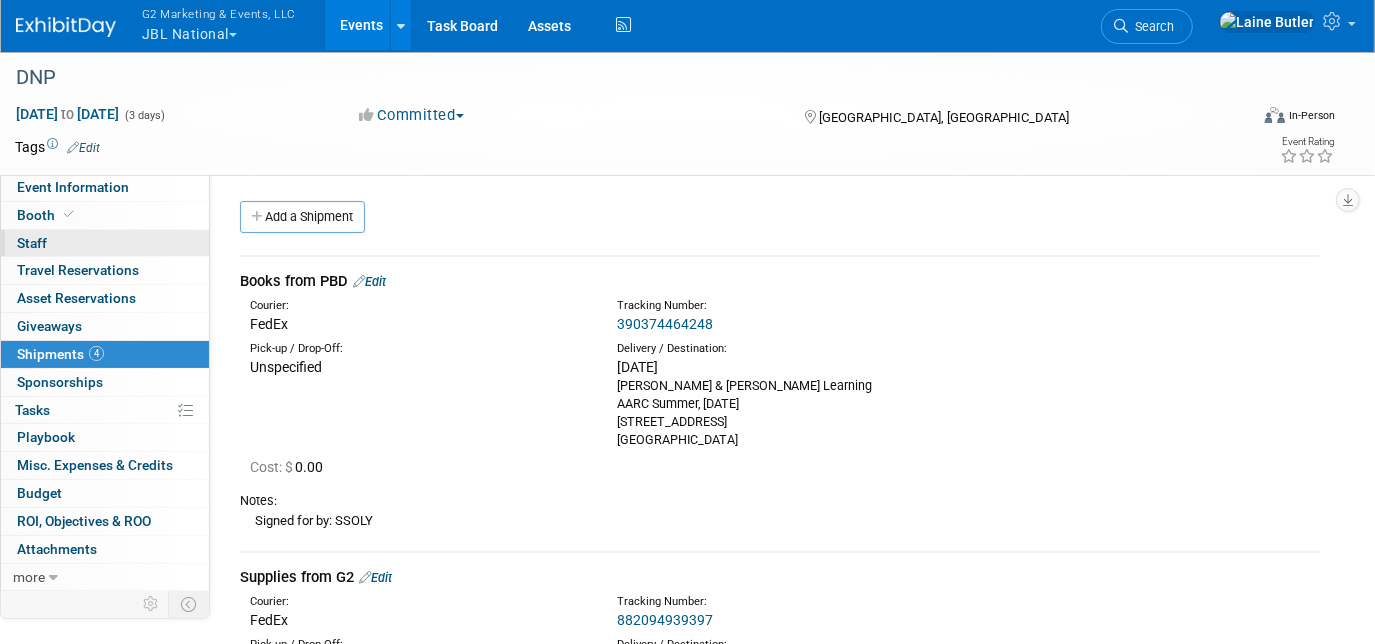 click on "0
Staff 0" at bounding box center [105, 243] 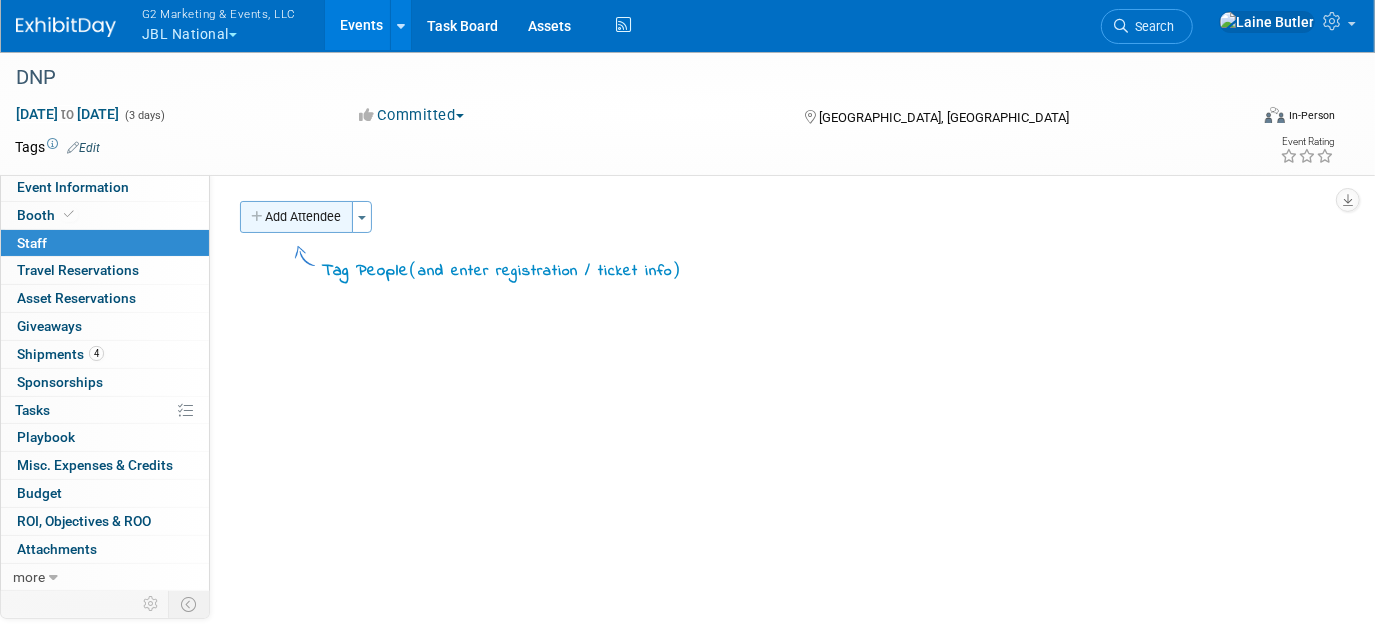 click on "Add Attendee" at bounding box center (296, 217) 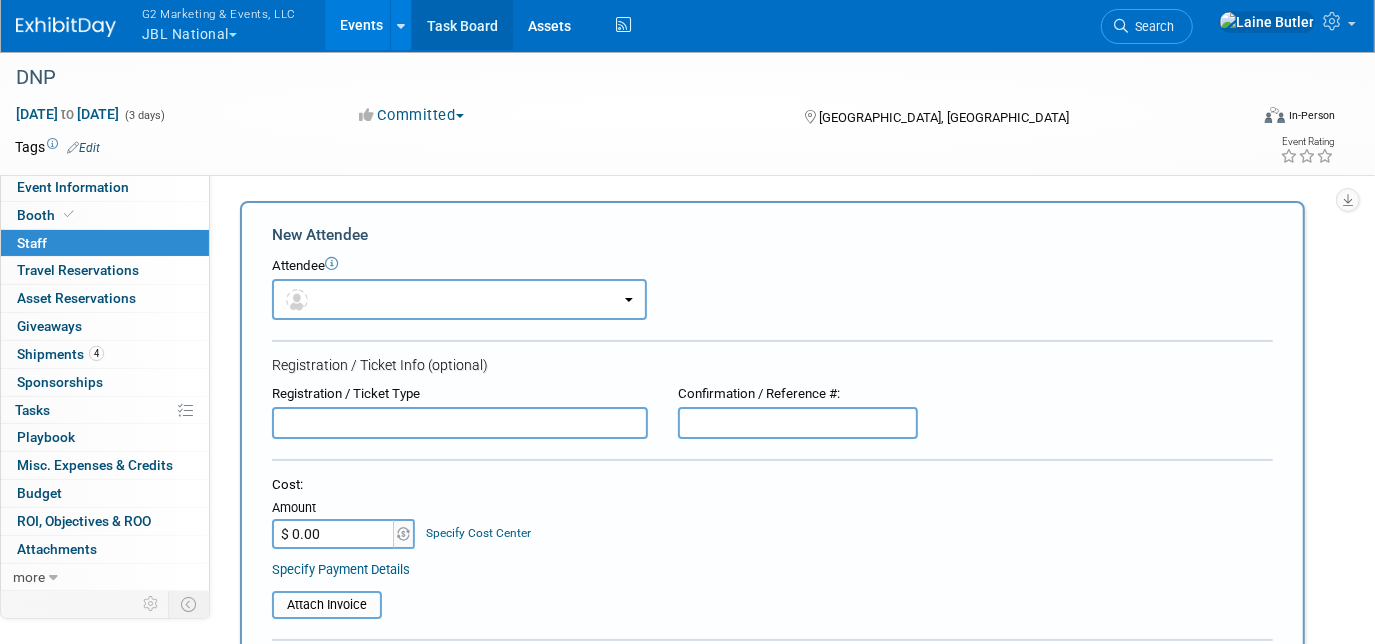 scroll, scrollTop: 0, scrollLeft: 0, axis: both 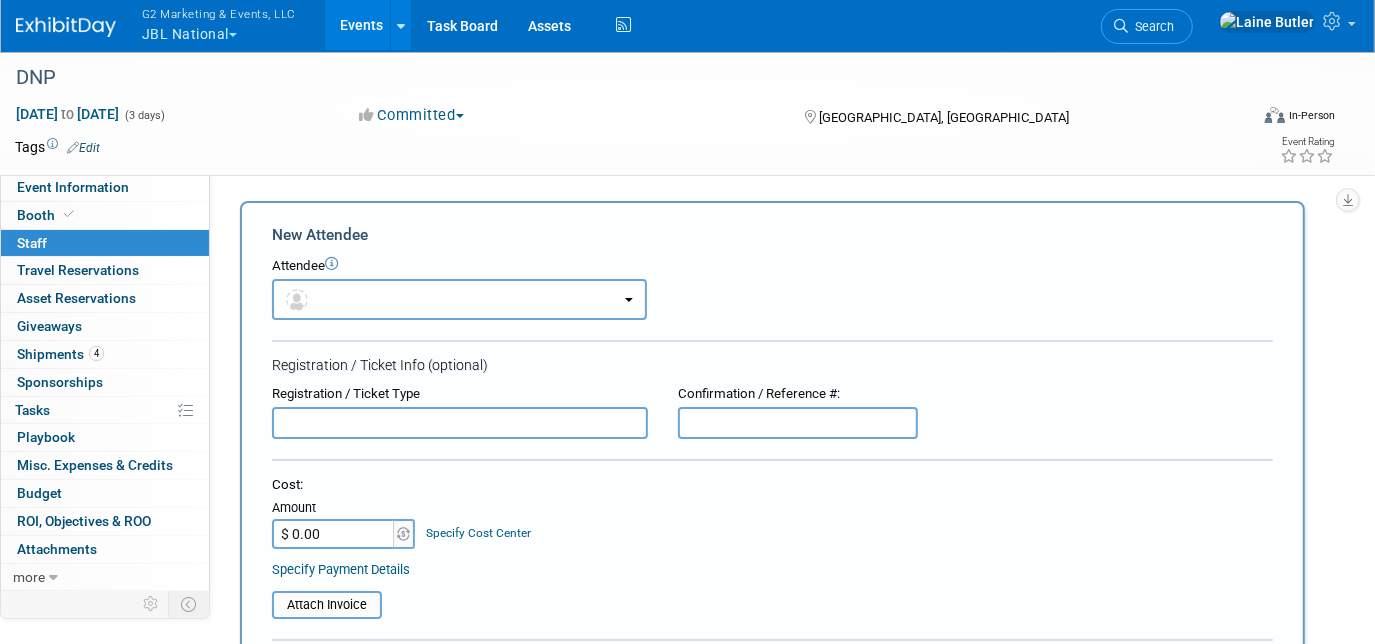 click on "Attendee" at bounding box center (772, 266) 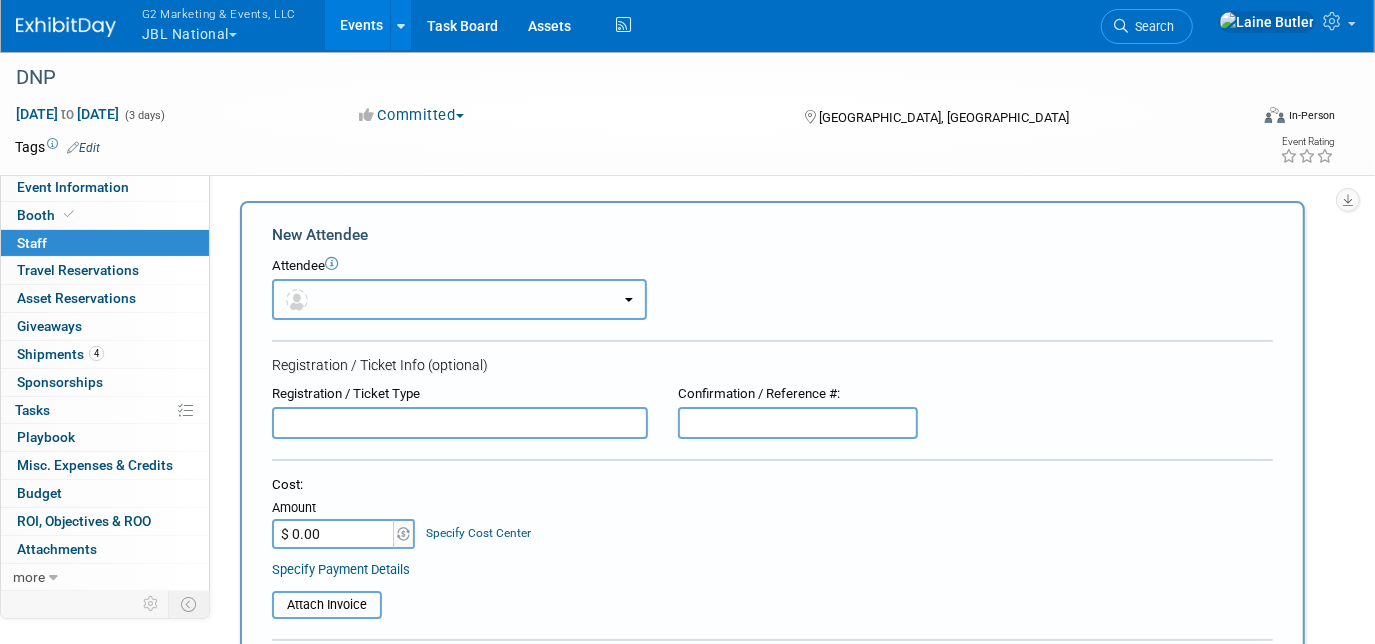 click at bounding box center (459, 299) 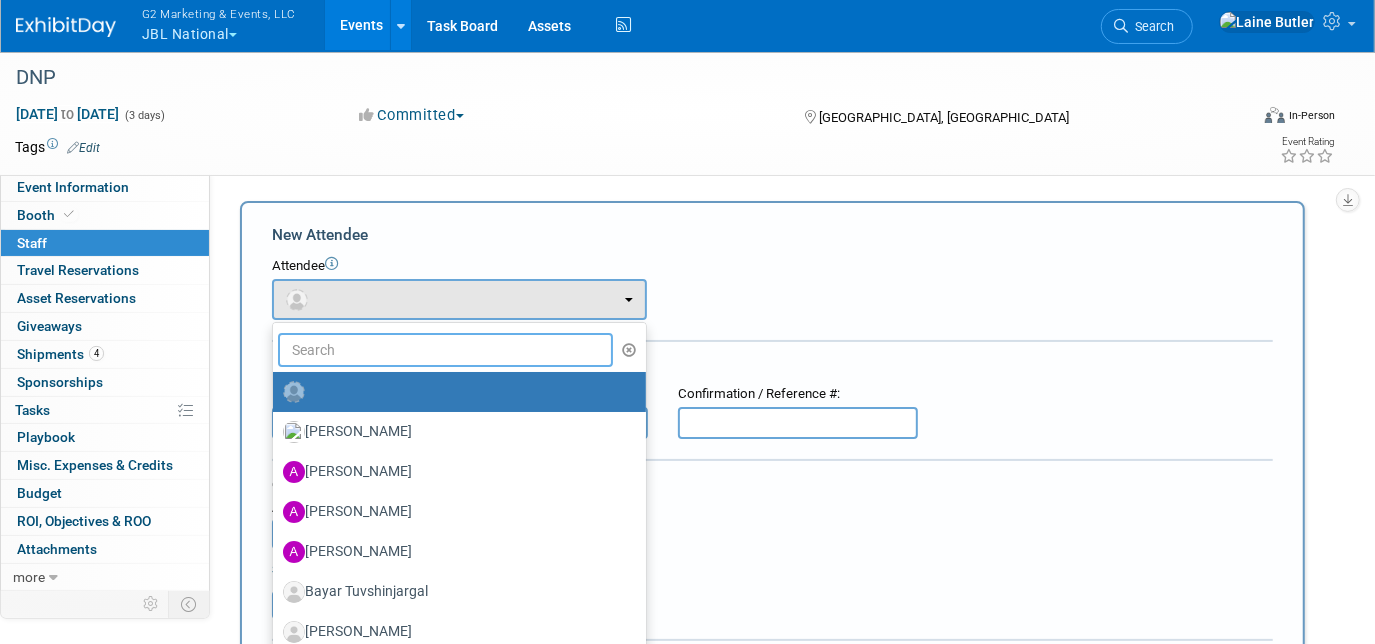click at bounding box center [445, 350] 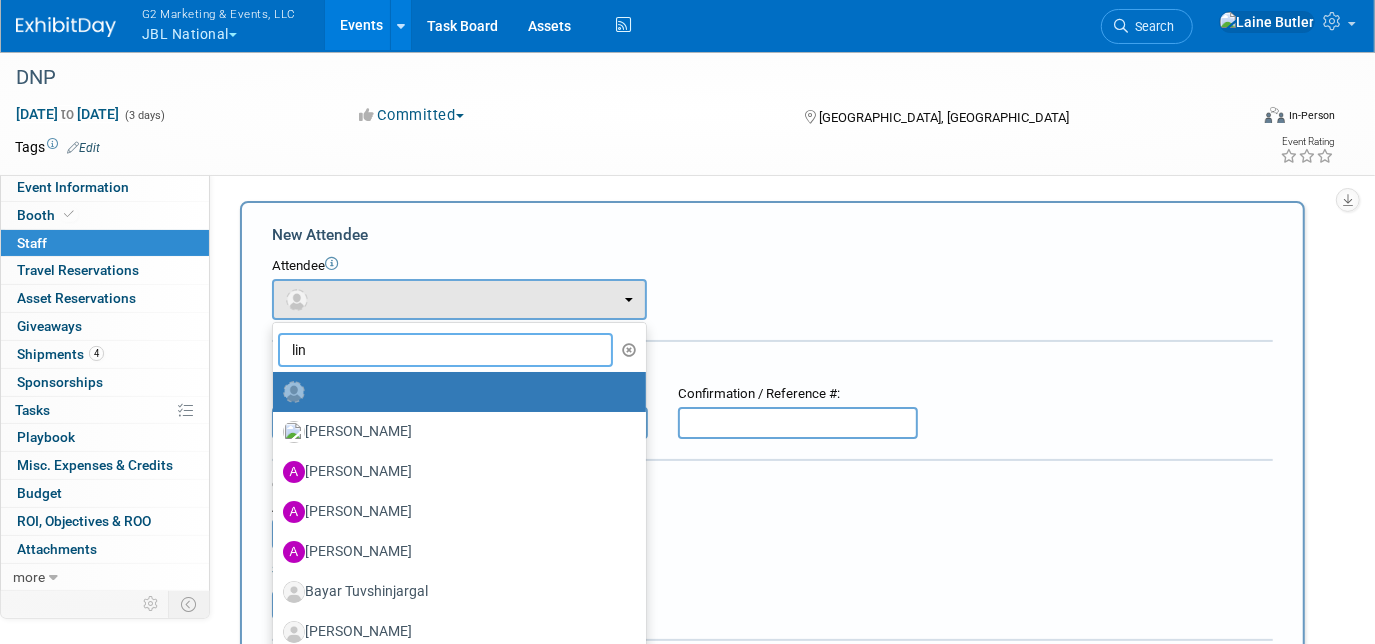 type on "lind" 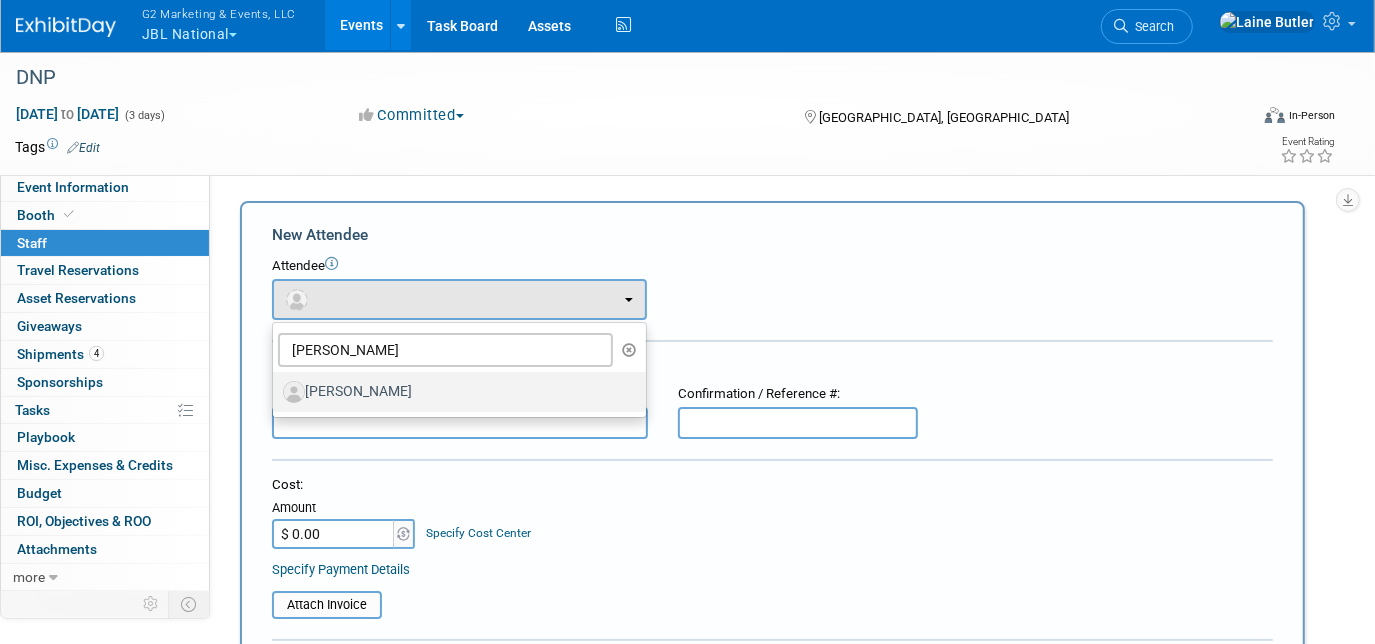 click on "Lindsay White" at bounding box center [454, 392] 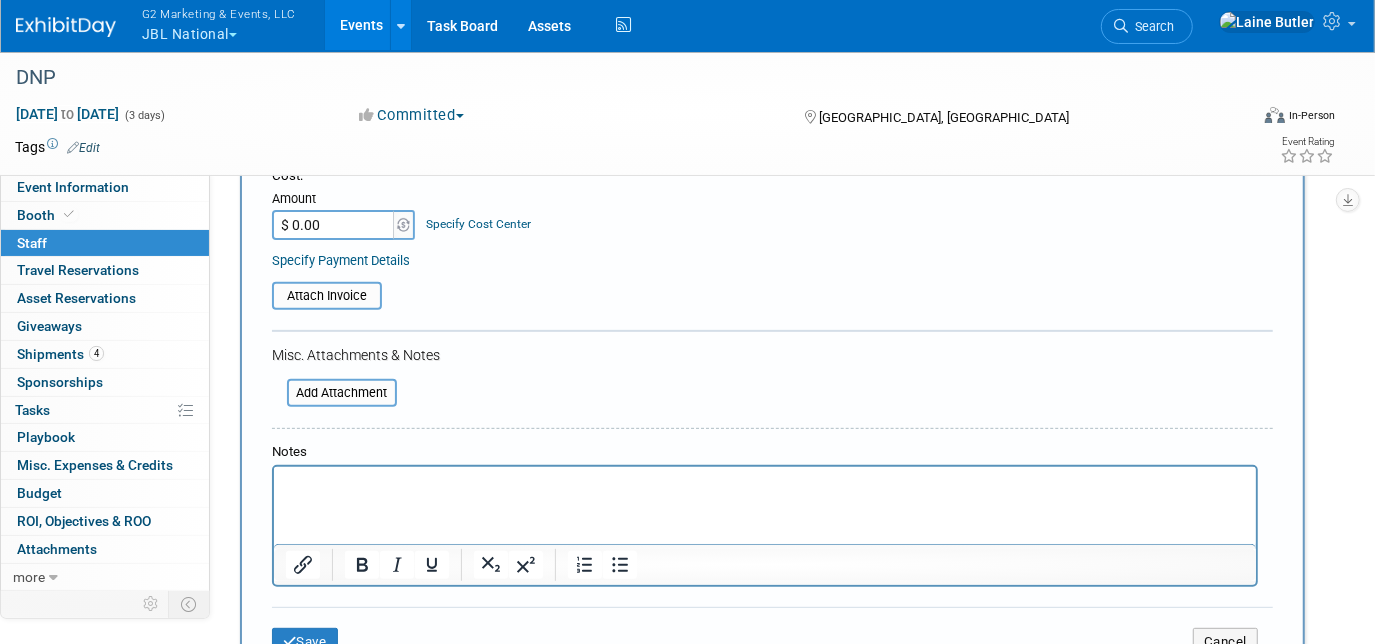 scroll, scrollTop: 528, scrollLeft: 0, axis: vertical 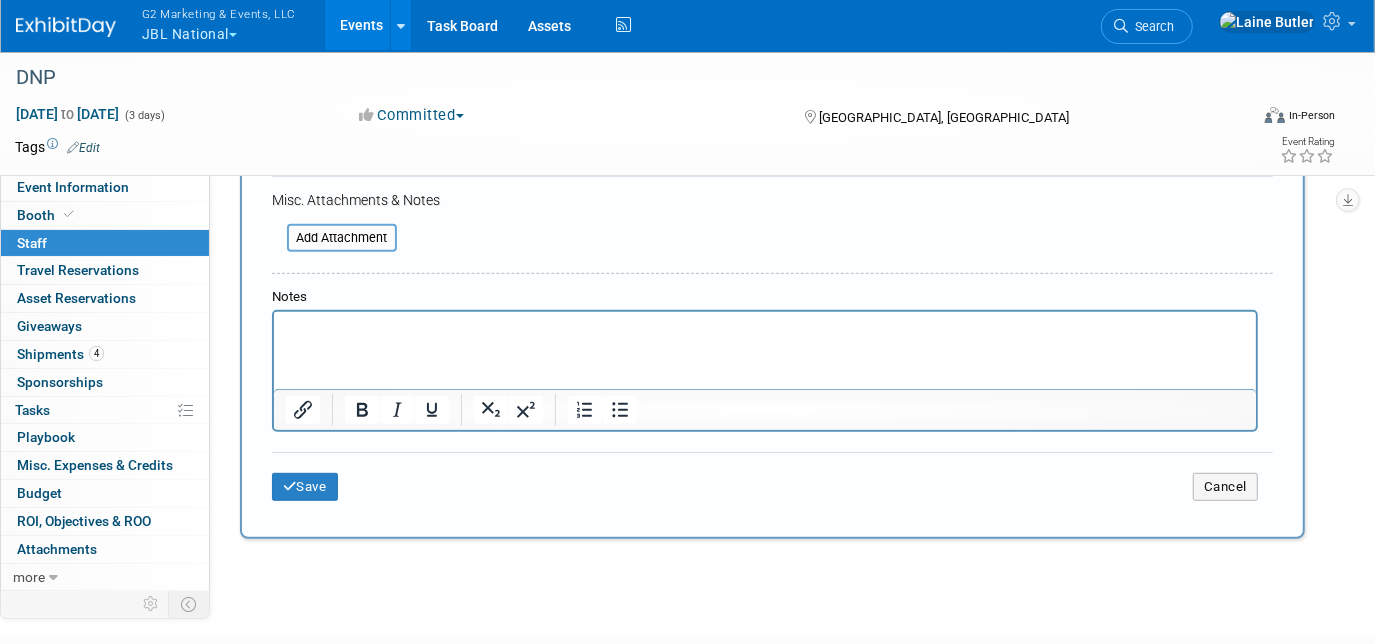 click on "Save
Cancel" at bounding box center (772, 484) 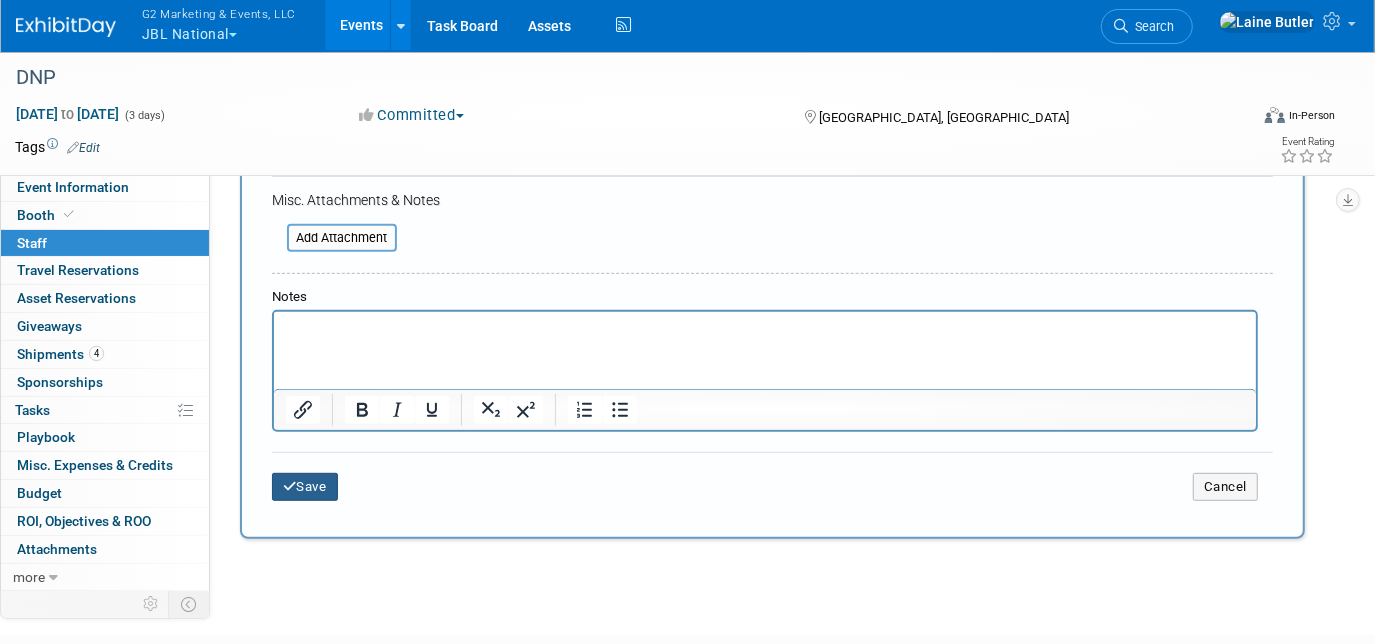 click on "Save" at bounding box center [305, 487] 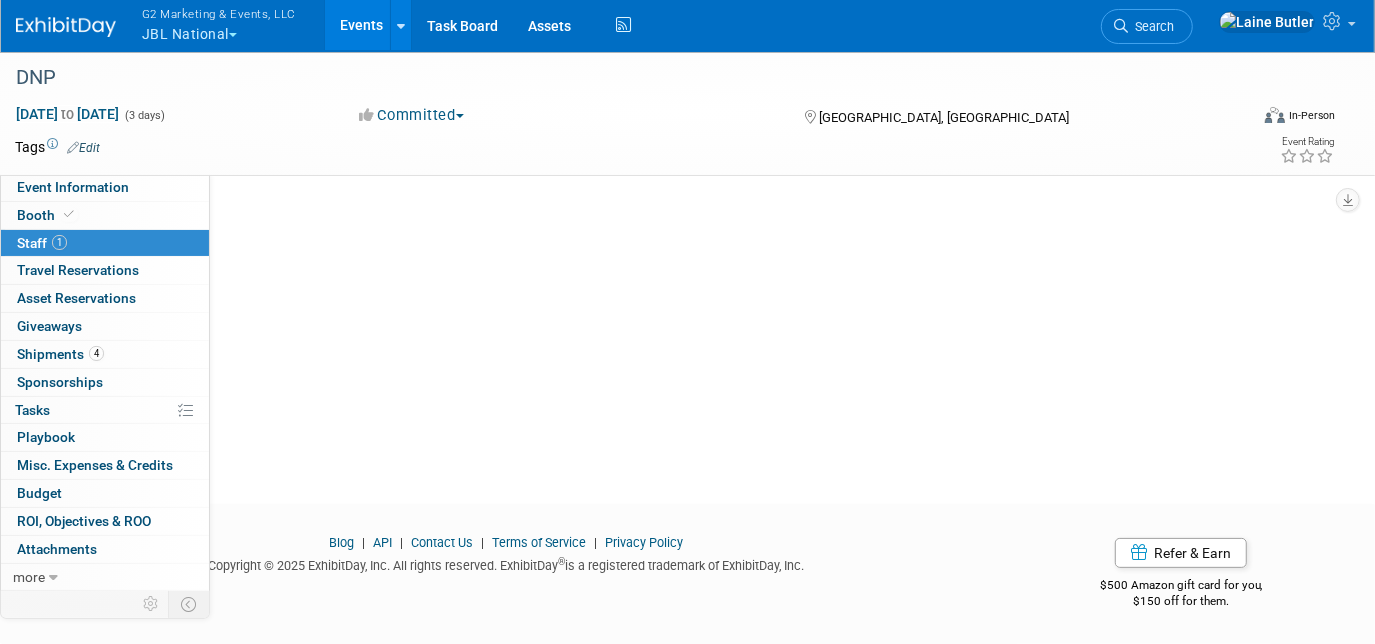 scroll, scrollTop: 0, scrollLeft: 0, axis: both 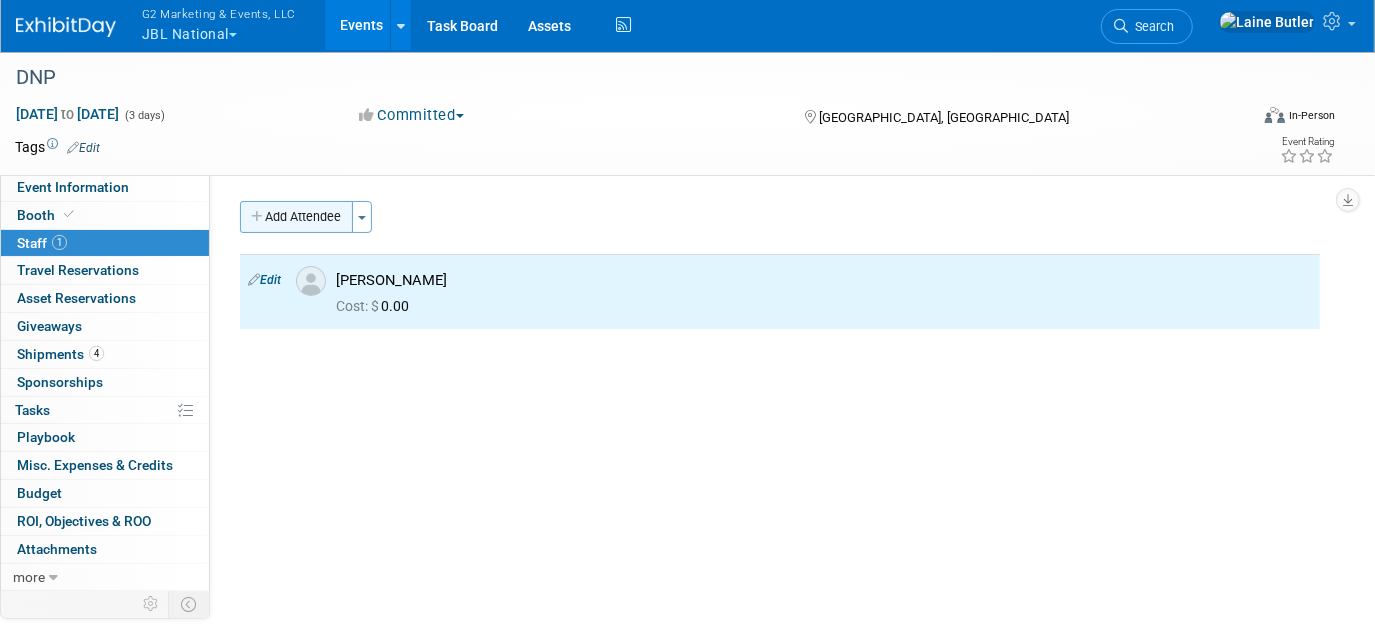 click on "Add Attendee" at bounding box center (296, 217) 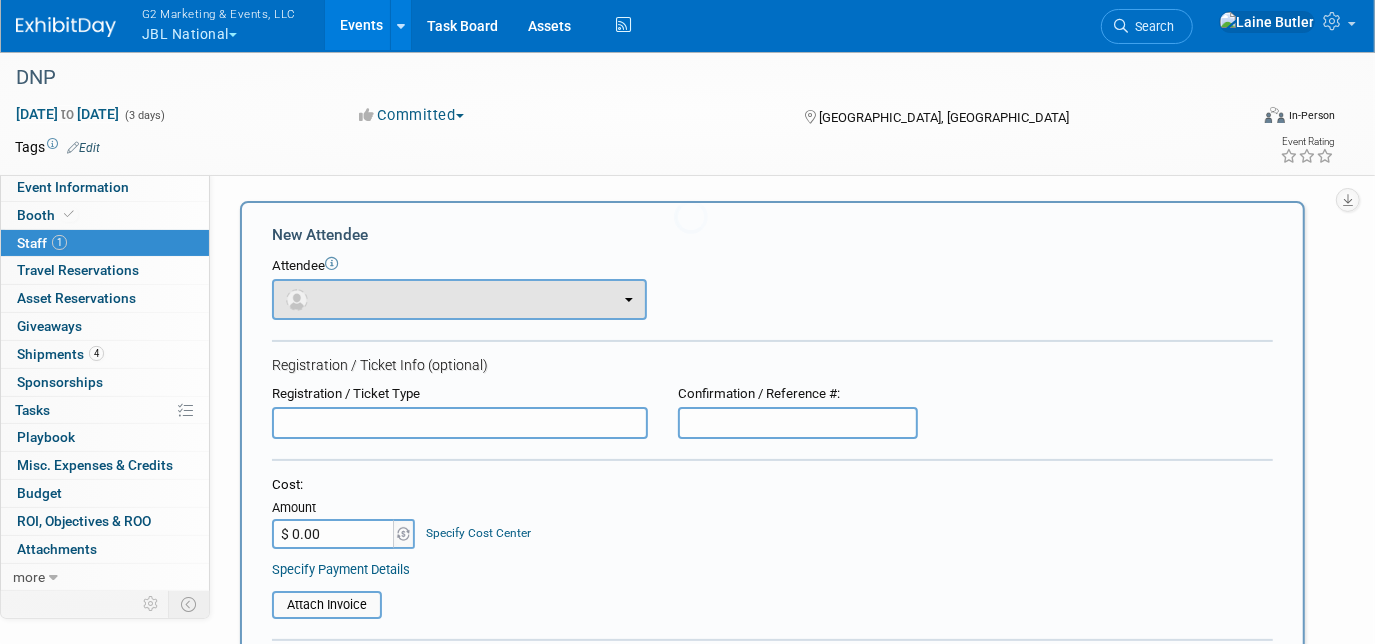 scroll, scrollTop: 0, scrollLeft: 0, axis: both 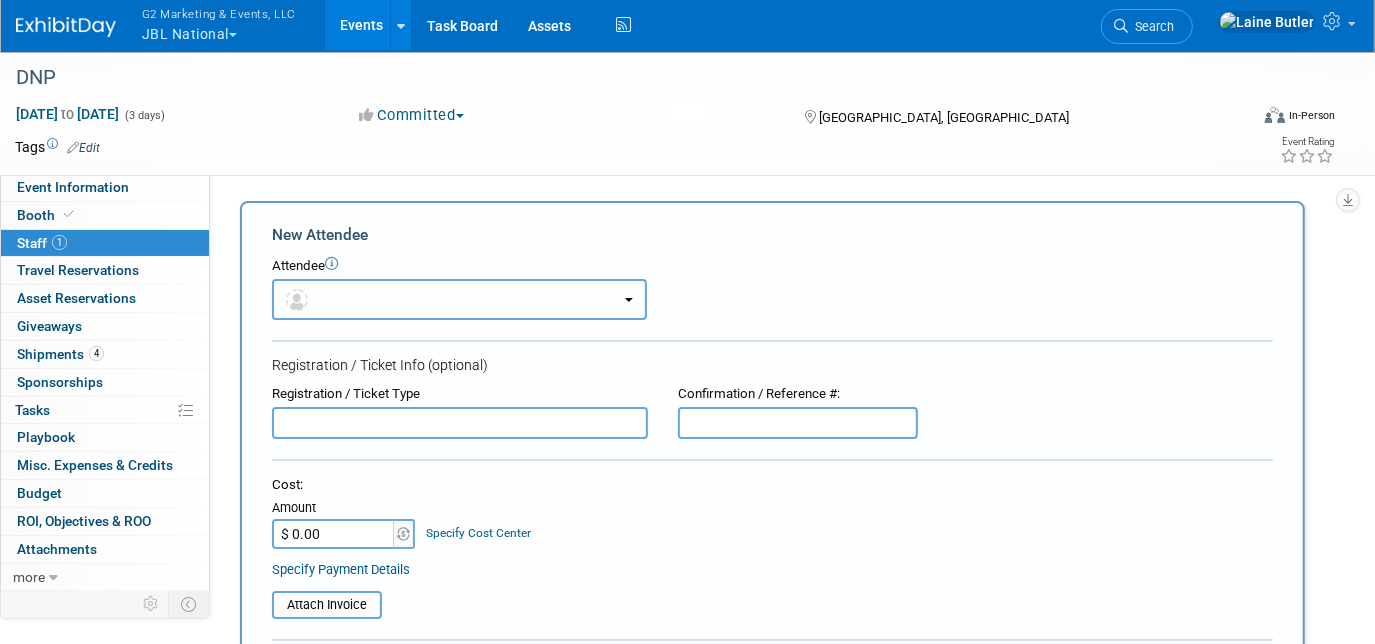 click at bounding box center (300, 299) 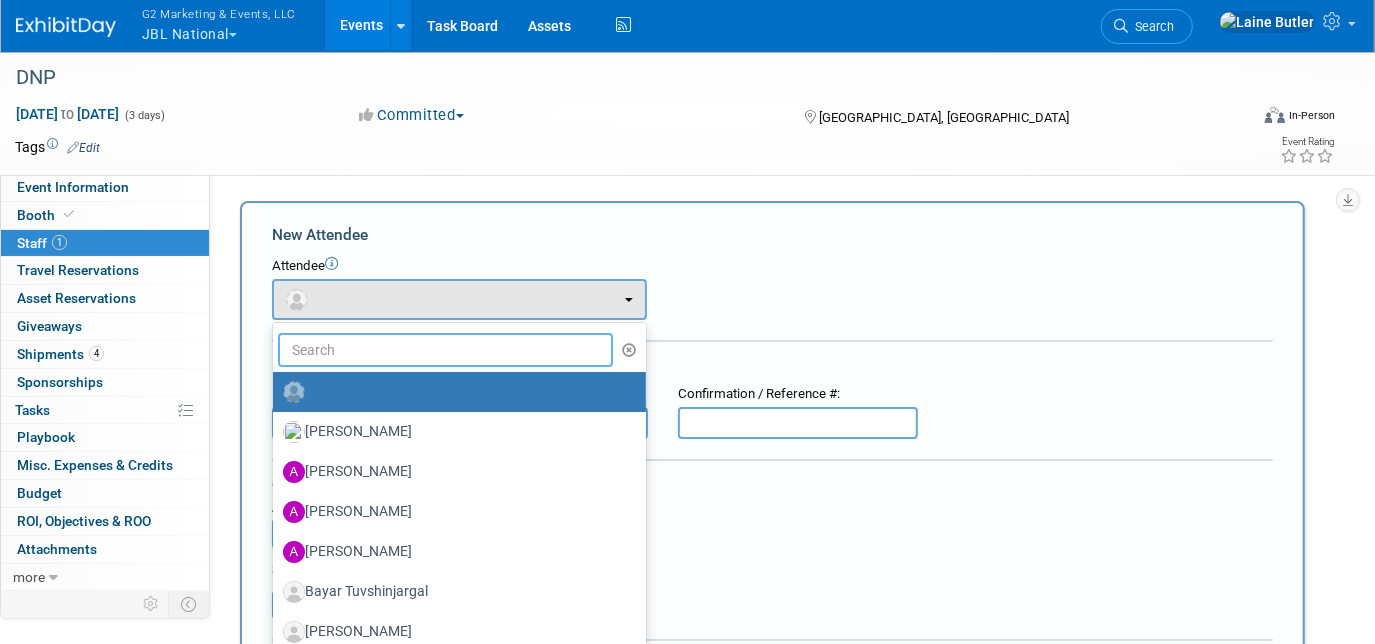 click at bounding box center (445, 350) 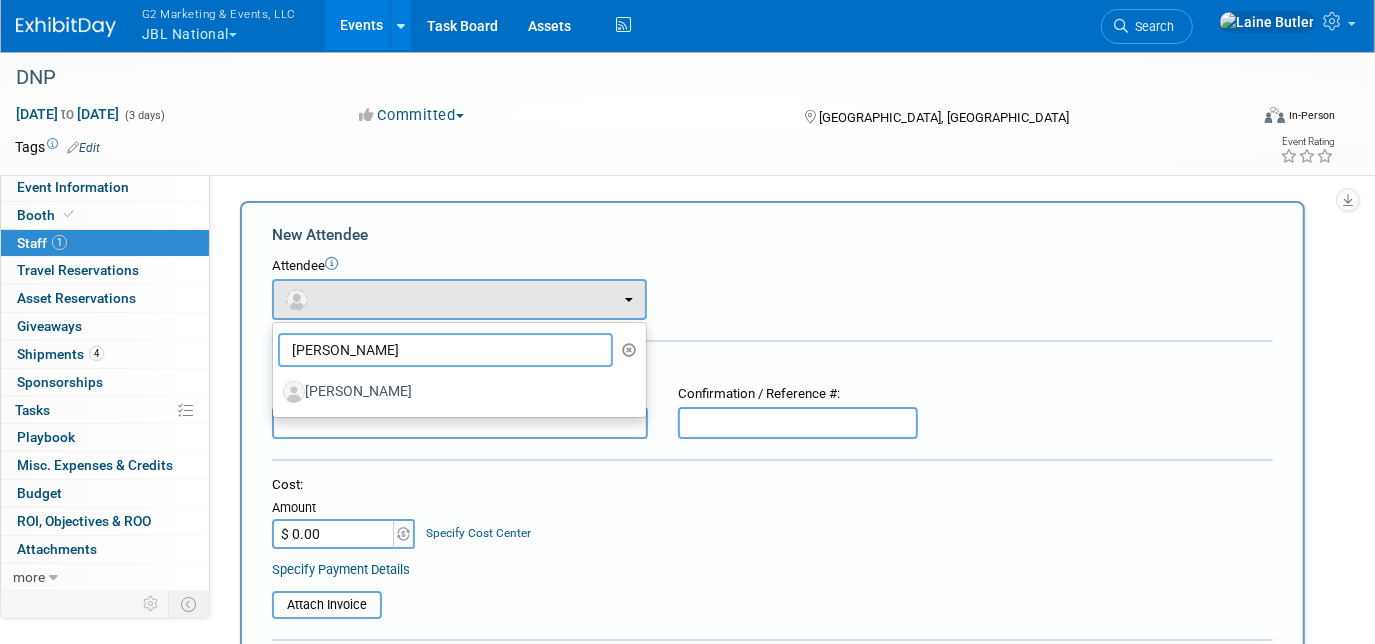 type on "joe" 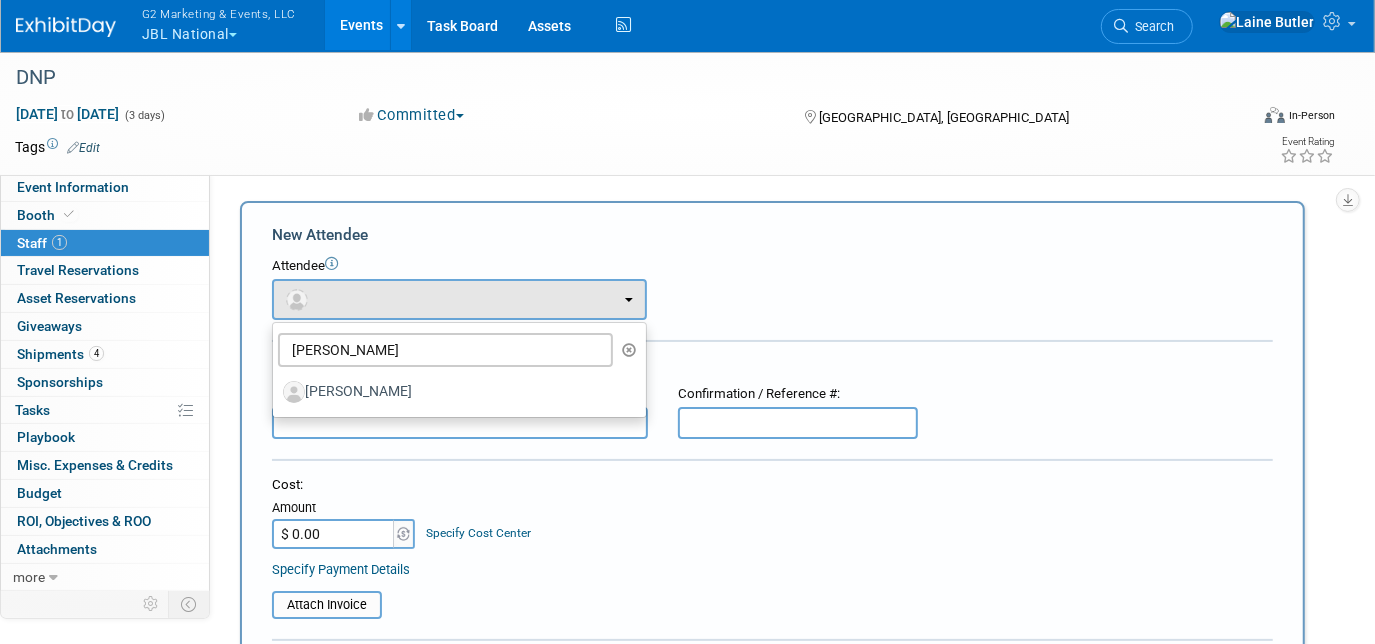 click on "Cost:" at bounding box center (772, 485) 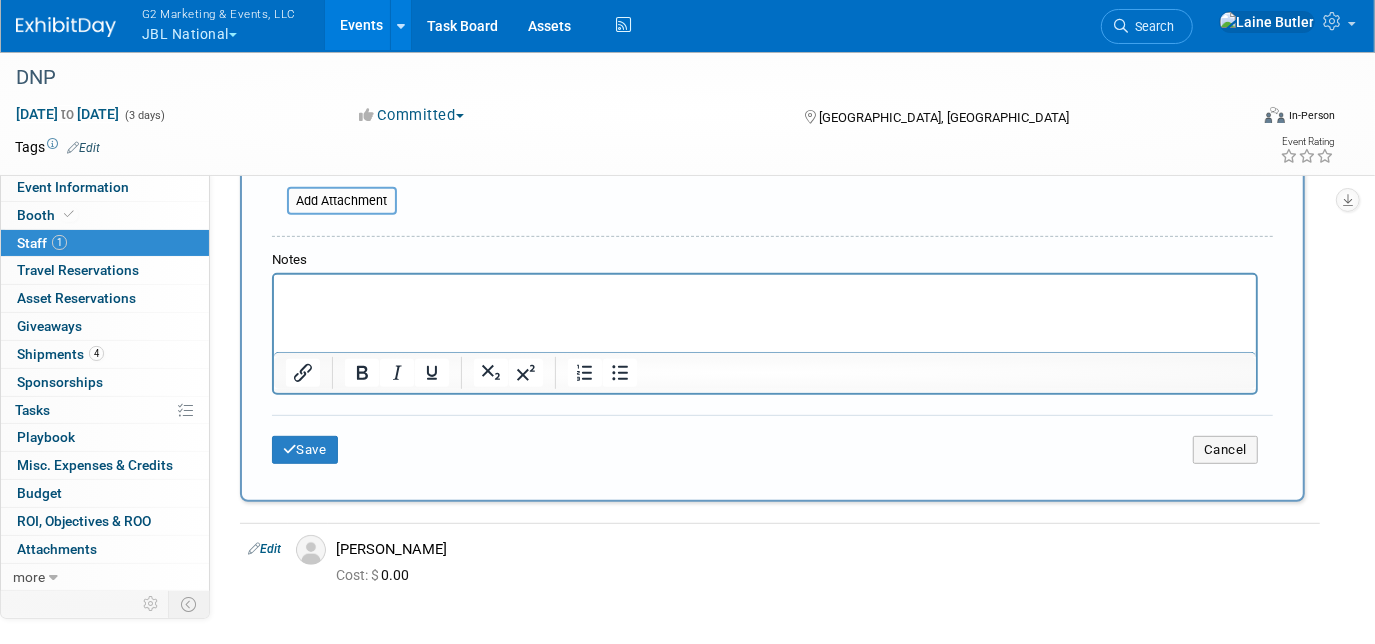 scroll, scrollTop: 0, scrollLeft: 0, axis: both 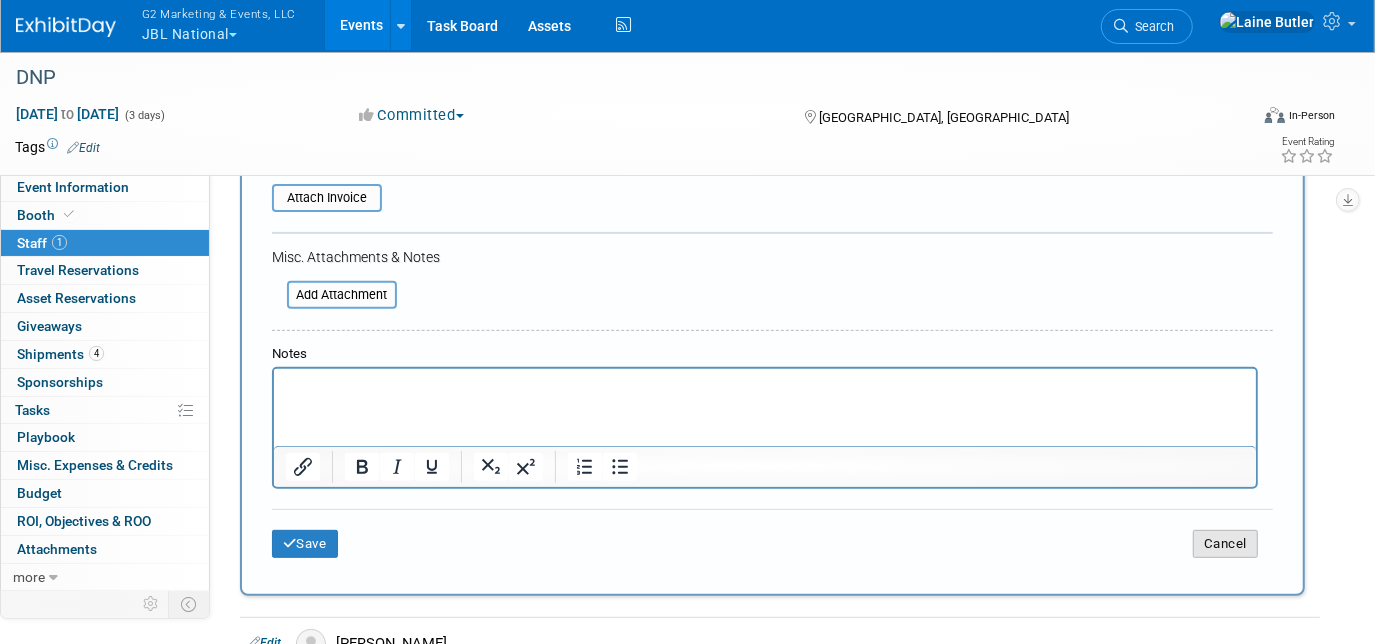 click on "Cancel" at bounding box center [1225, 544] 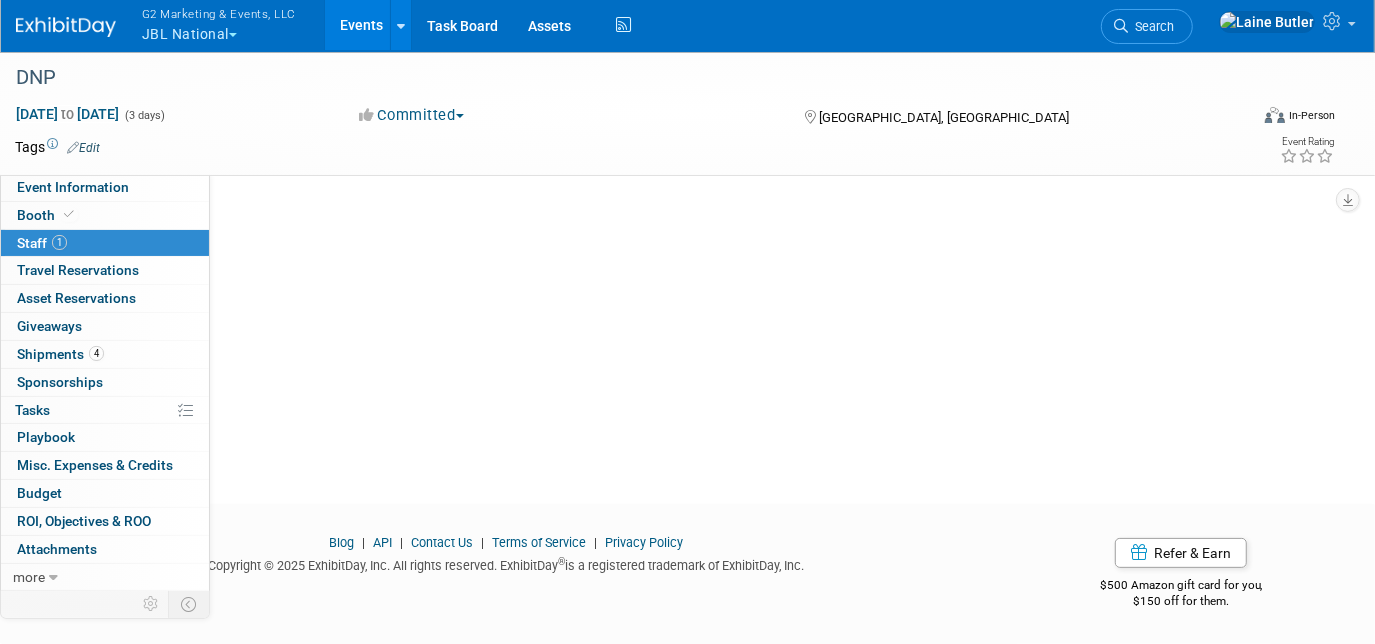 scroll, scrollTop: 0, scrollLeft: 0, axis: both 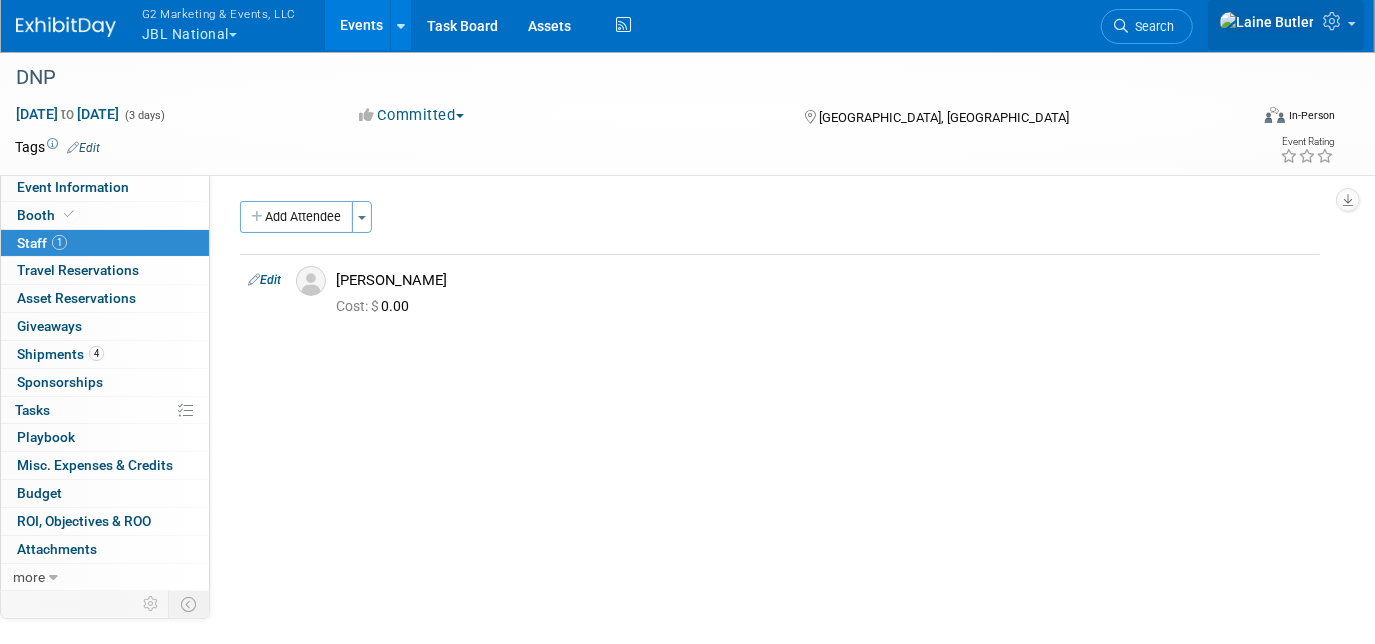 click at bounding box center [1286, 25] 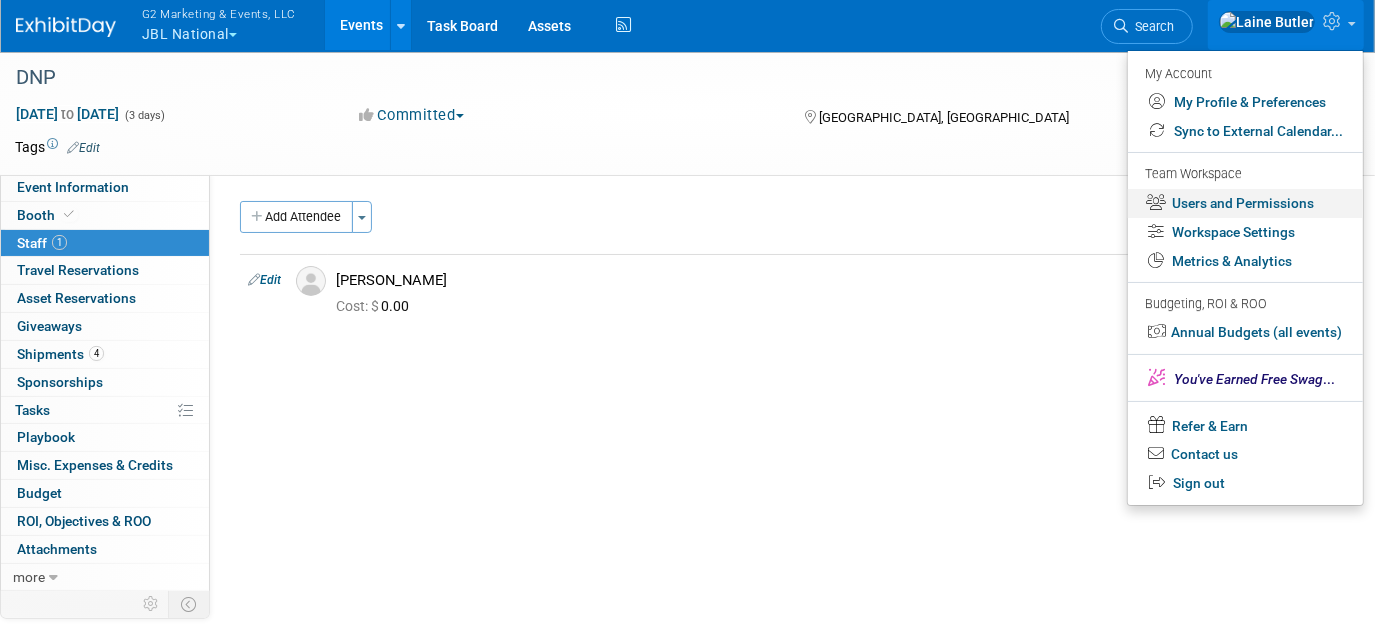 click on "Users and Permissions" at bounding box center [1245, 203] 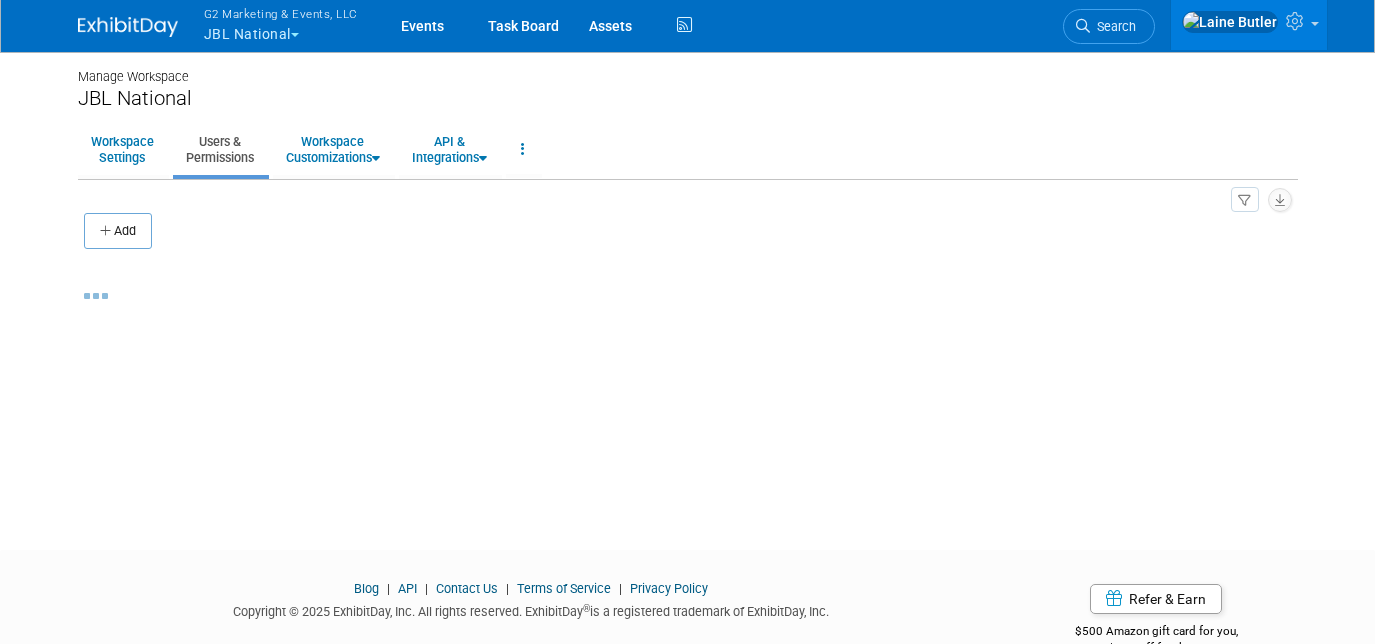 scroll, scrollTop: 0, scrollLeft: 0, axis: both 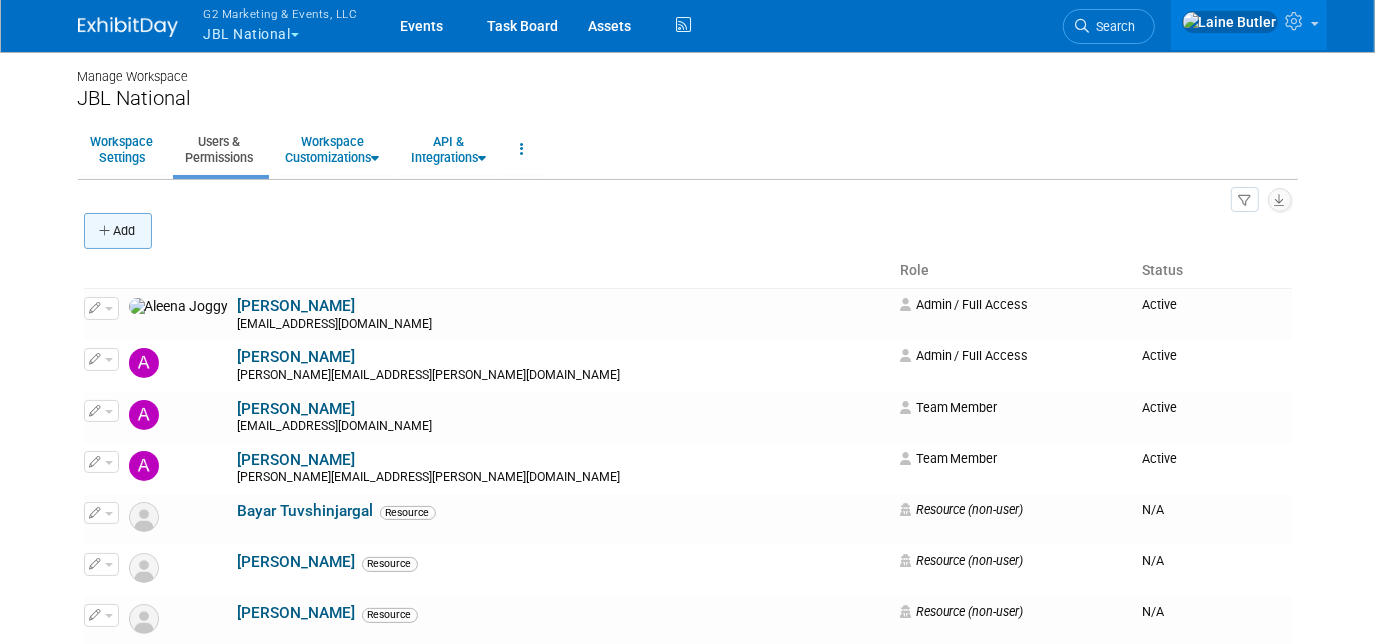 click at bounding box center (107, 231) 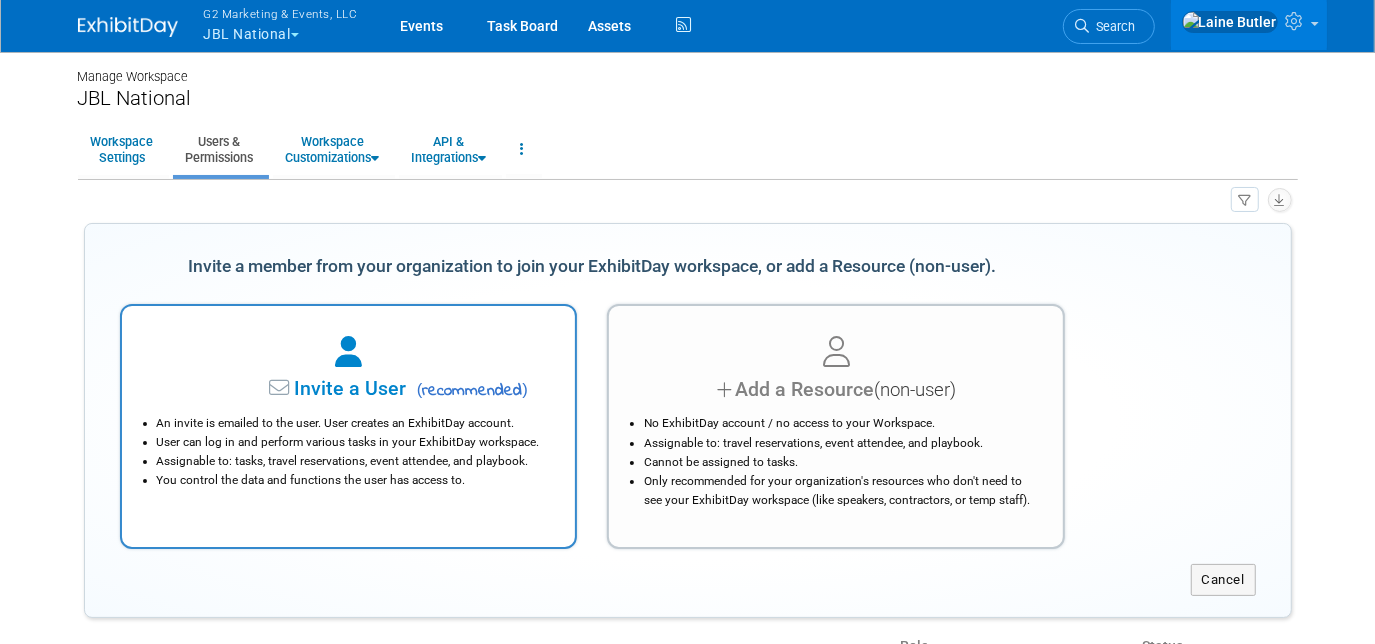 click on "Invite a User
( recommended )" at bounding box center (349, 389) 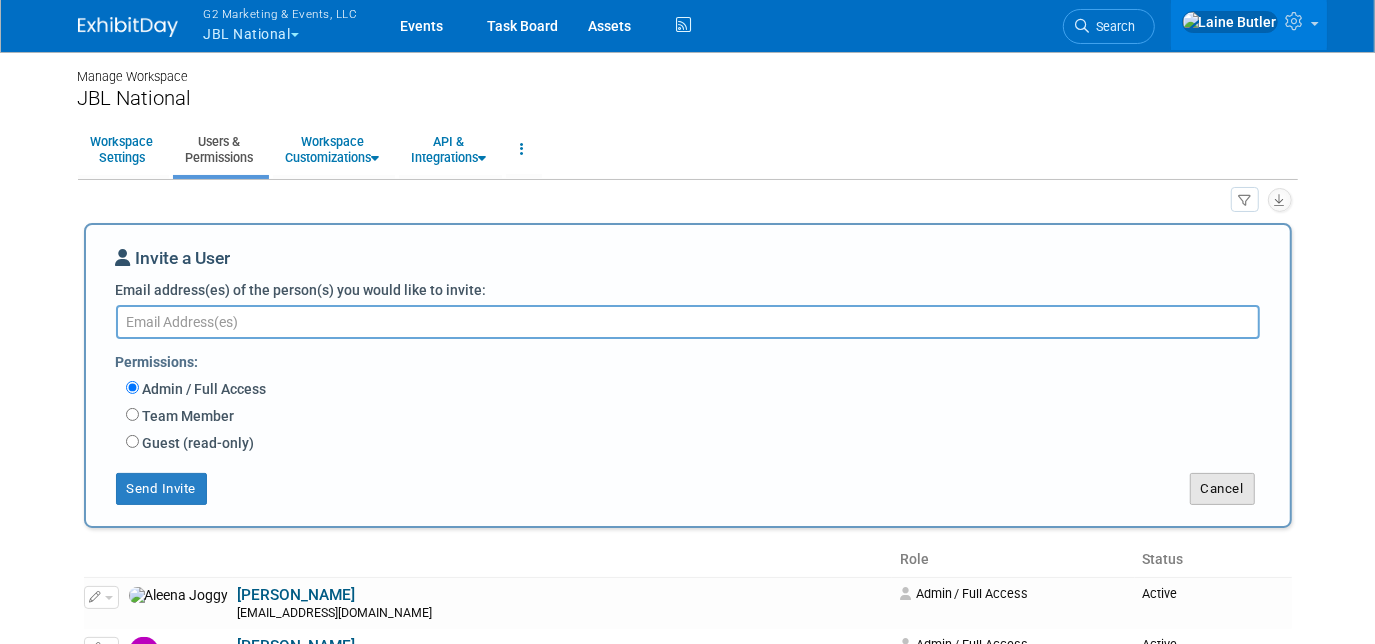 click on "Cancel" at bounding box center [1222, 489] 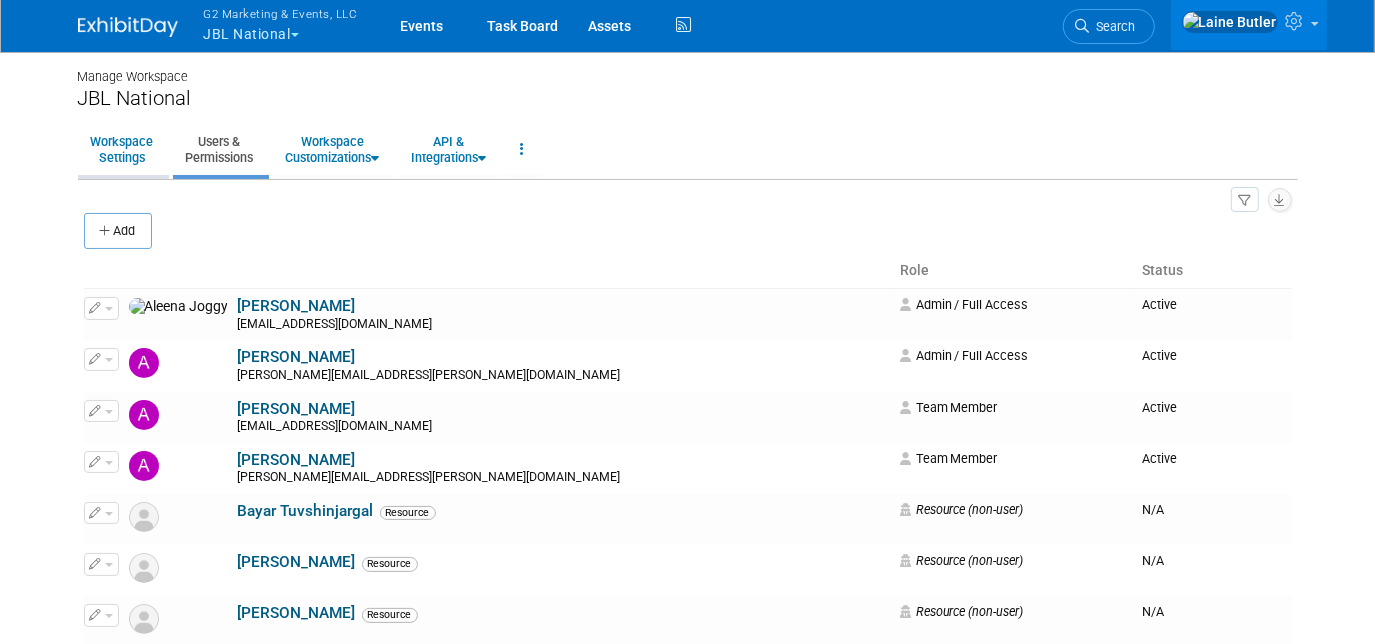 click on "Workspace Settings" at bounding box center (122, 149) 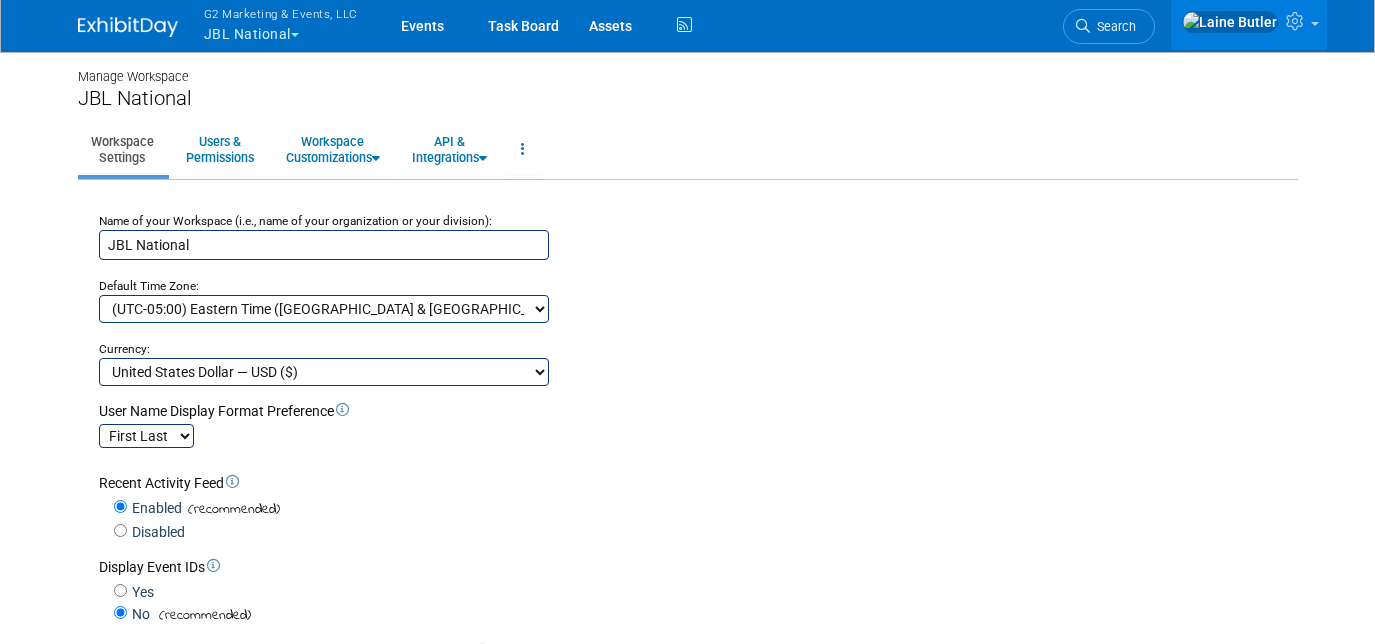 scroll, scrollTop: 0, scrollLeft: 0, axis: both 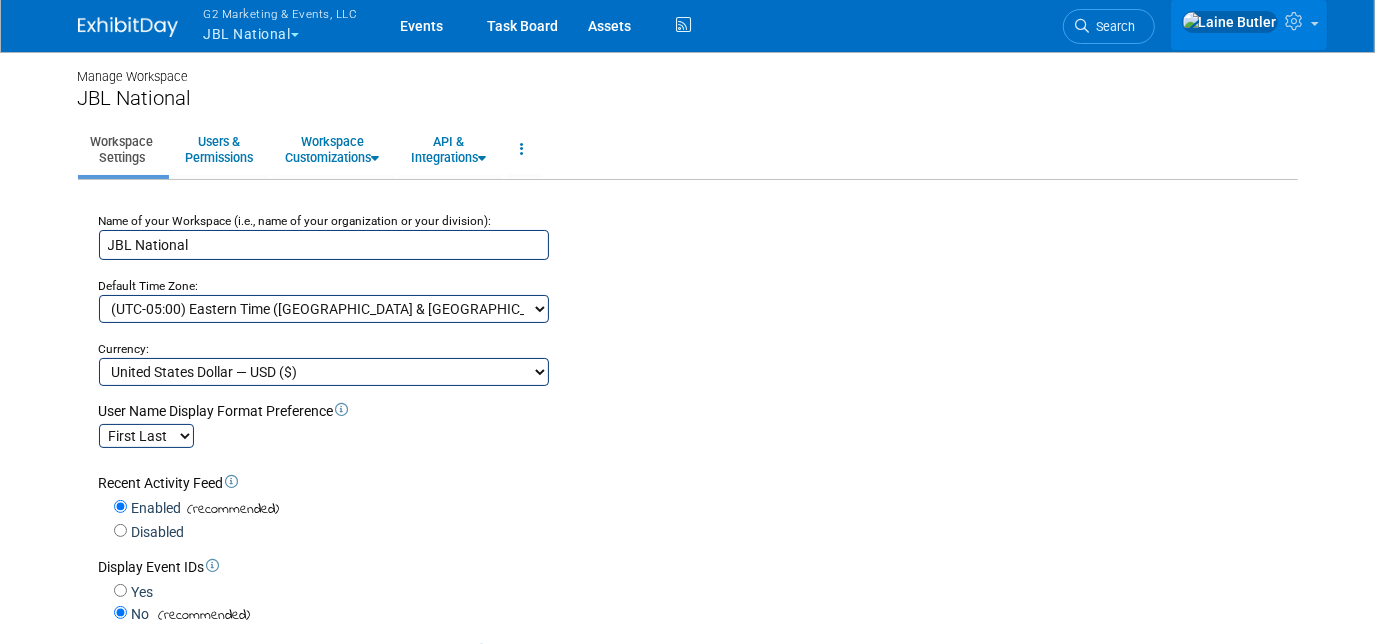 click at bounding box center [1249, 25] 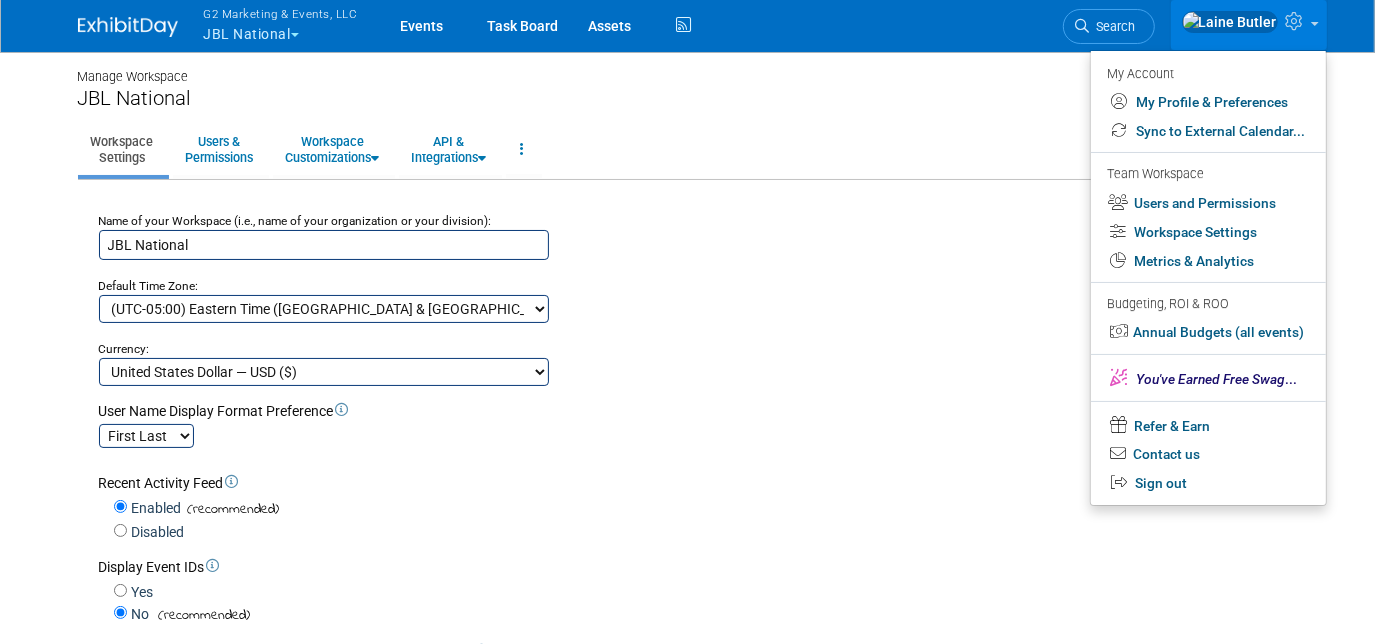 click on "Team Workspace" at bounding box center (1207, 175) 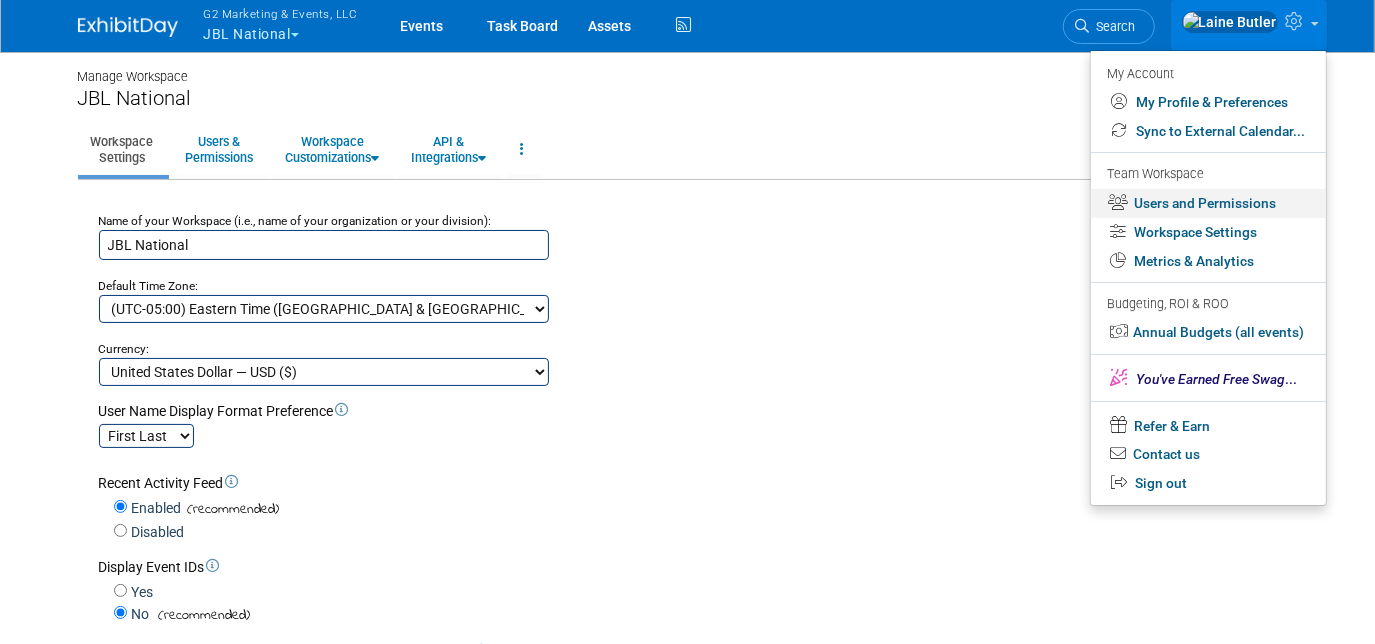 click on "Users and Permissions" at bounding box center (1208, 203) 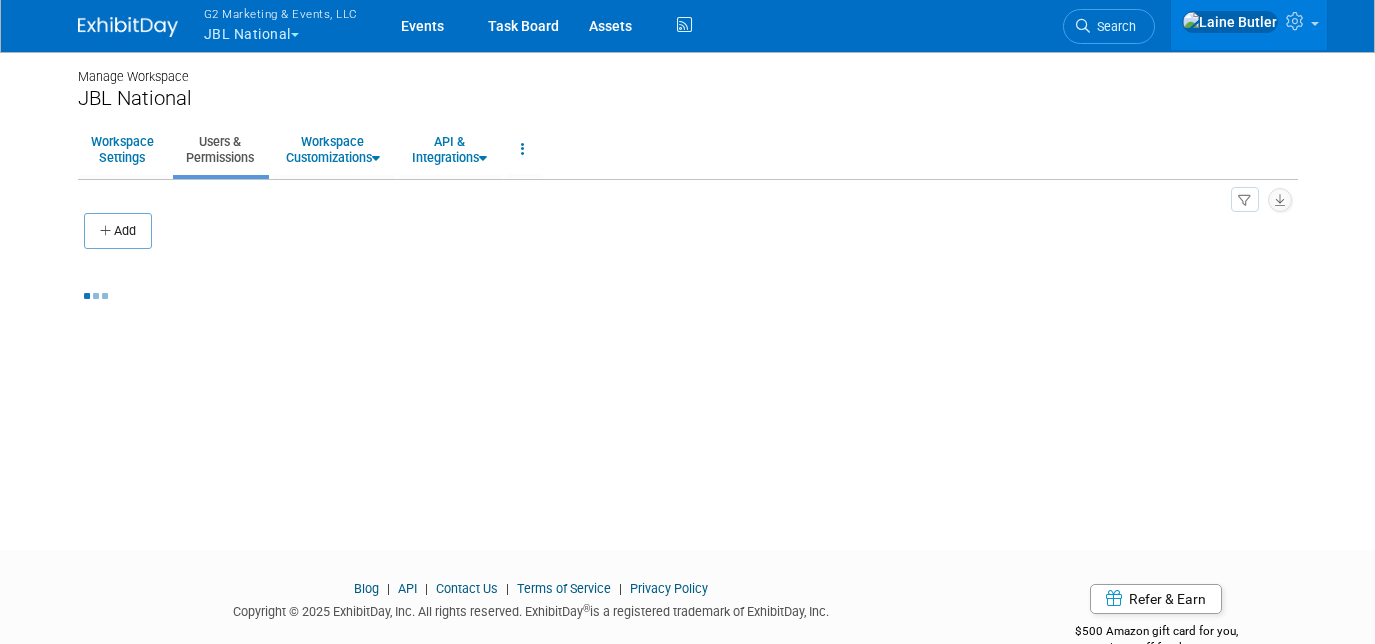 scroll, scrollTop: 0, scrollLeft: 0, axis: both 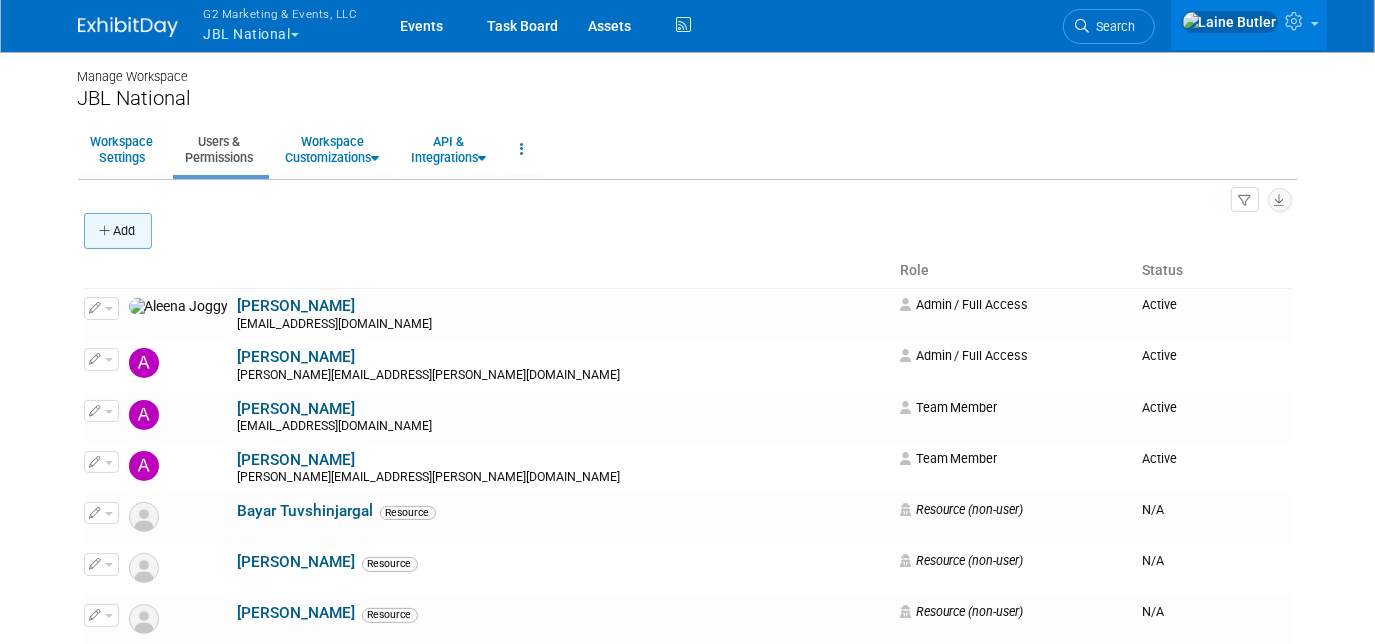 click at bounding box center (107, 231) 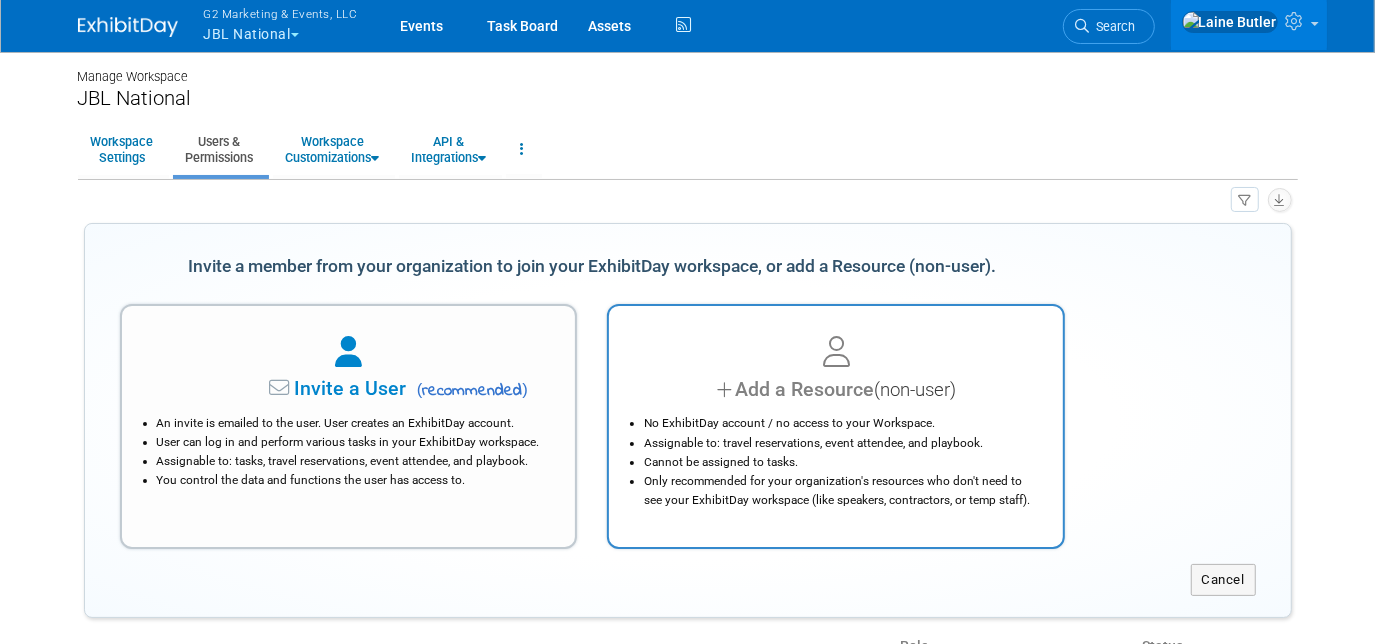 click at bounding box center [836, 353] 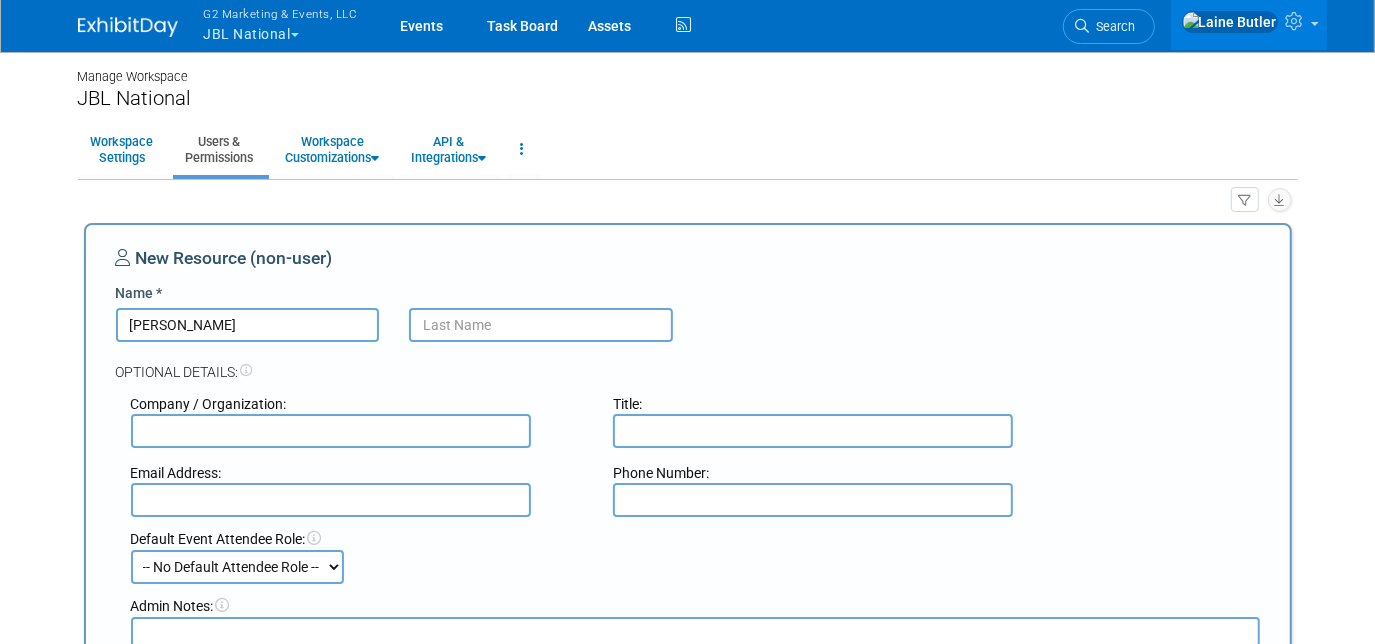 type on "Joe" 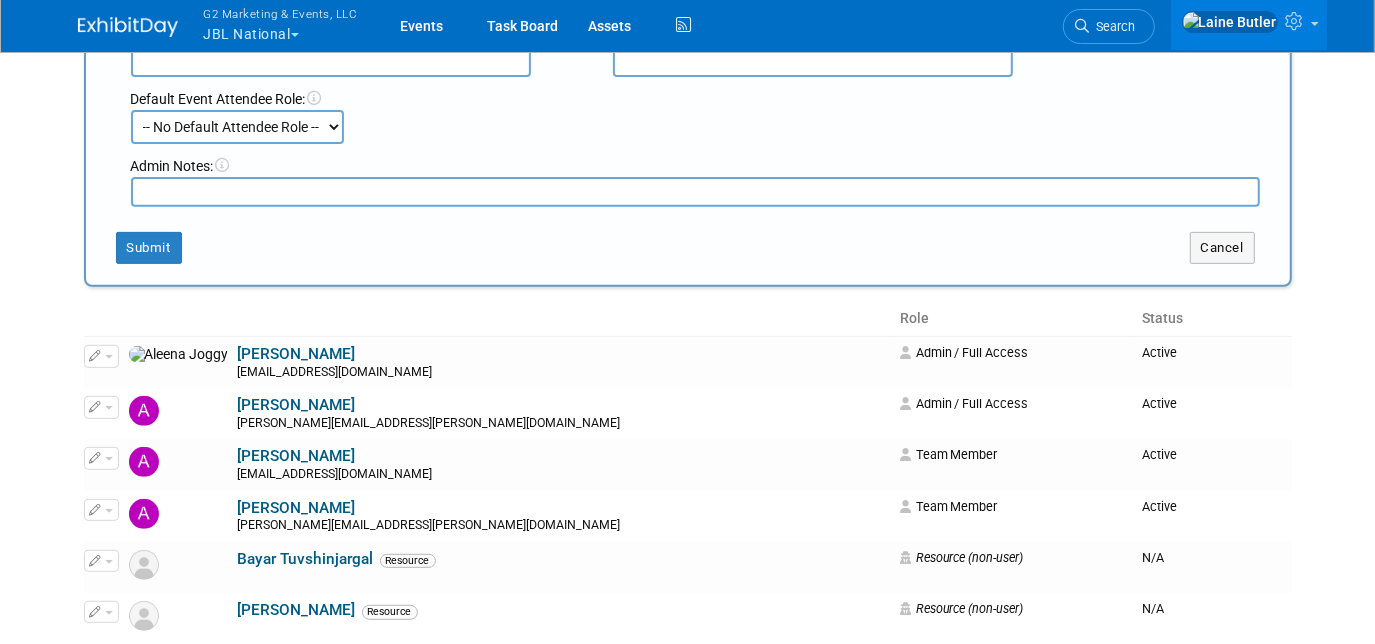 scroll, scrollTop: 450, scrollLeft: 0, axis: vertical 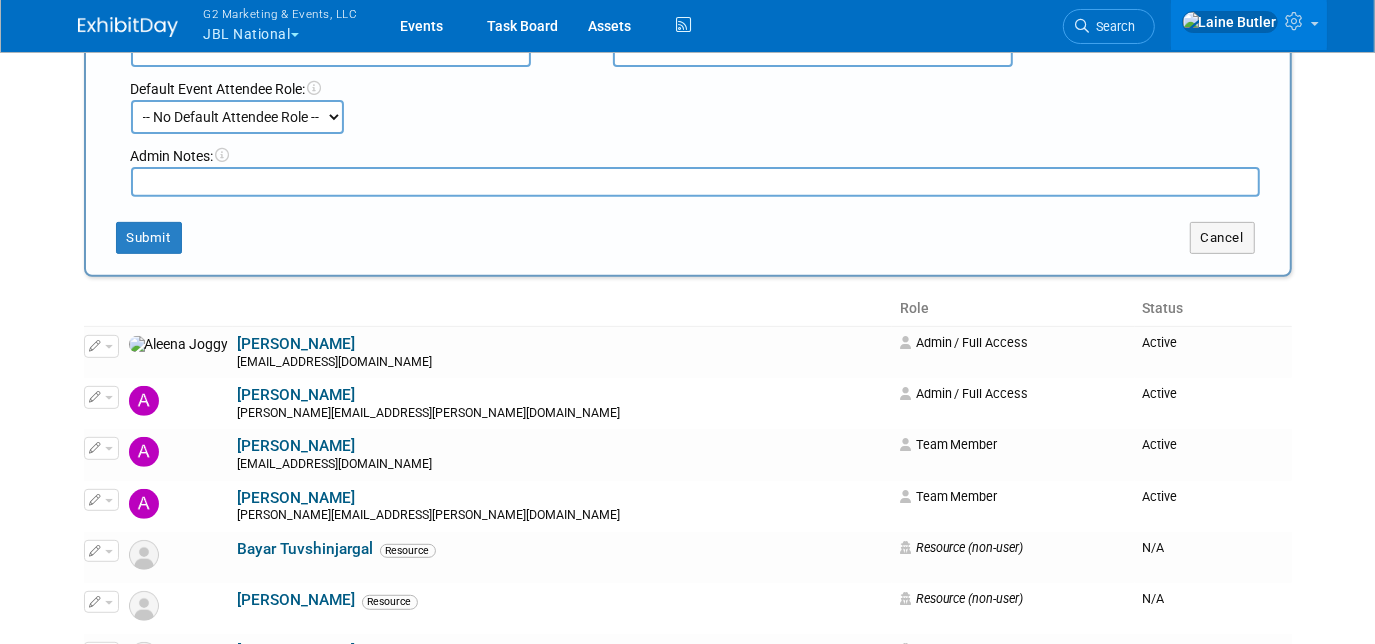 type on "White" 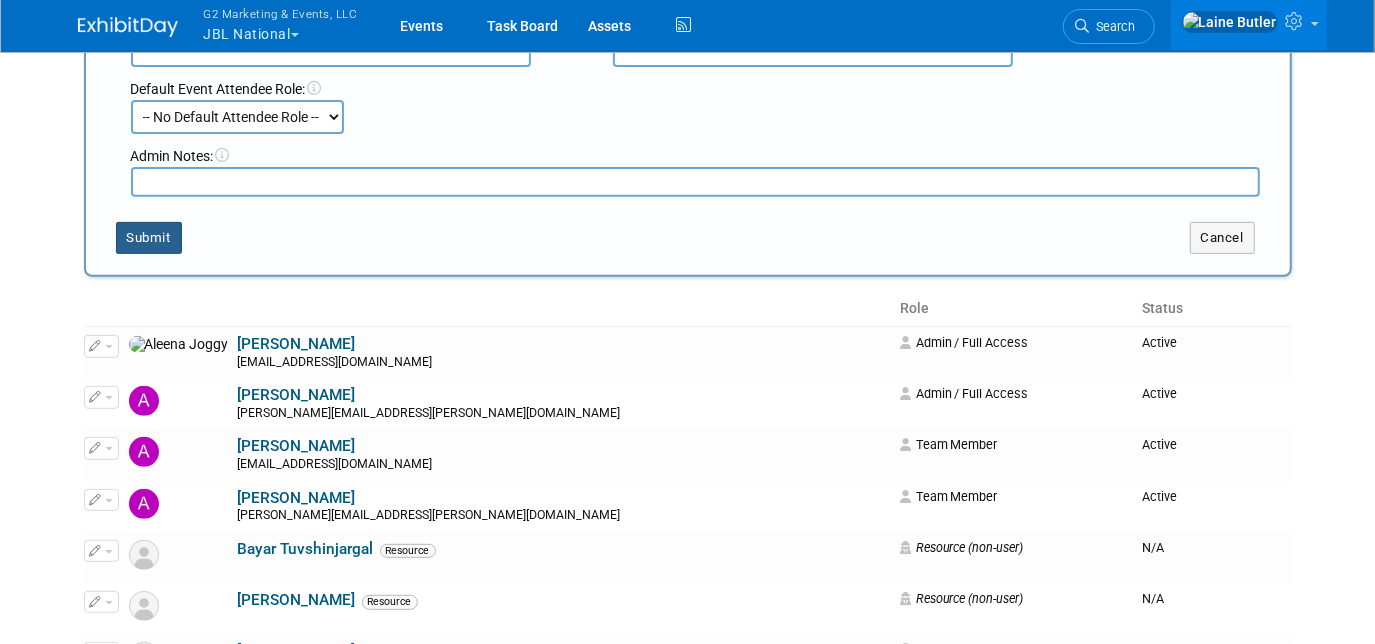 click on "Submit" at bounding box center (149, 238) 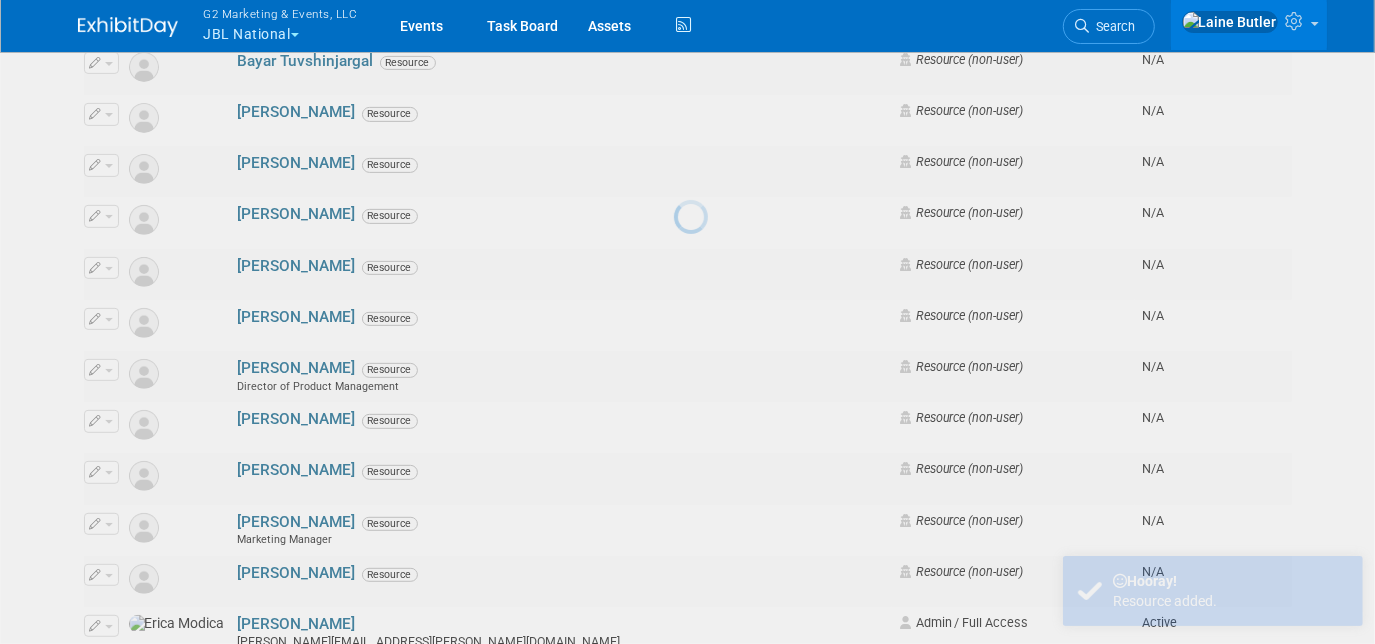 scroll, scrollTop: 0, scrollLeft: 0, axis: both 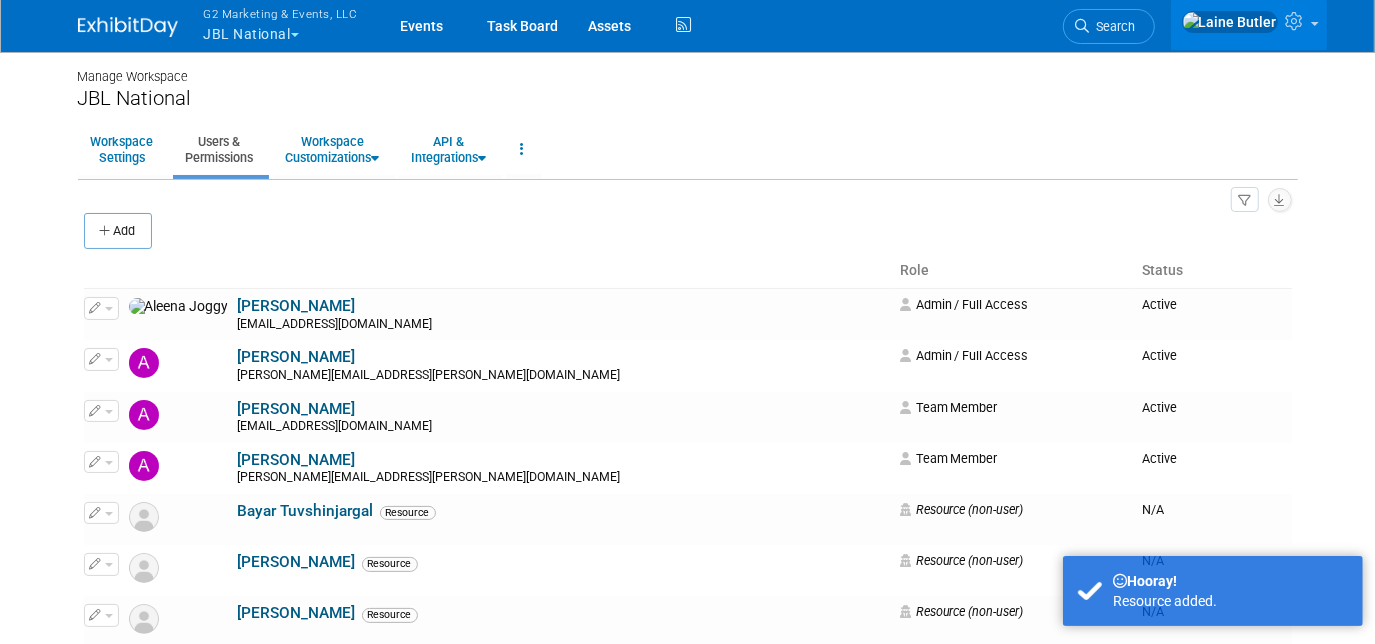 click at bounding box center [128, 27] 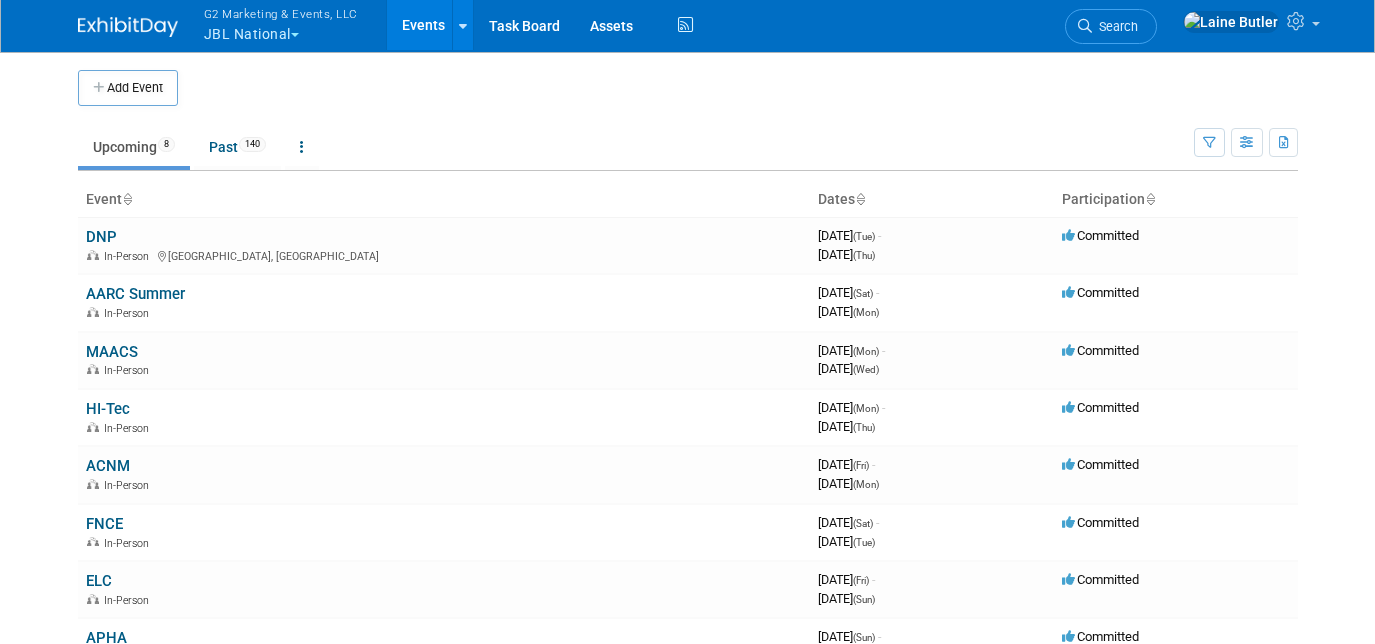 scroll, scrollTop: 0, scrollLeft: 0, axis: both 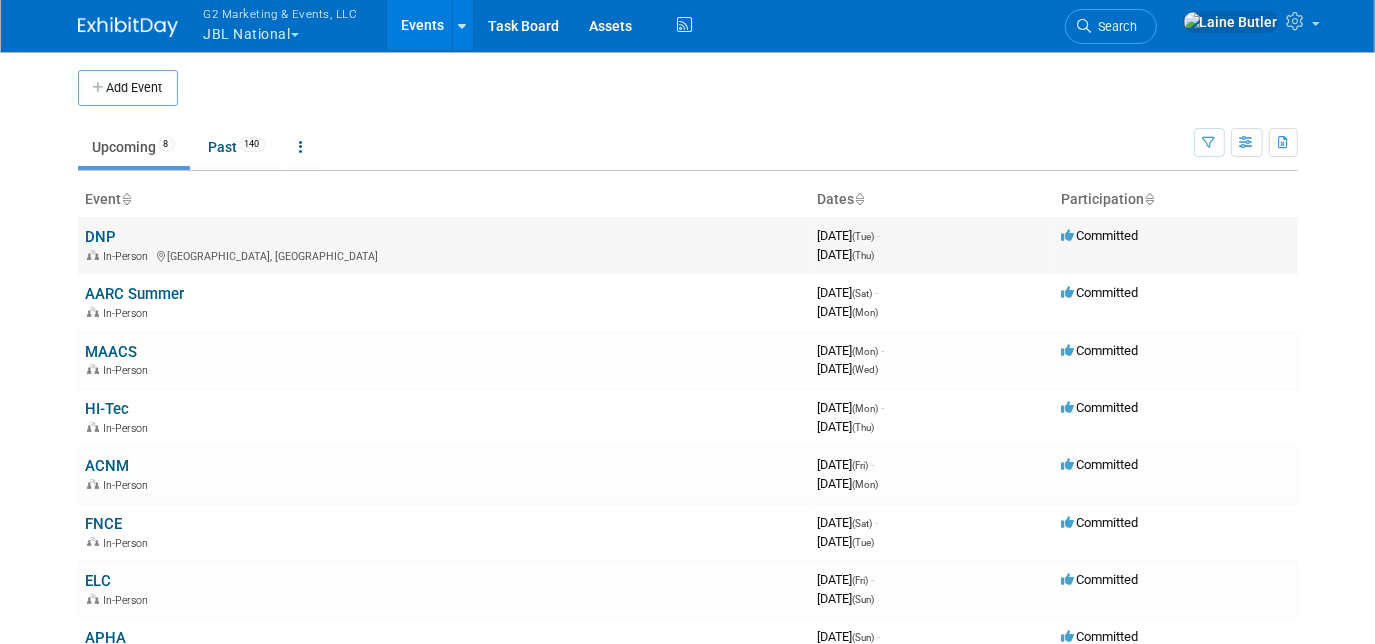 click on "DNP" at bounding box center (101, 237) 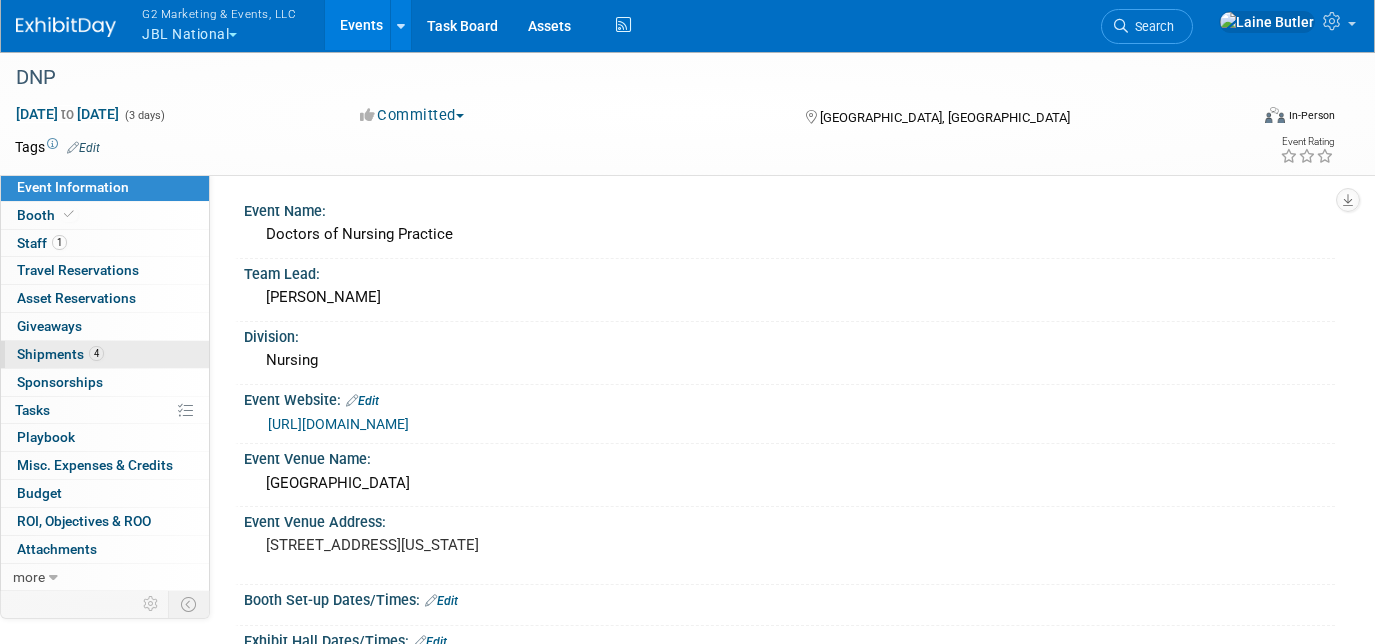scroll, scrollTop: 0, scrollLeft: 0, axis: both 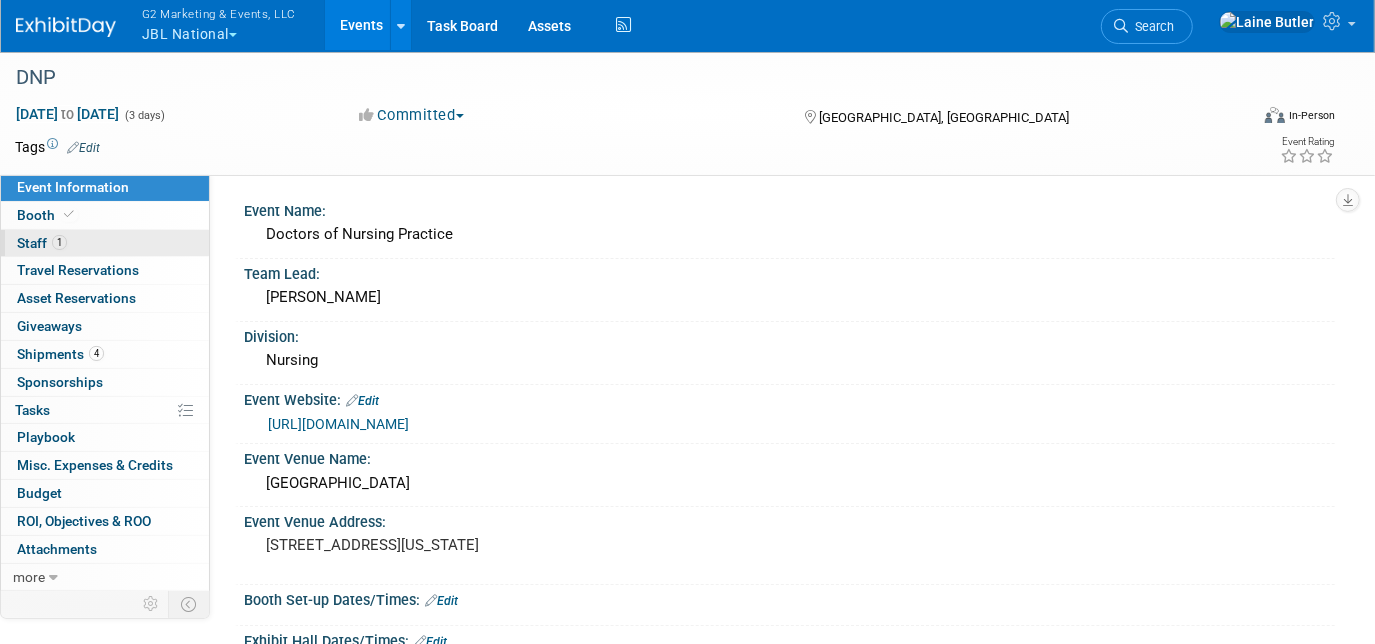 click on "Staff 1" at bounding box center (42, 243) 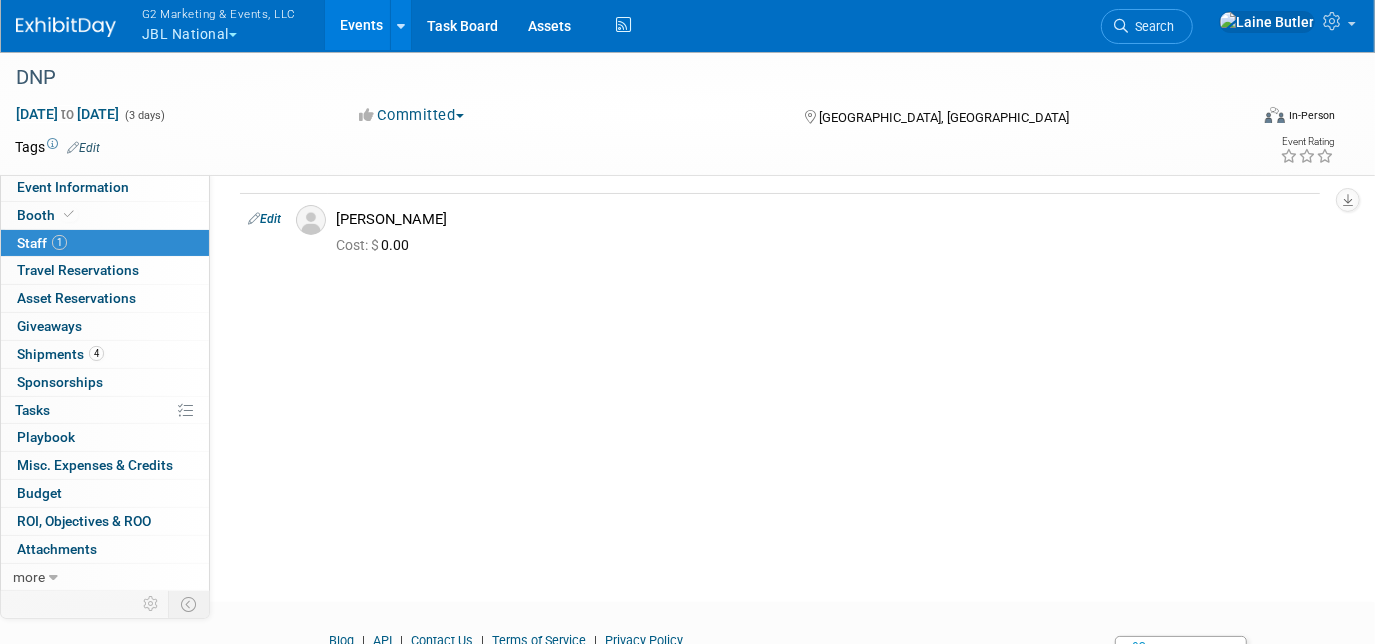 scroll, scrollTop: 0, scrollLeft: 0, axis: both 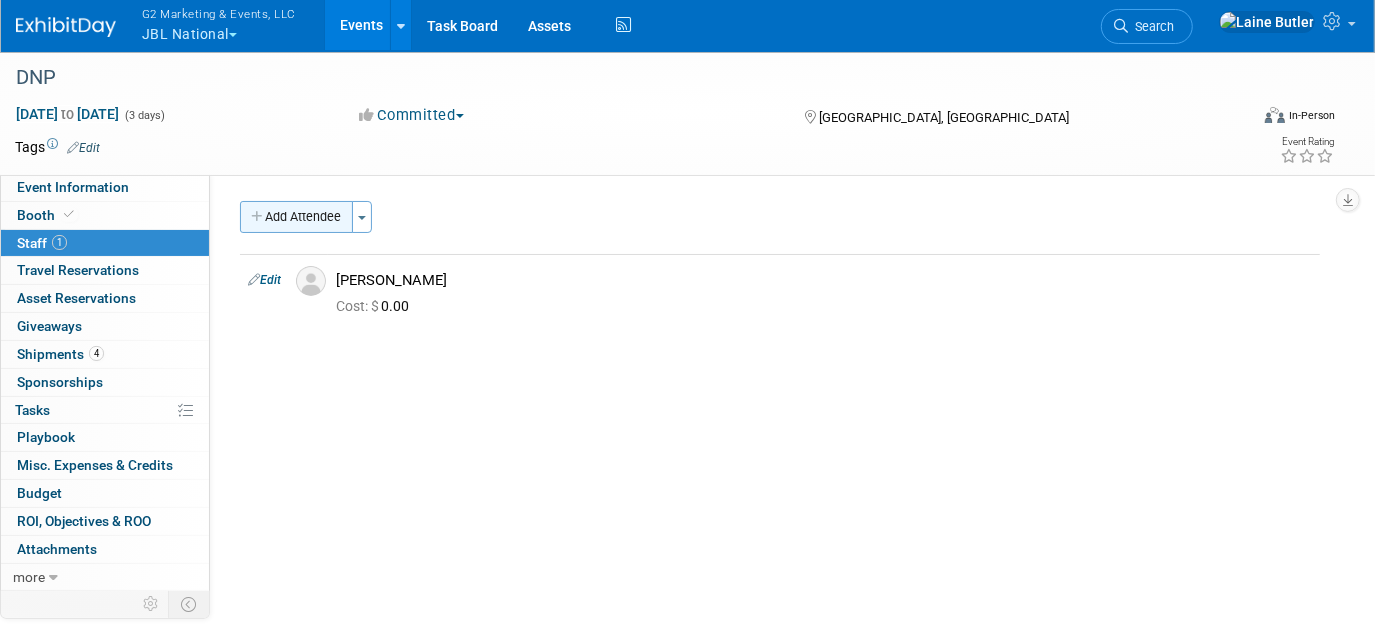 click on "Add Attendee" at bounding box center [296, 217] 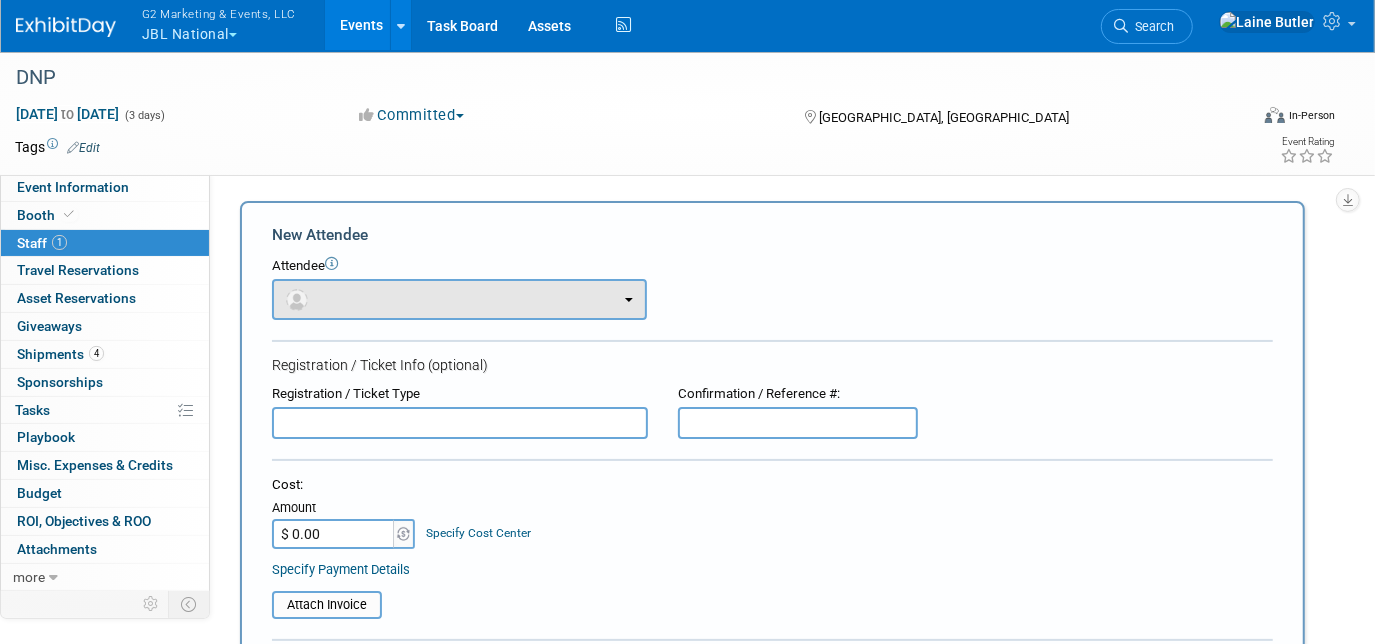 scroll, scrollTop: 0, scrollLeft: 0, axis: both 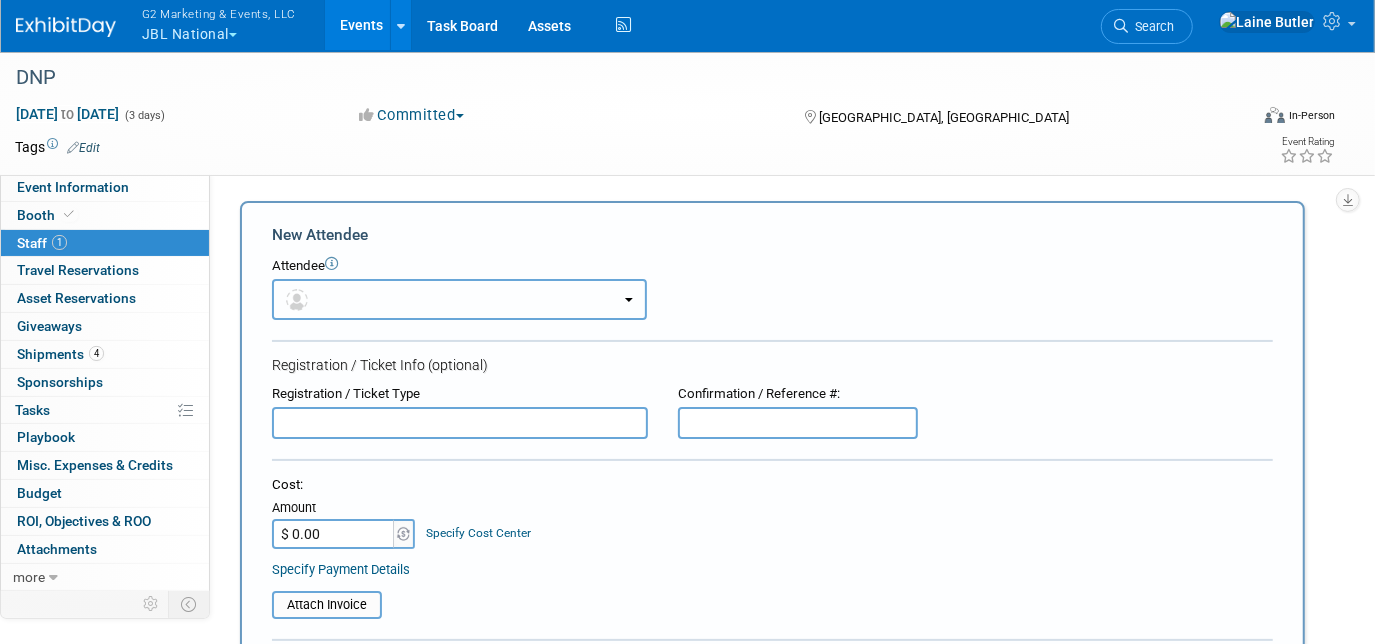 click at bounding box center [459, 299] 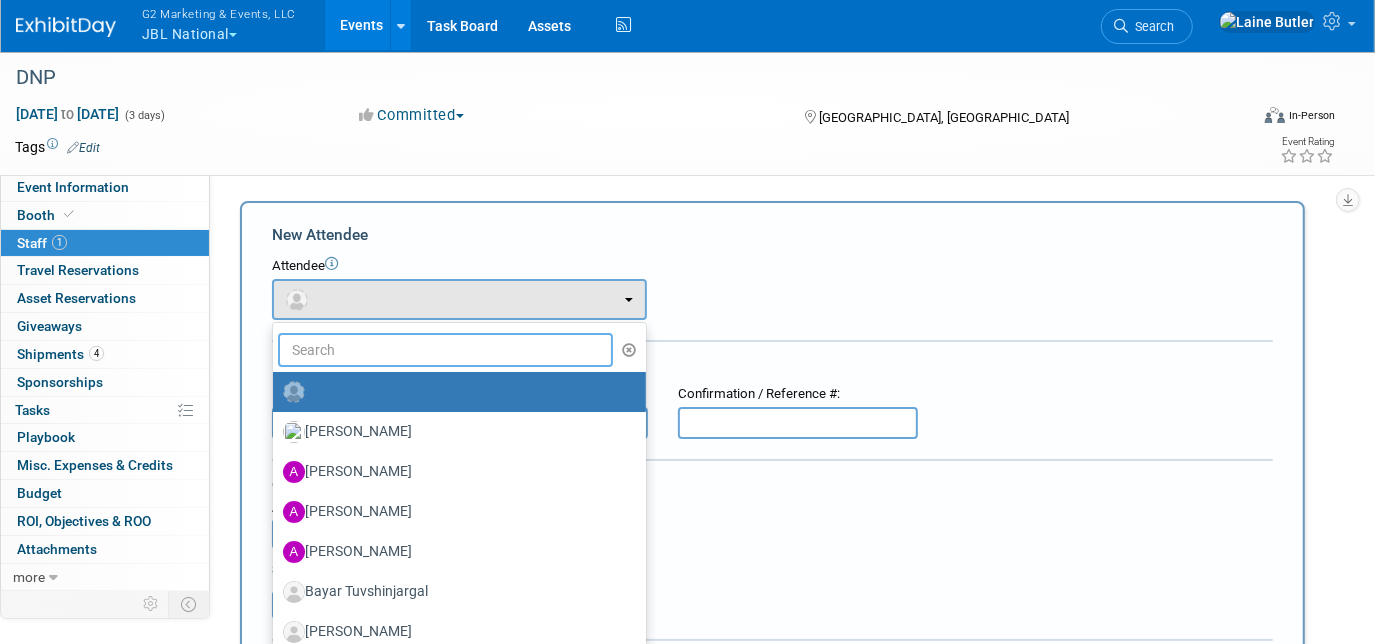 click at bounding box center [445, 350] 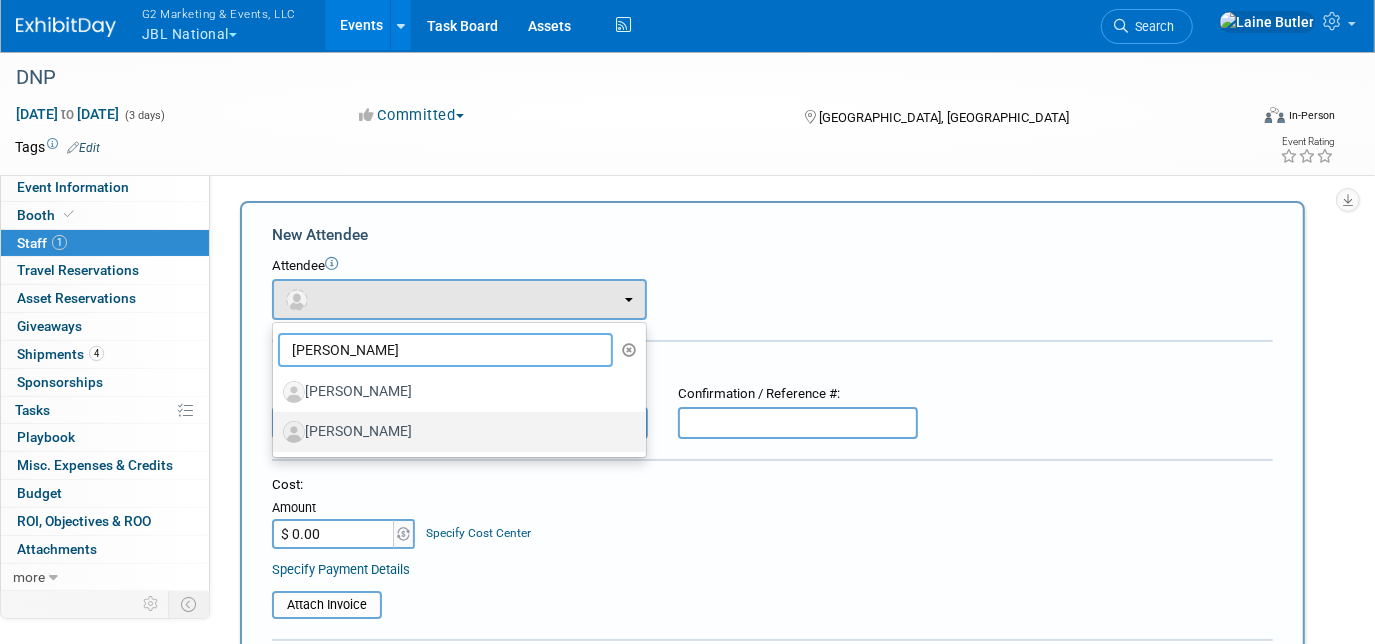 type on "[PERSON_NAME]" 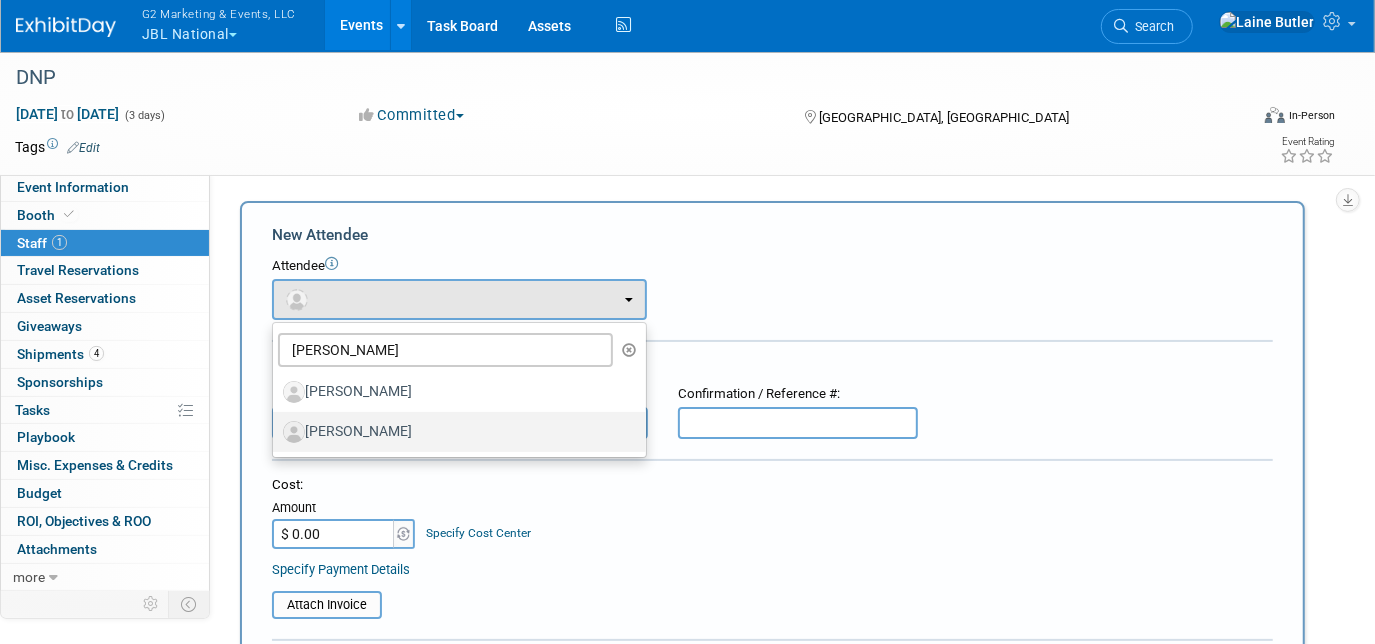 click on "[PERSON_NAME]" at bounding box center [454, 432] 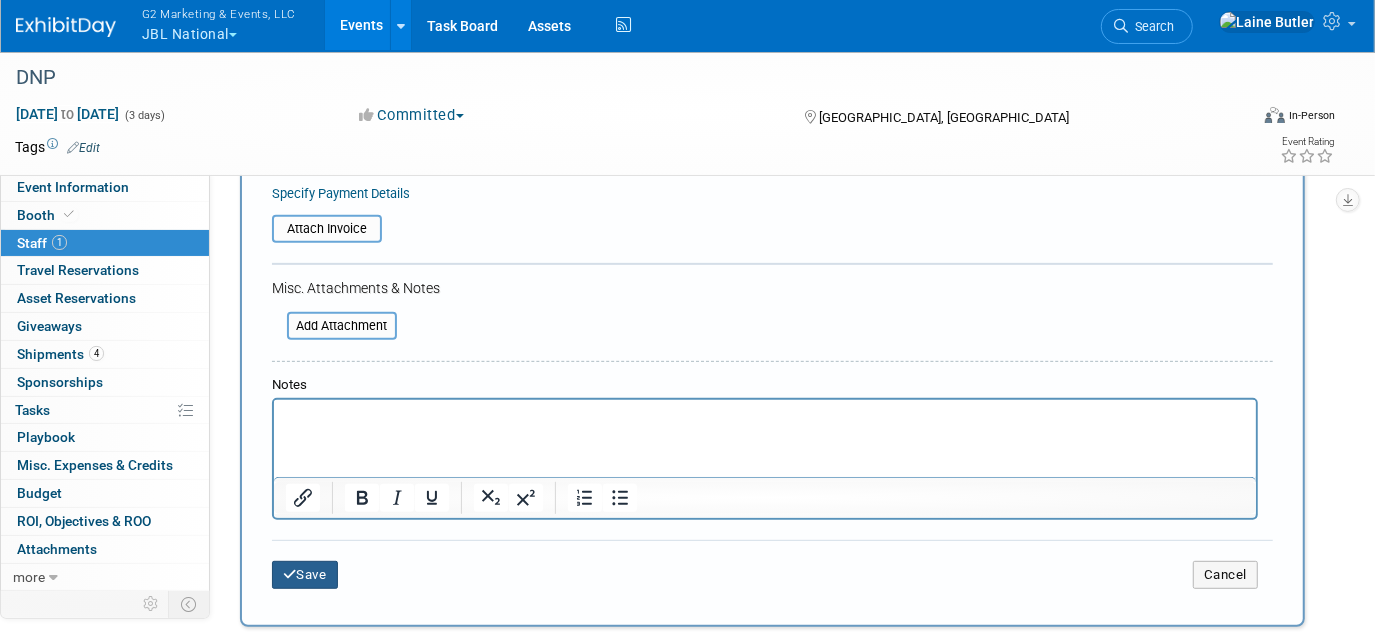 click on "Save" at bounding box center [305, 575] 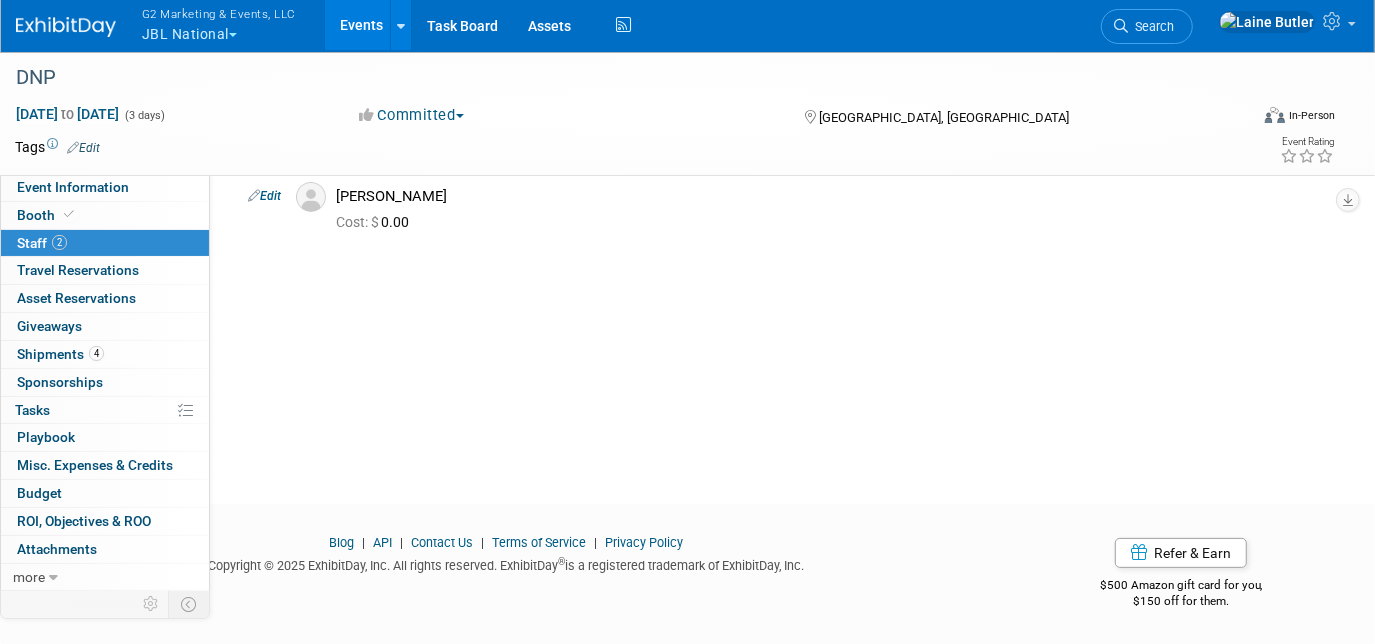 scroll, scrollTop: 0, scrollLeft: 0, axis: both 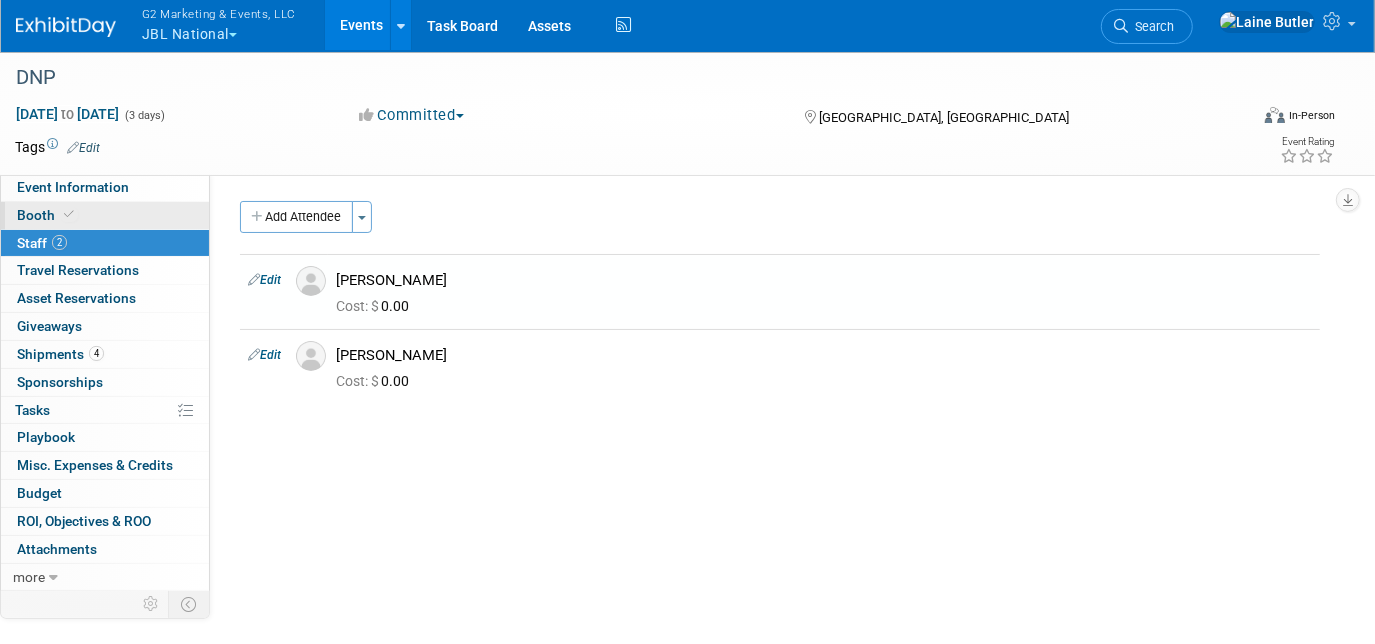 click at bounding box center [69, 214] 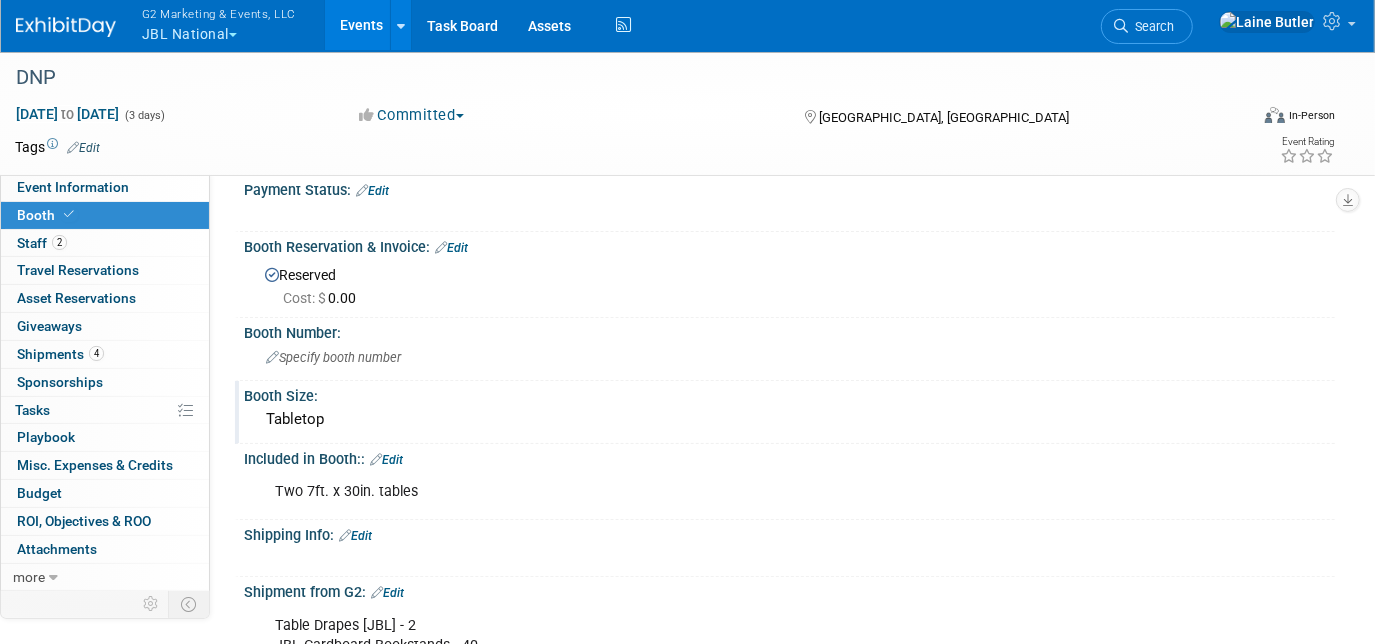 scroll, scrollTop: 229, scrollLeft: 0, axis: vertical 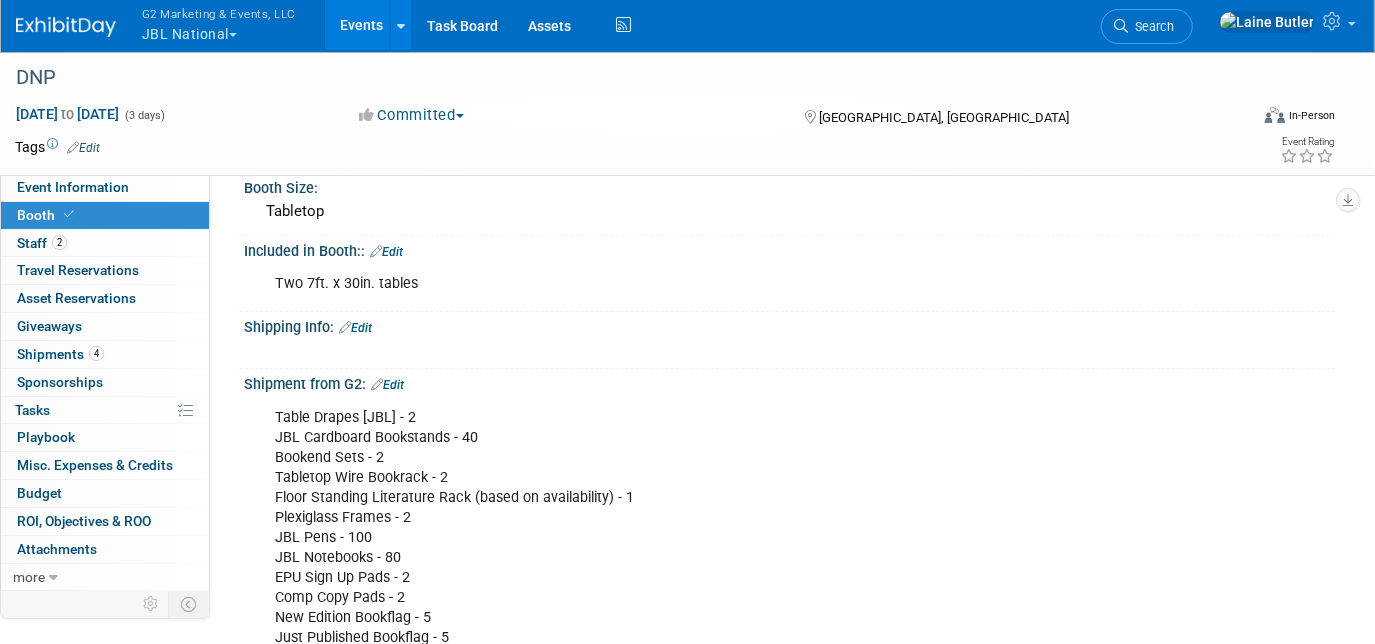 click on "Edit" at bounding box center (355, 328) 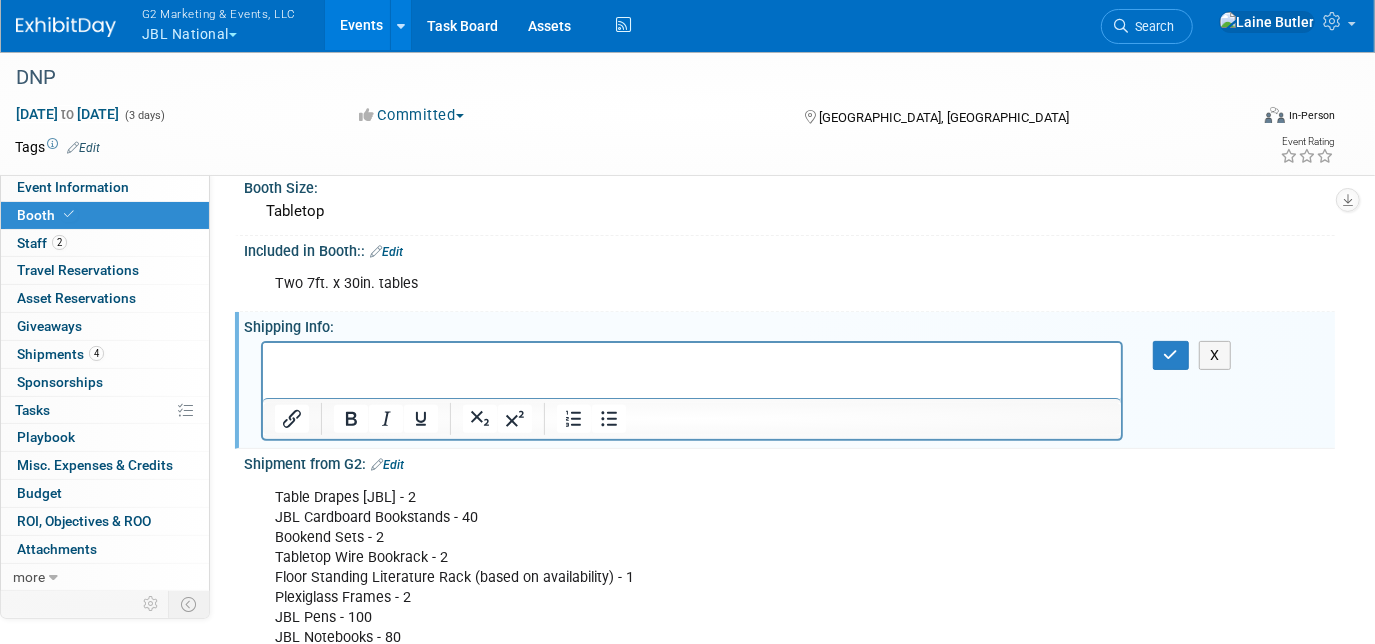 scroll, scrollTop: 0, scrollLeft: 0, axis: both 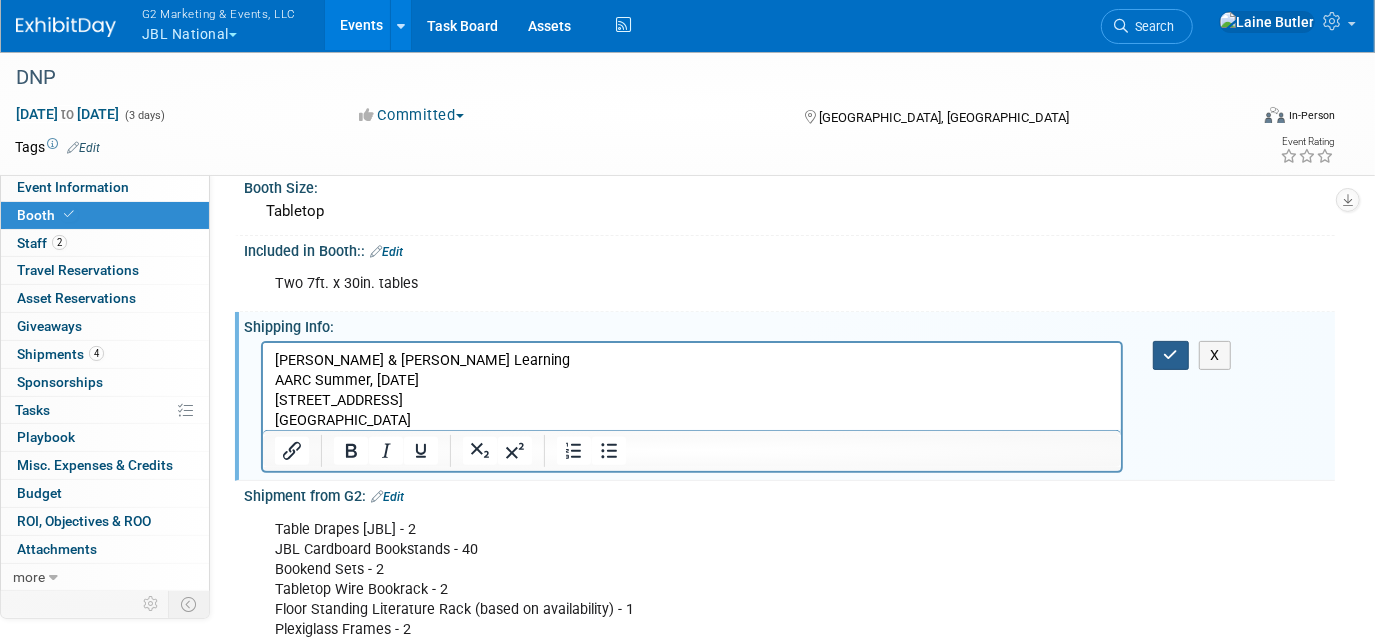 click at bounding box center (1171, 355) 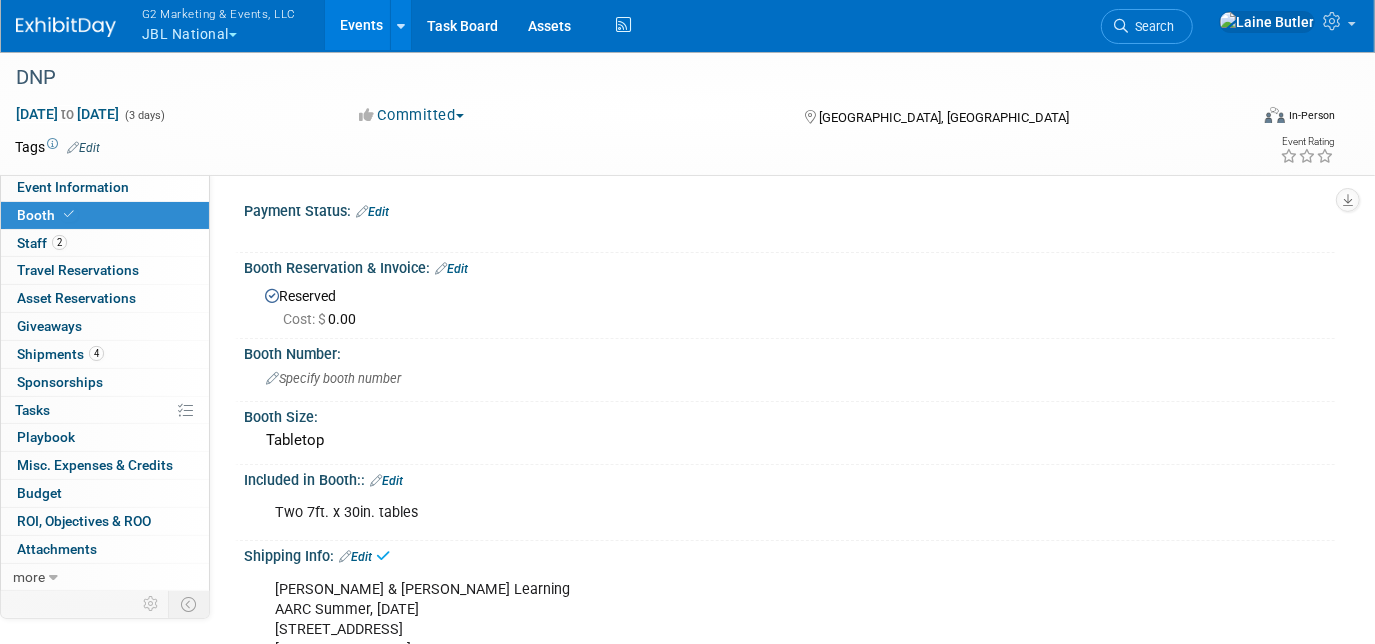 scroll, scrollTop: 535, scrollLeft: 0, axis: vertical 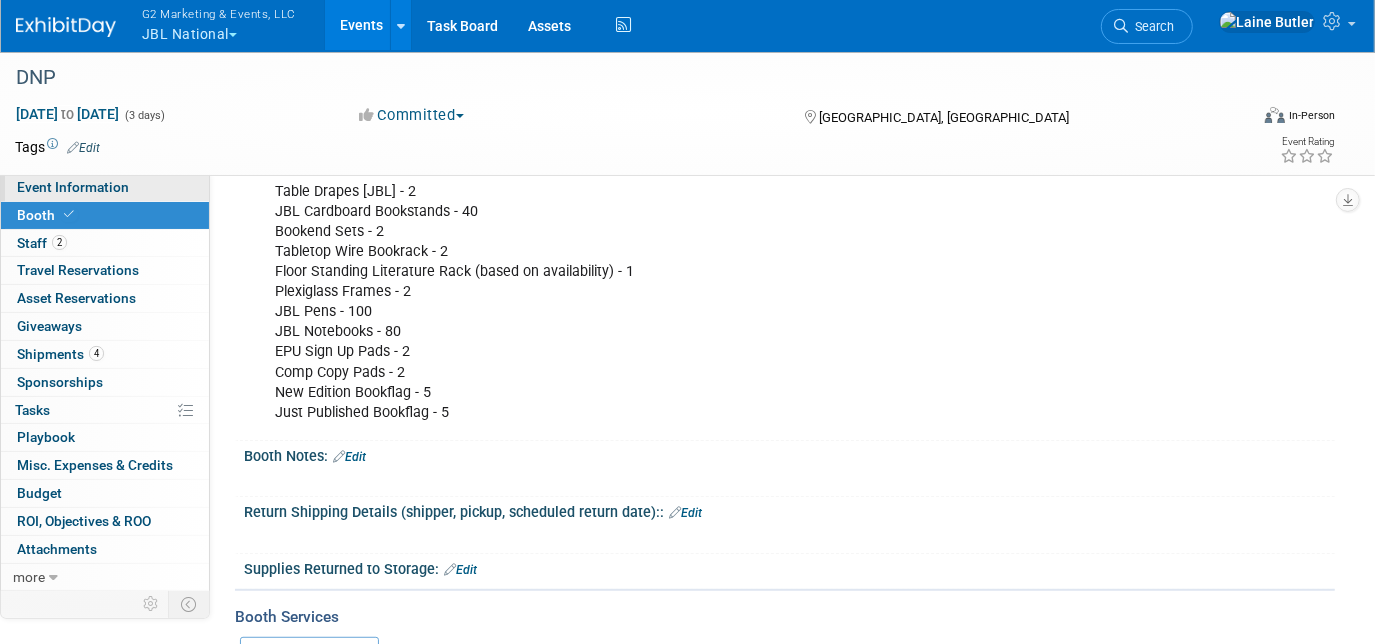 click on "Event Information" at bounding box center [73, 187] 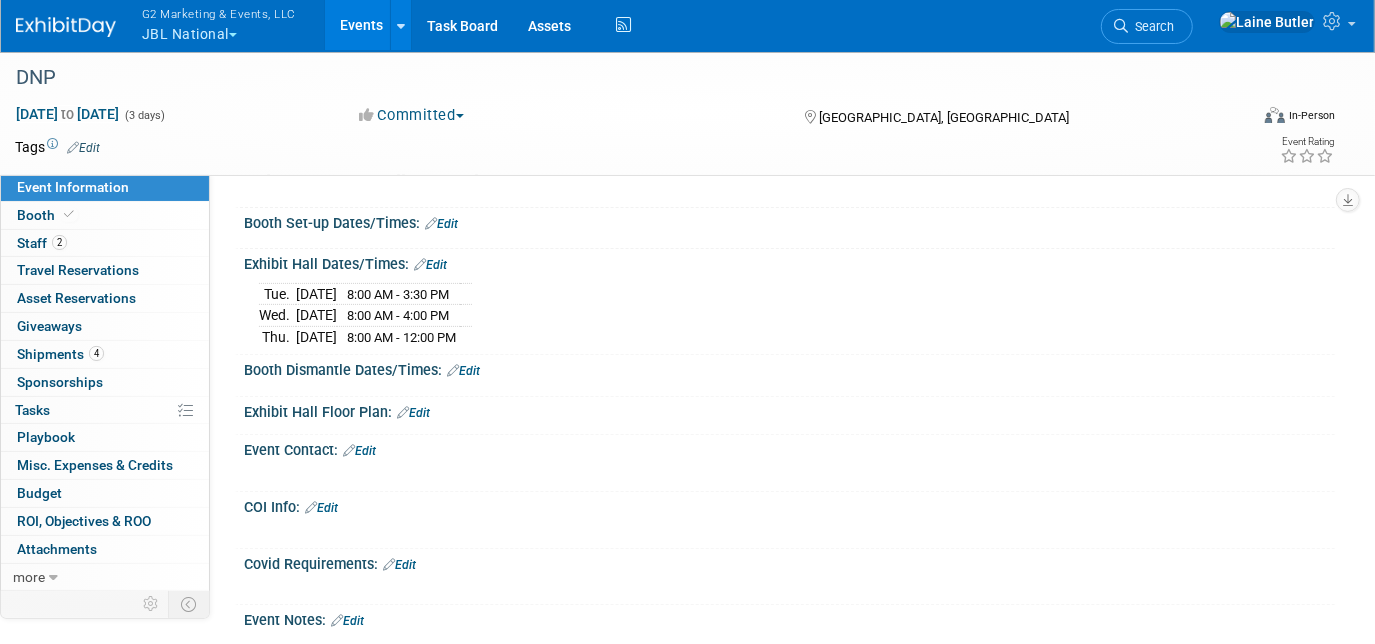 scroll, scrollTop: 381, scrollLeft: 0, axis: vertical 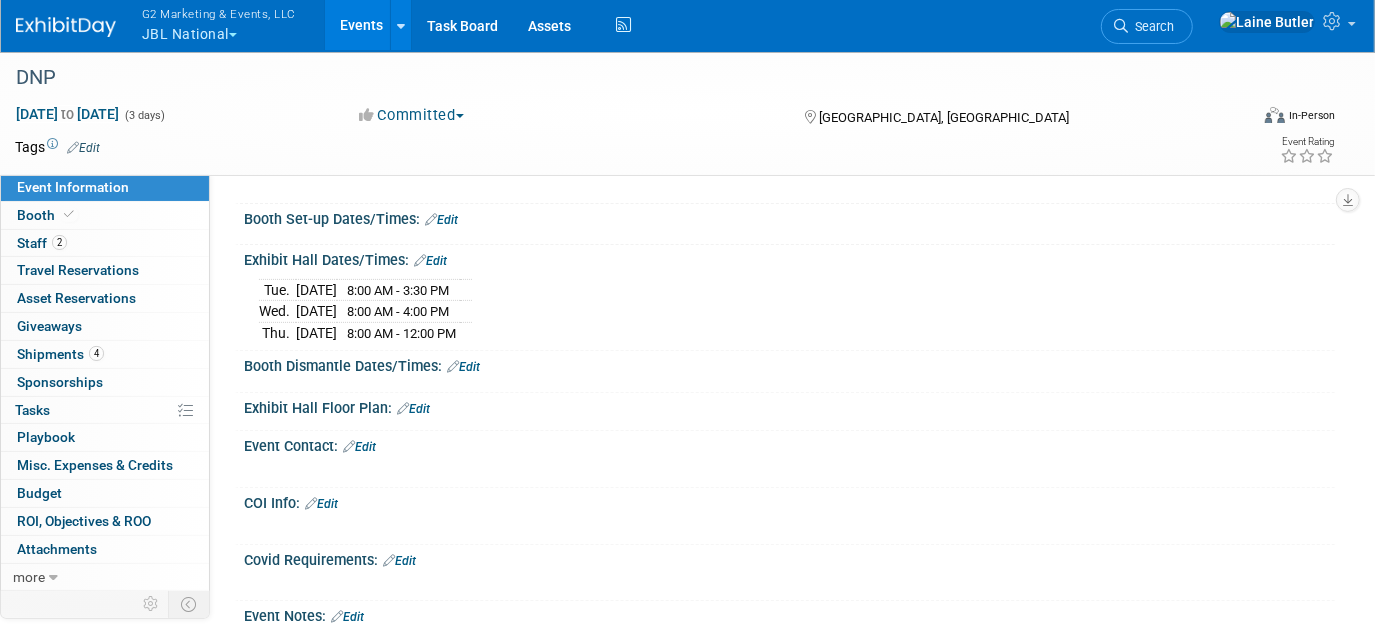 click on "Edit" at bounding box center [463, 367] 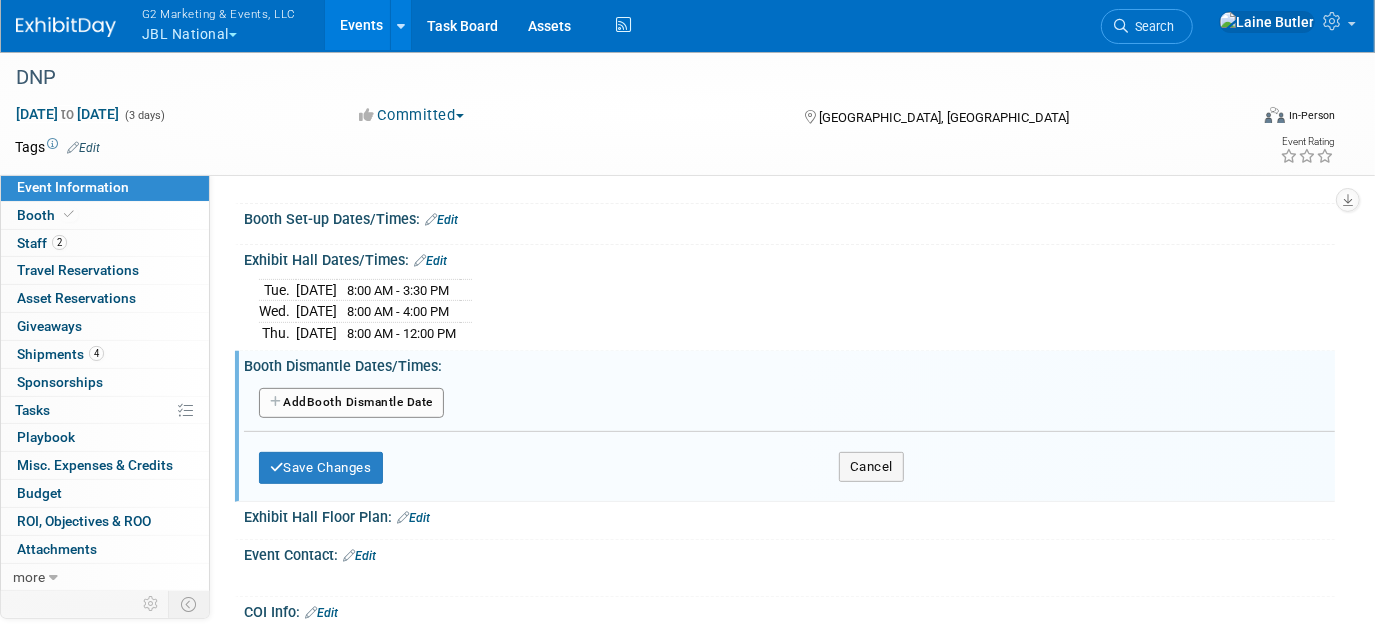 click on "Add  Another  Booth Dismantle Date" at bounding box center [351, 403] 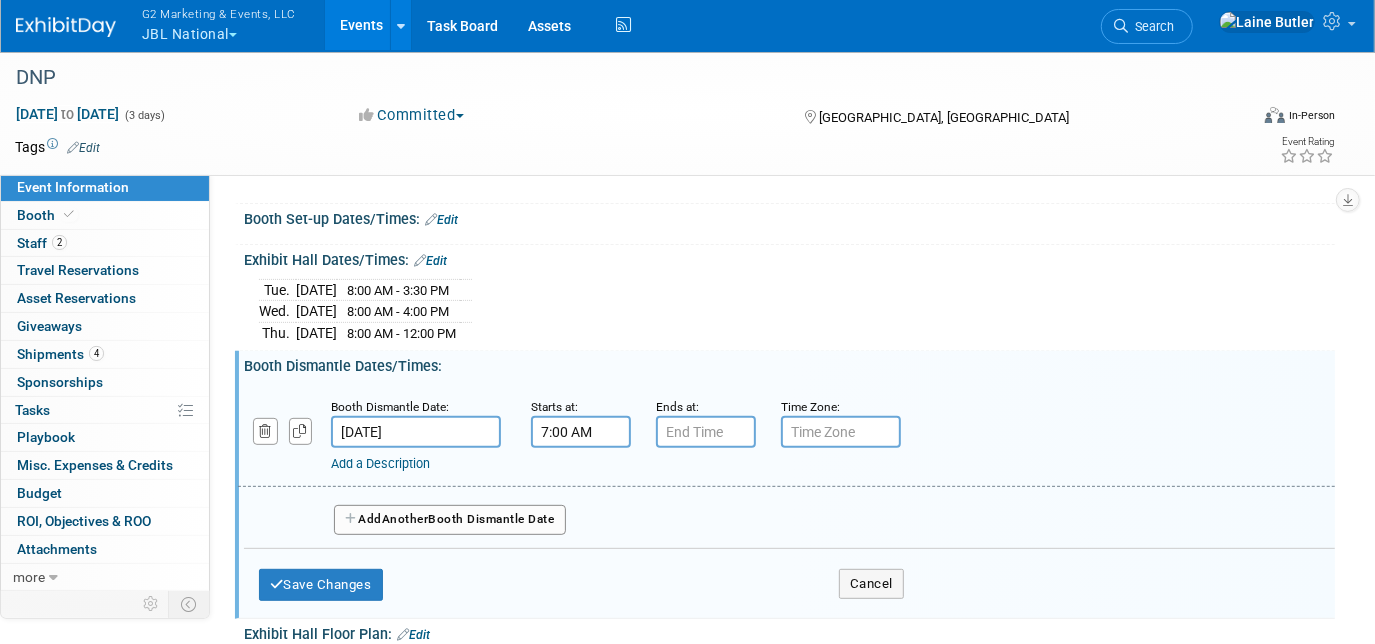 click on "7:00 AM" at bounding box center [581, 432] 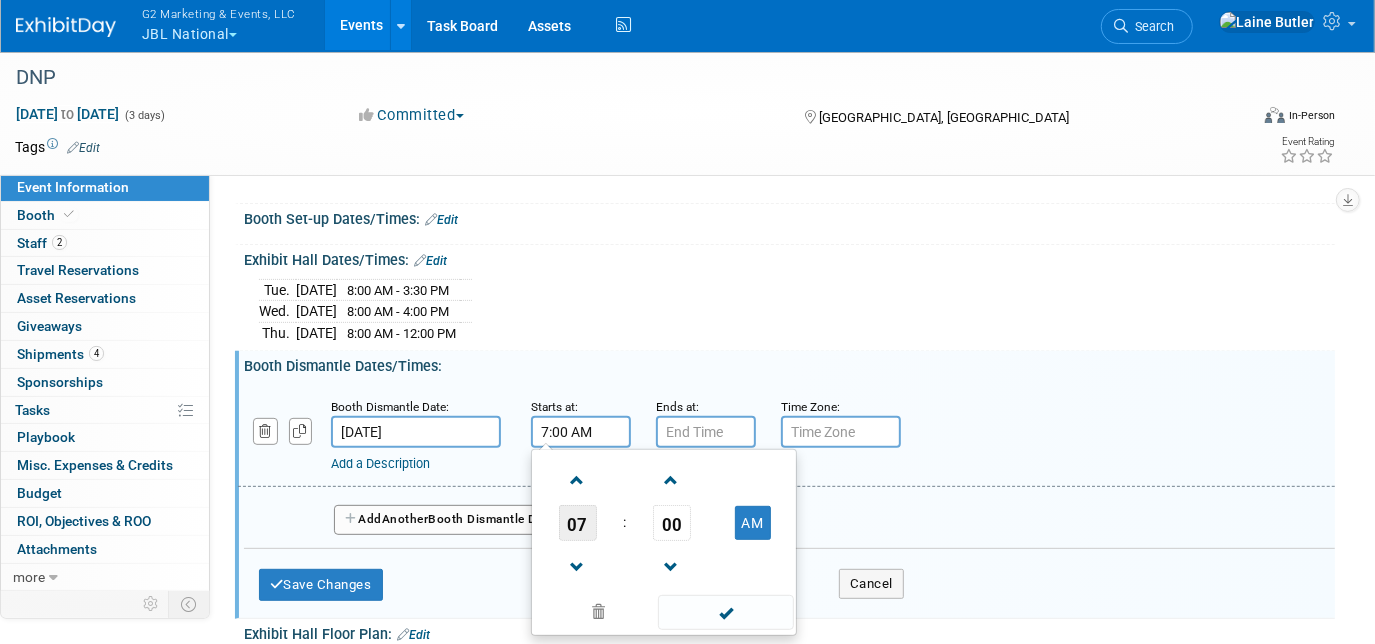 click on "07" at bounding box center (578, 523) 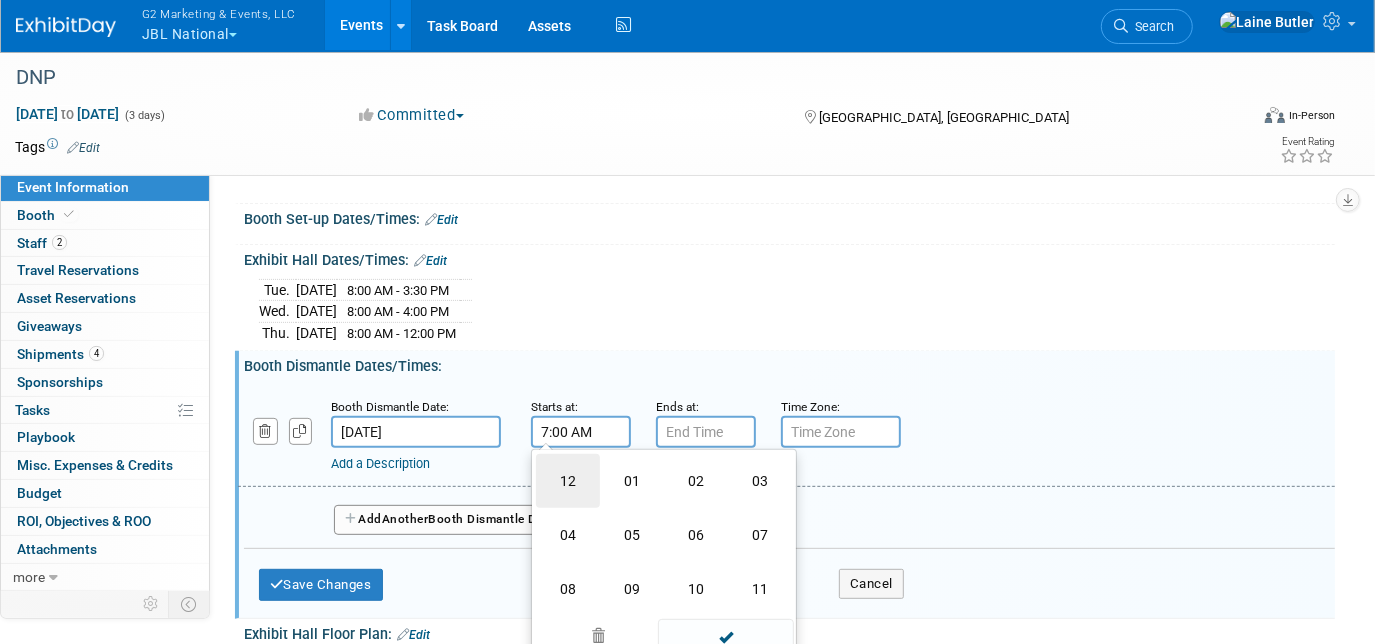 click on "12" at bounding box center [568, 481] 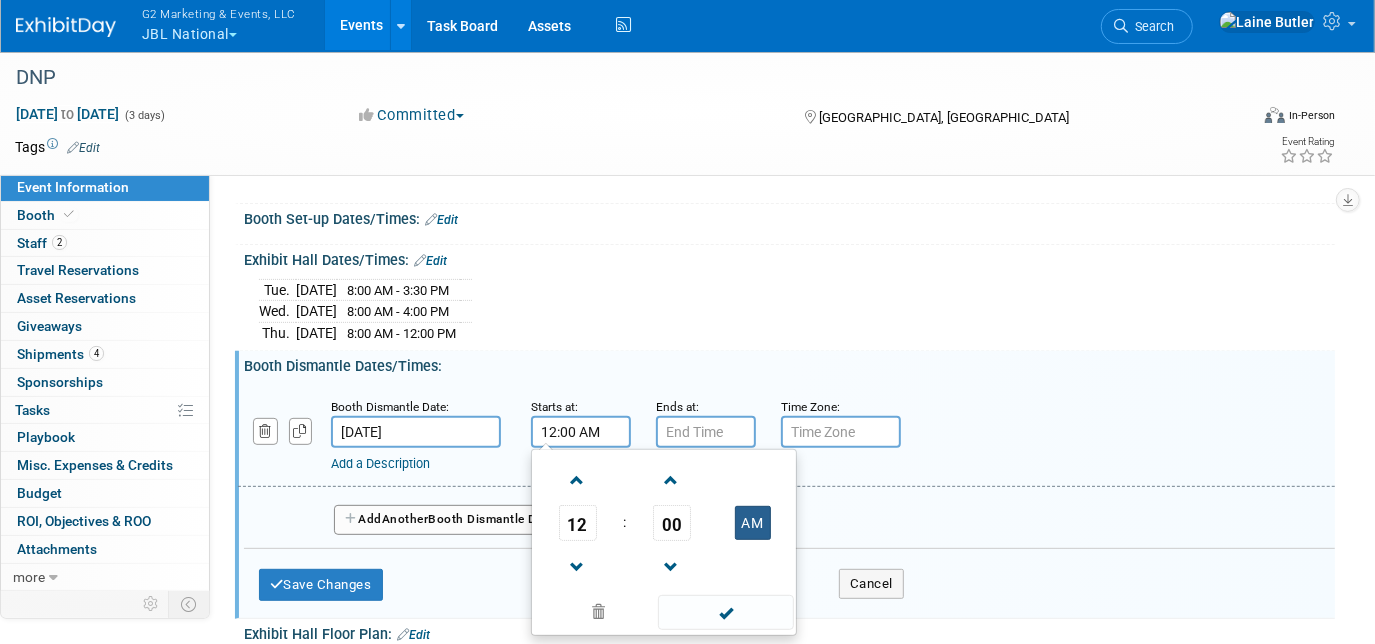 click on "AM" at bounding box center [753, 523] 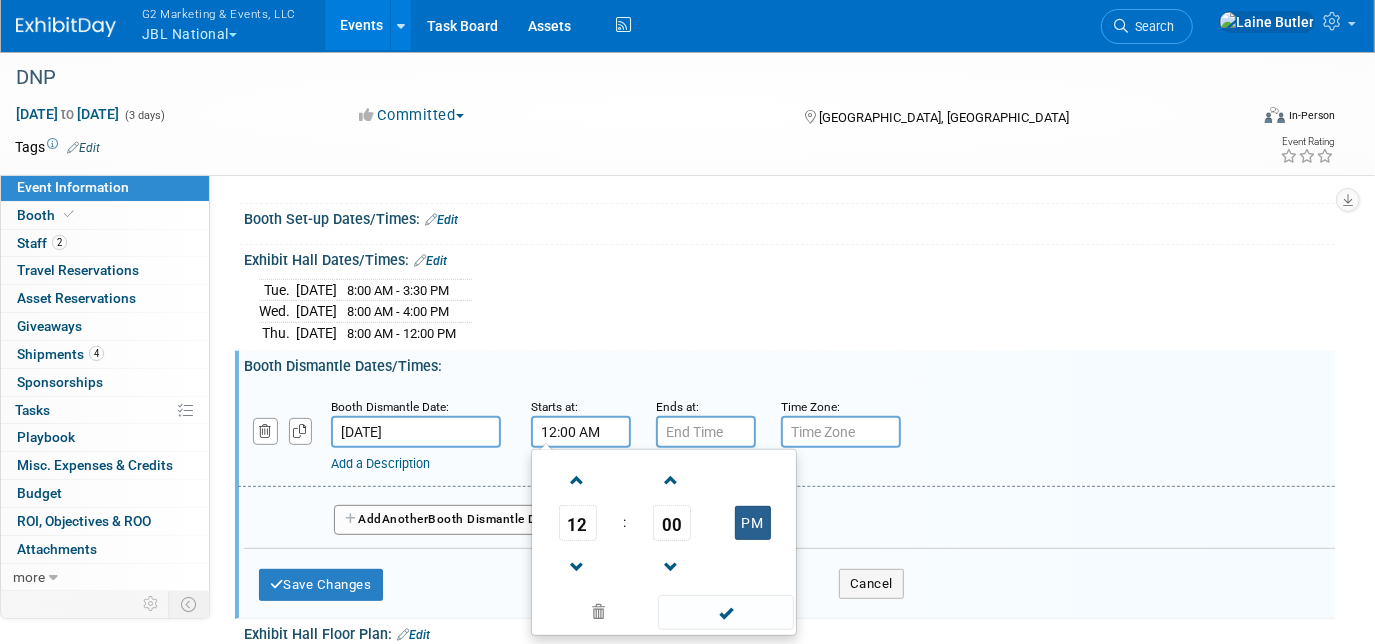 type on "12:00 PM" 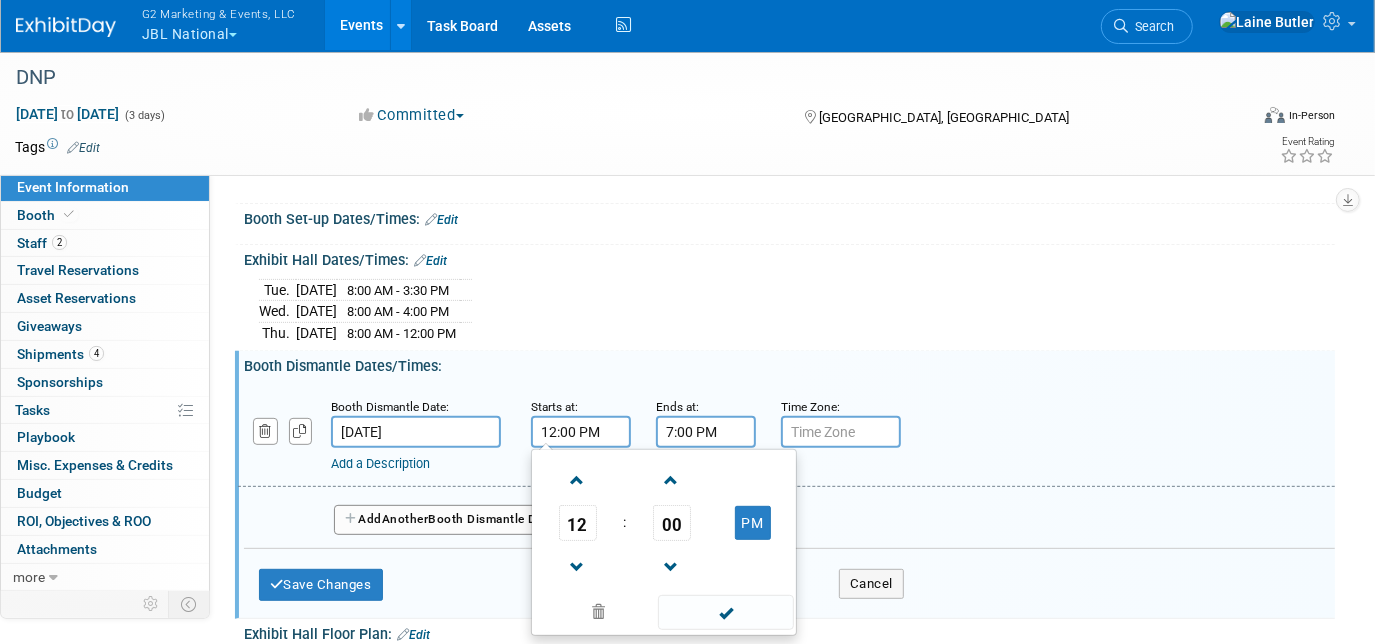 click on "7:00 PM" at bounding box center (706, 432) 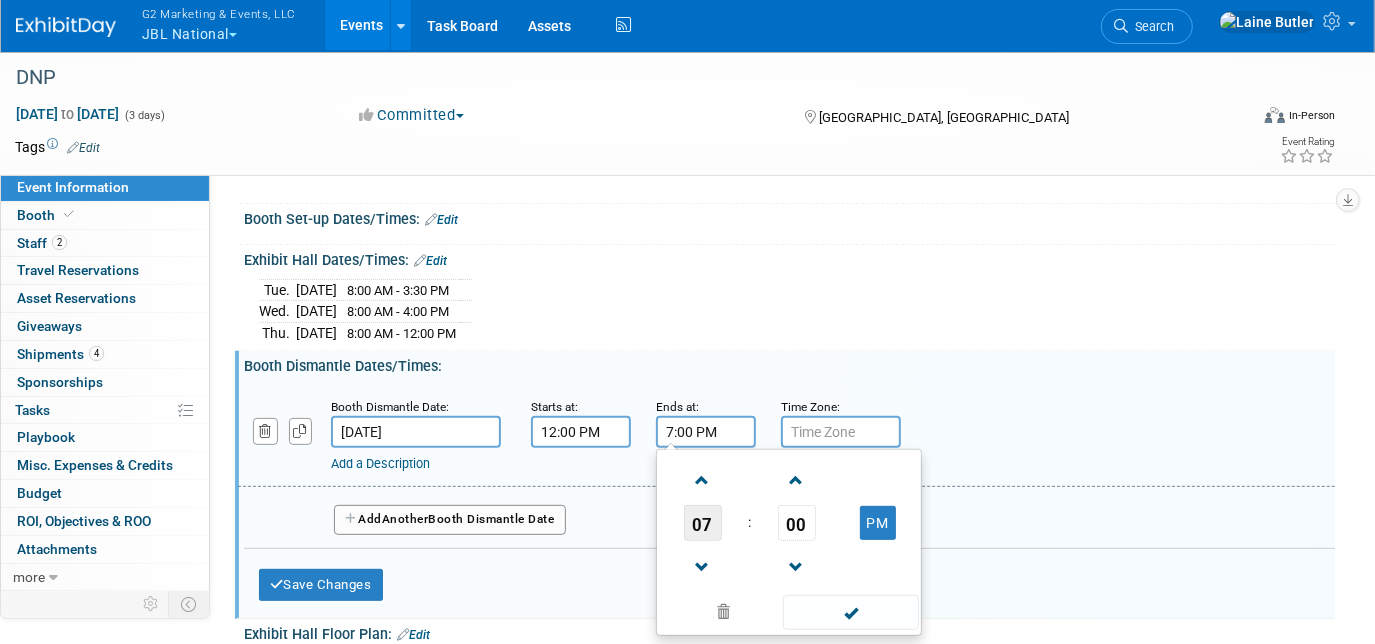 click on "07" at bounding box center (703, 523) 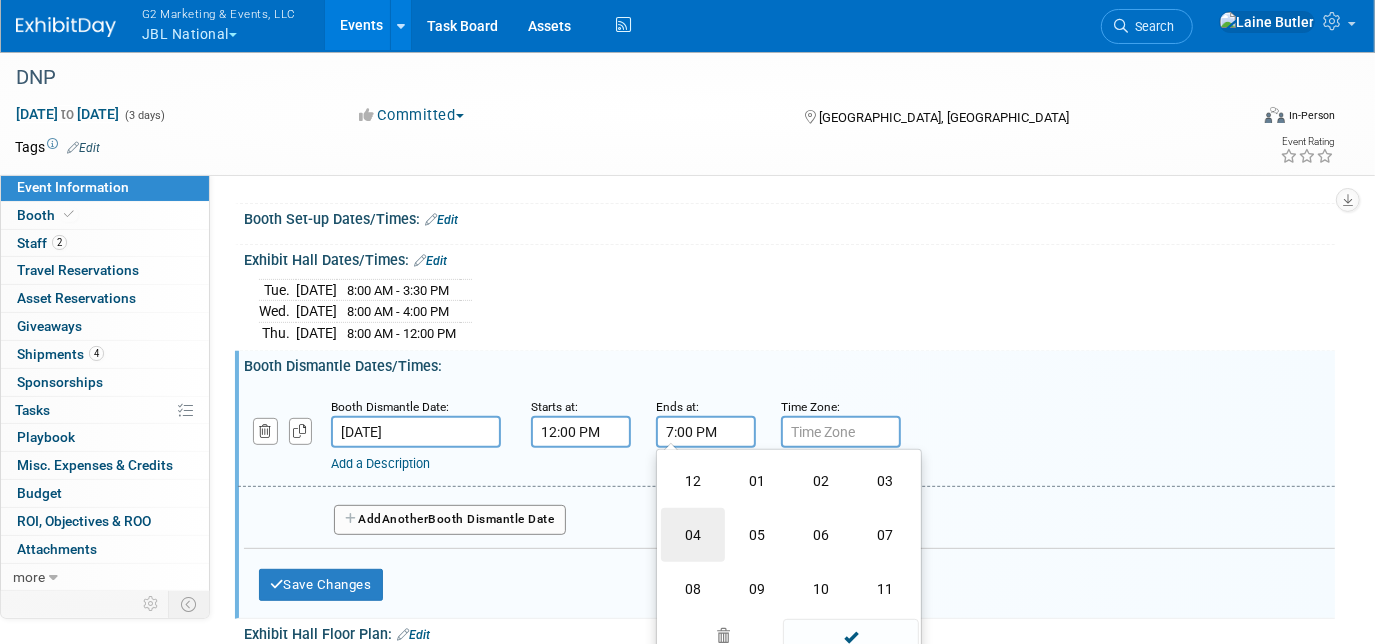 click on "04" at bounding box center (693, 535) 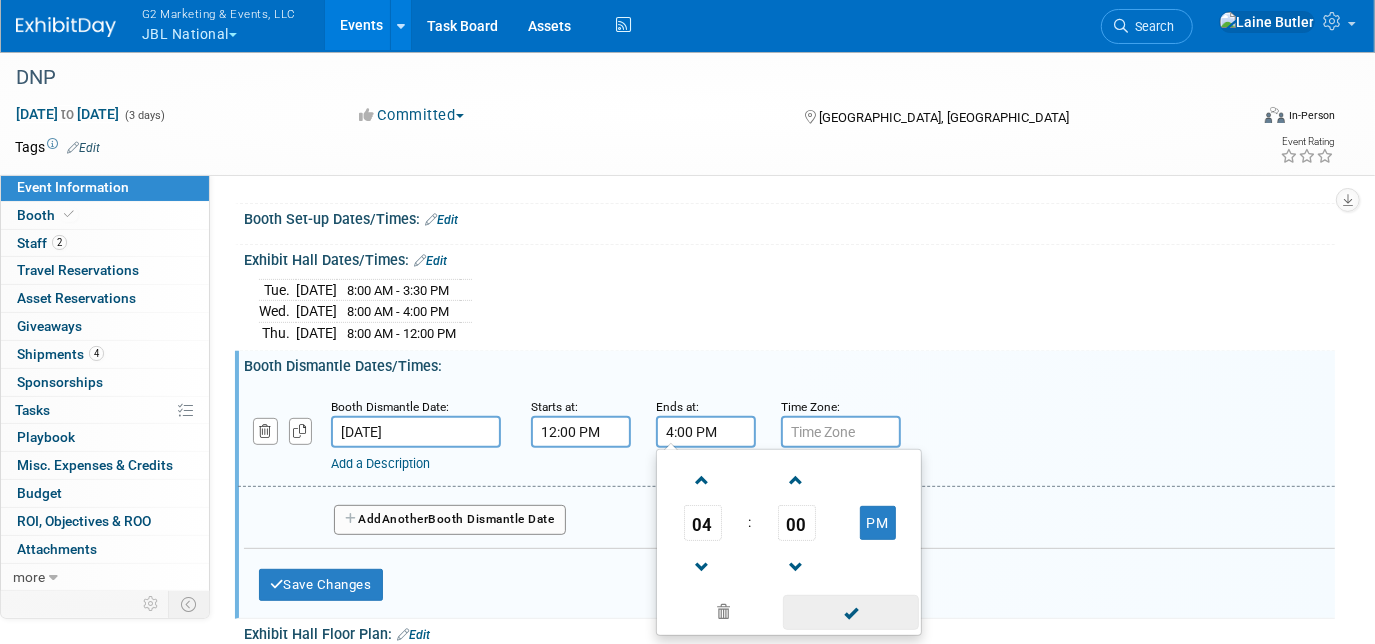 click at bounding box center [850, 612] 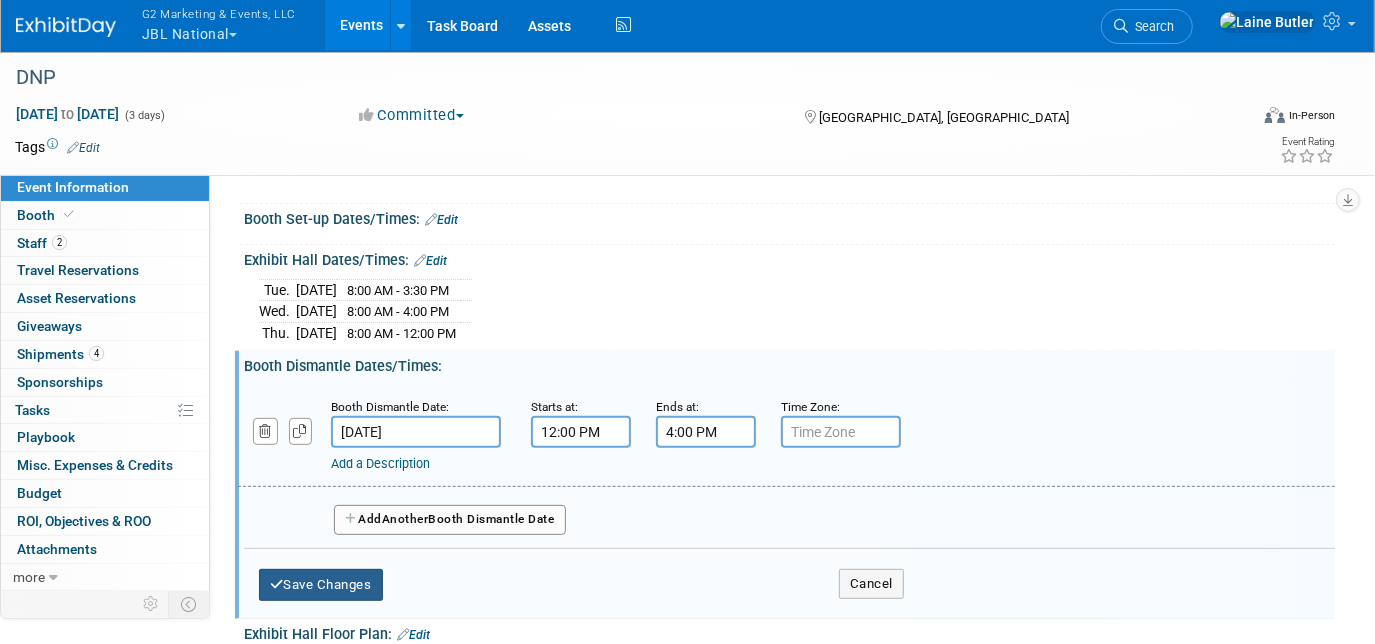 click on "Save Changes" at bounding box center [321, 585] 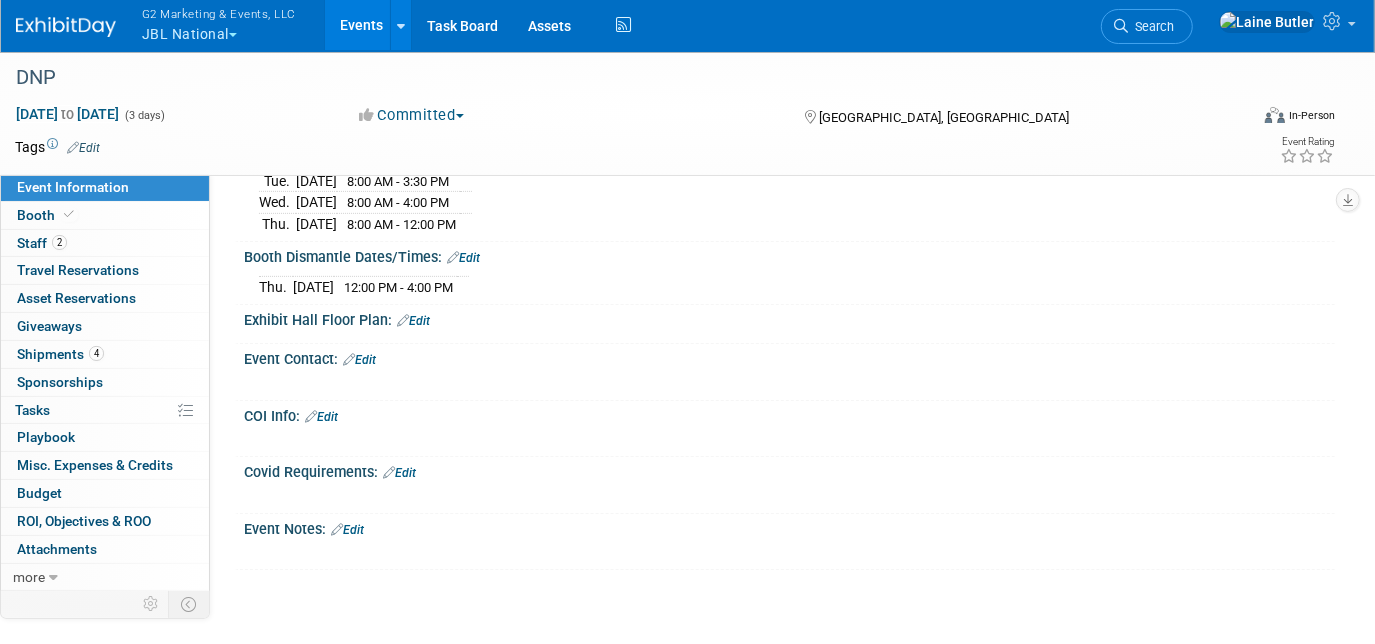 scroll, scrollTop: 512, scrollLeft: 0, axis: vertical 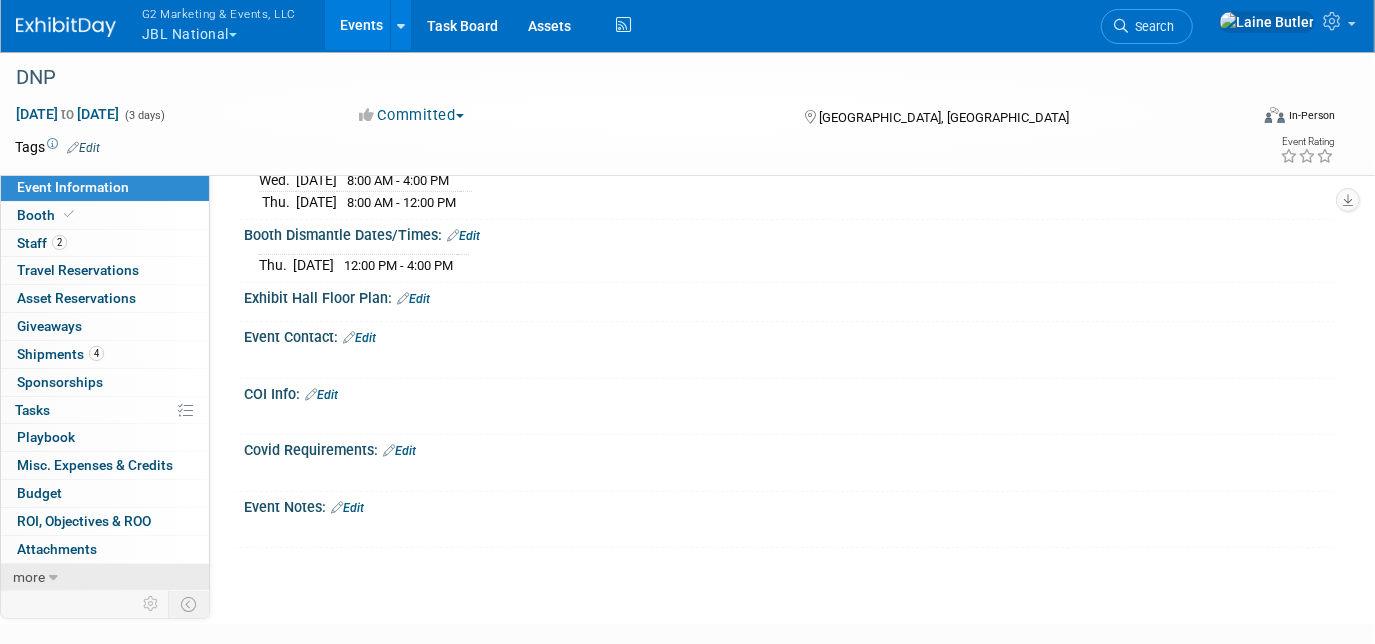 click at bounding box center (53, 578) 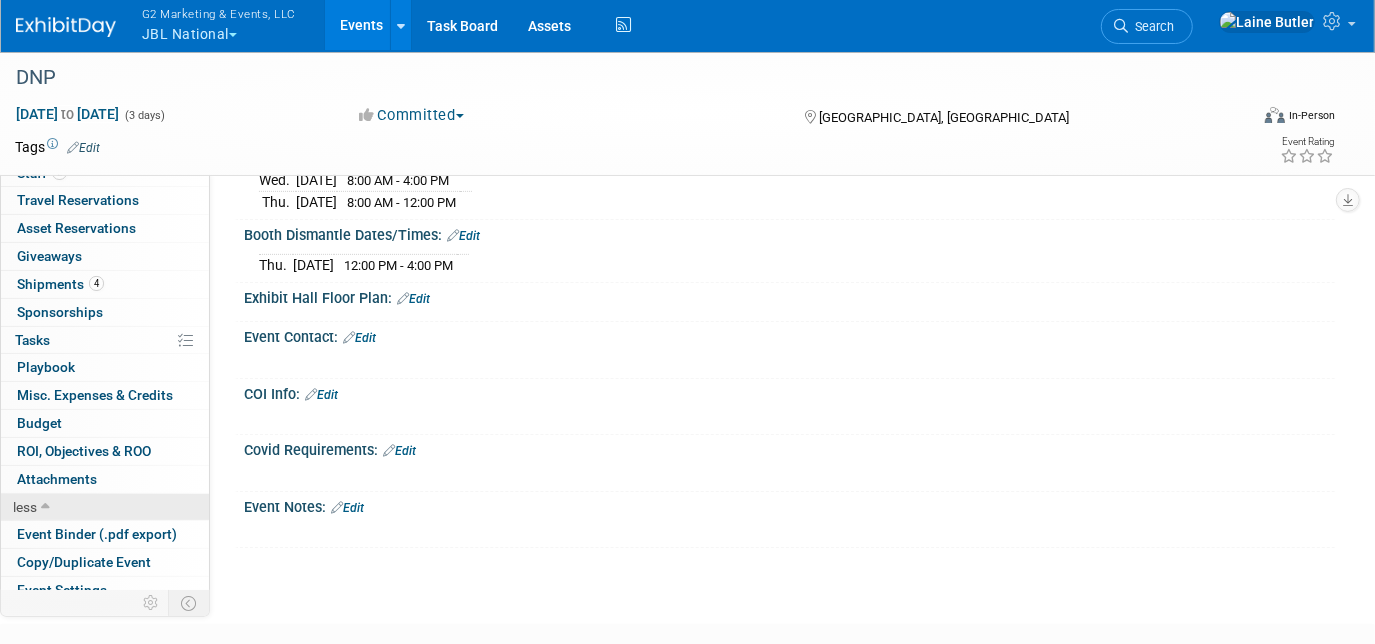 scroll, scrollTop: 135, scrollLeft: 0, axis: vertical 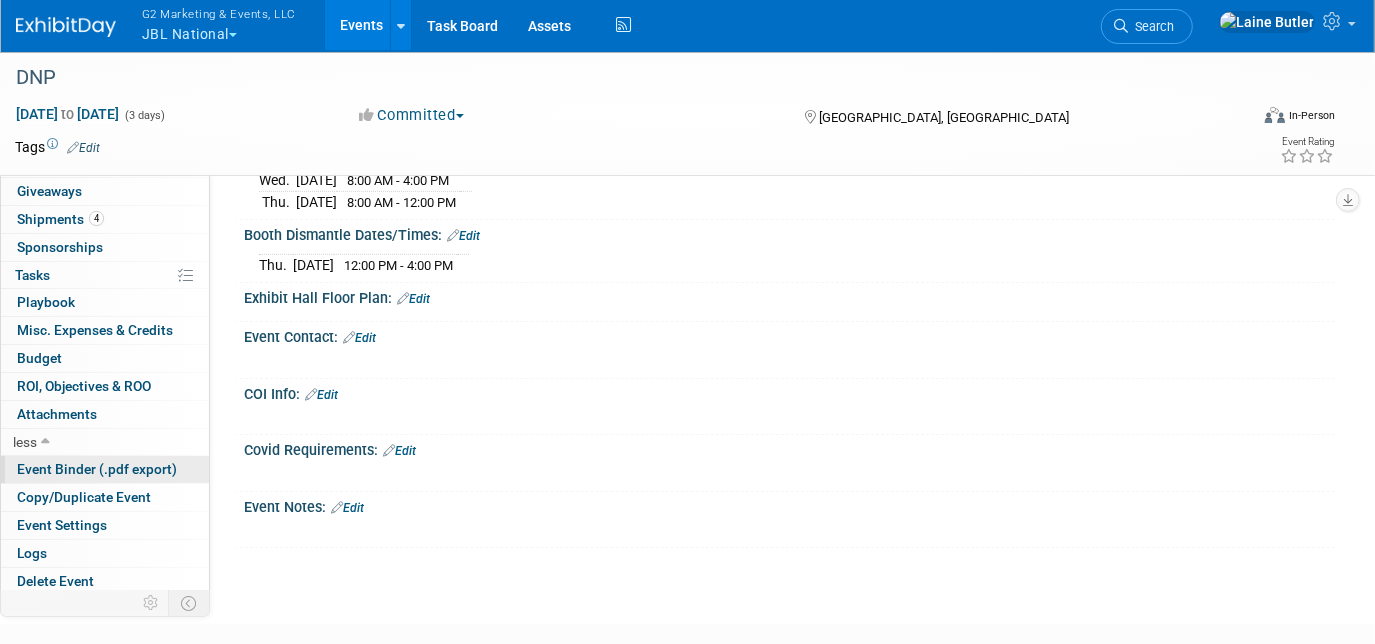 click on "Event Binder (.pdf export)" at bounding box center (97, 469) 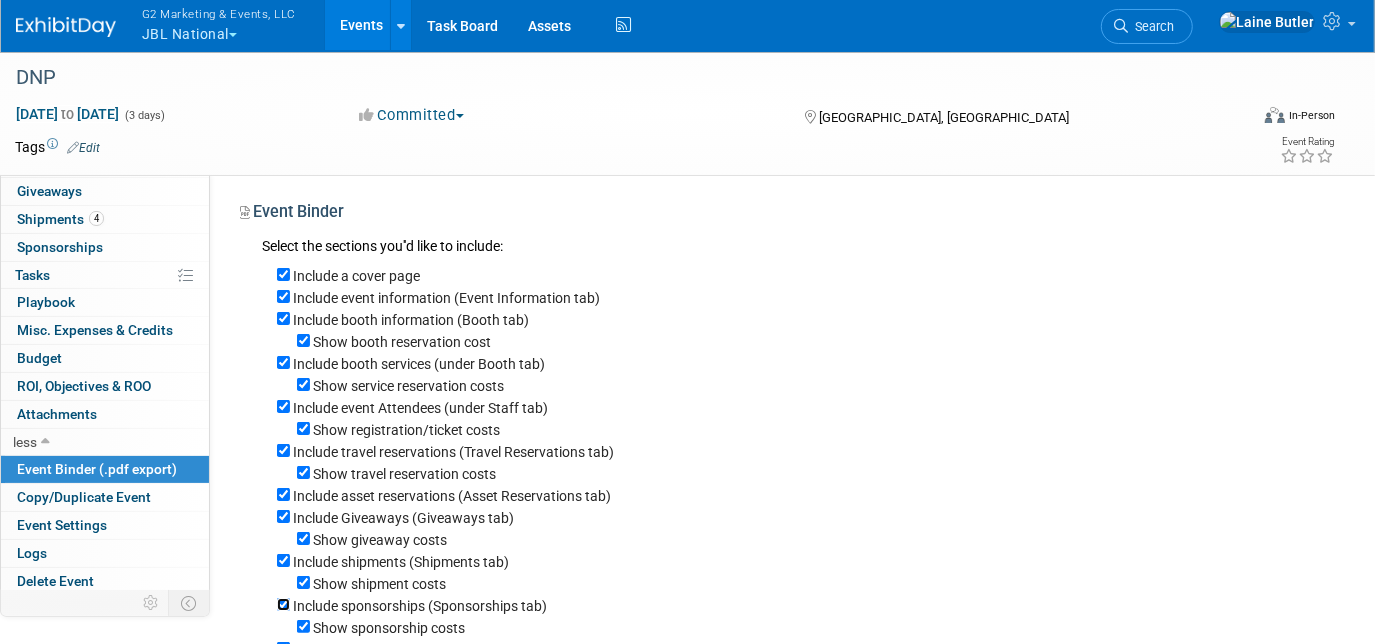 click on "Include sponsorships (Sponsorships tab)" at bounding box center [283, 604] 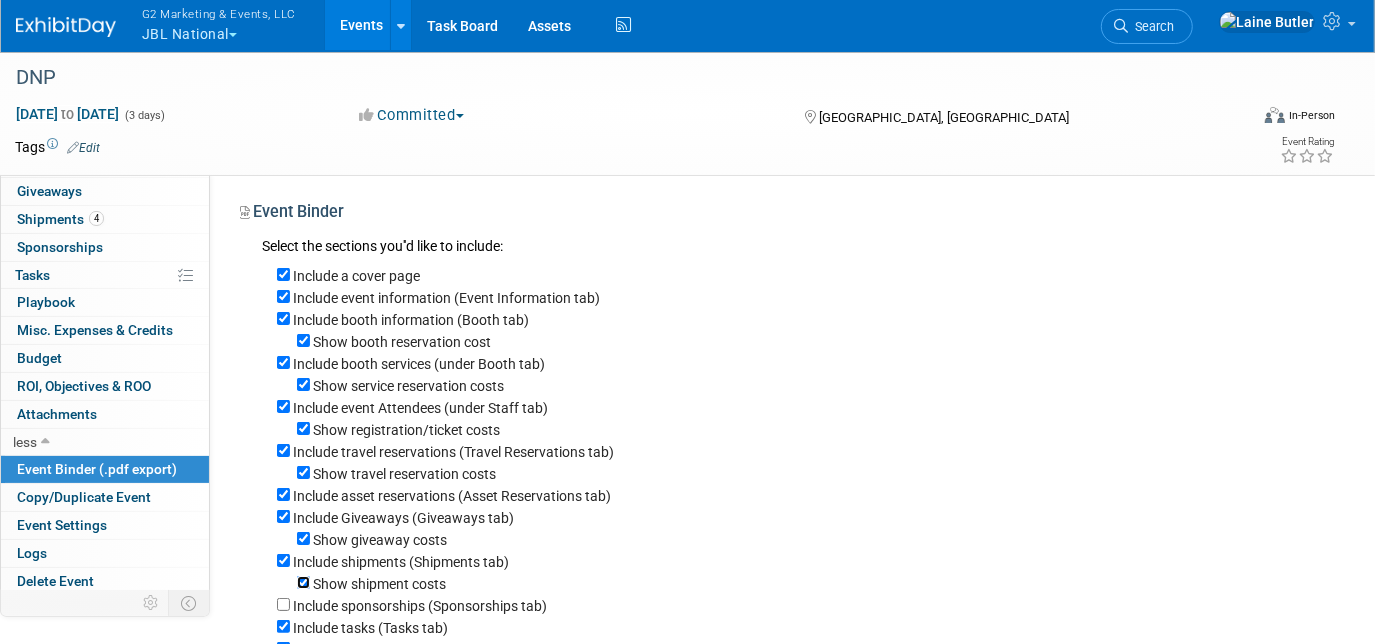 click on "Show shipment costs" at bounding box center [303, 582] 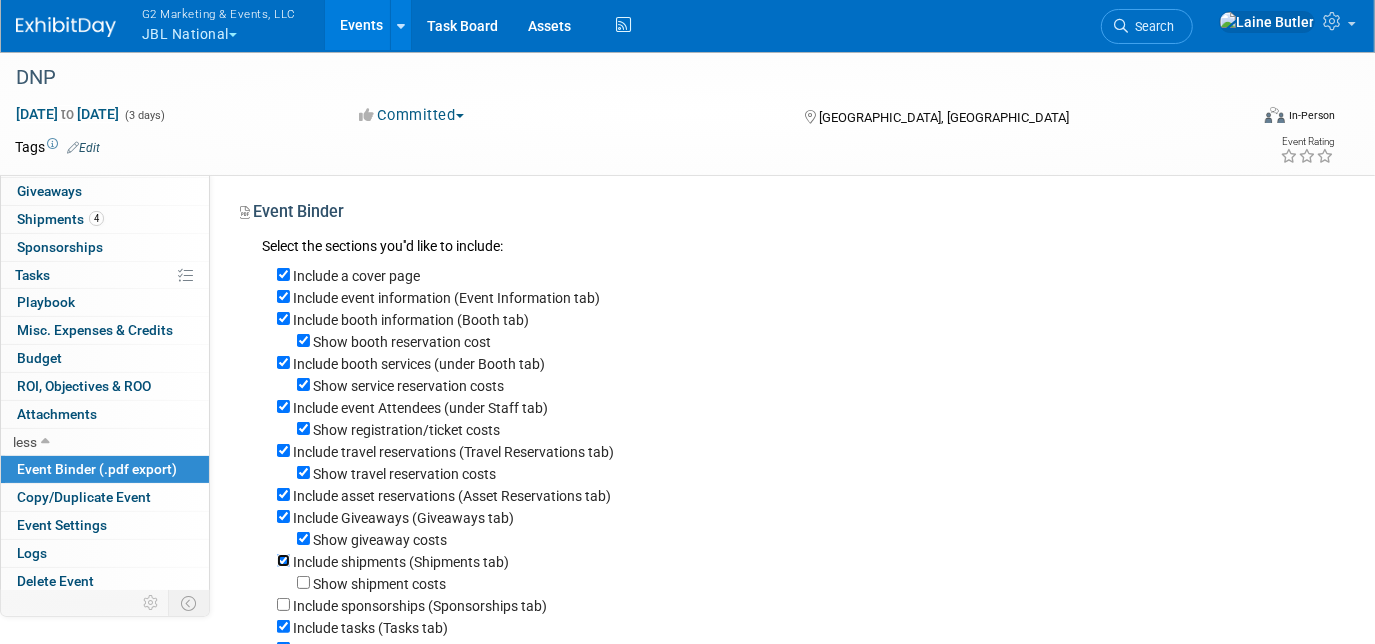 click on "Include shipments (Shipments tab)" at bounding box center [283, 560] 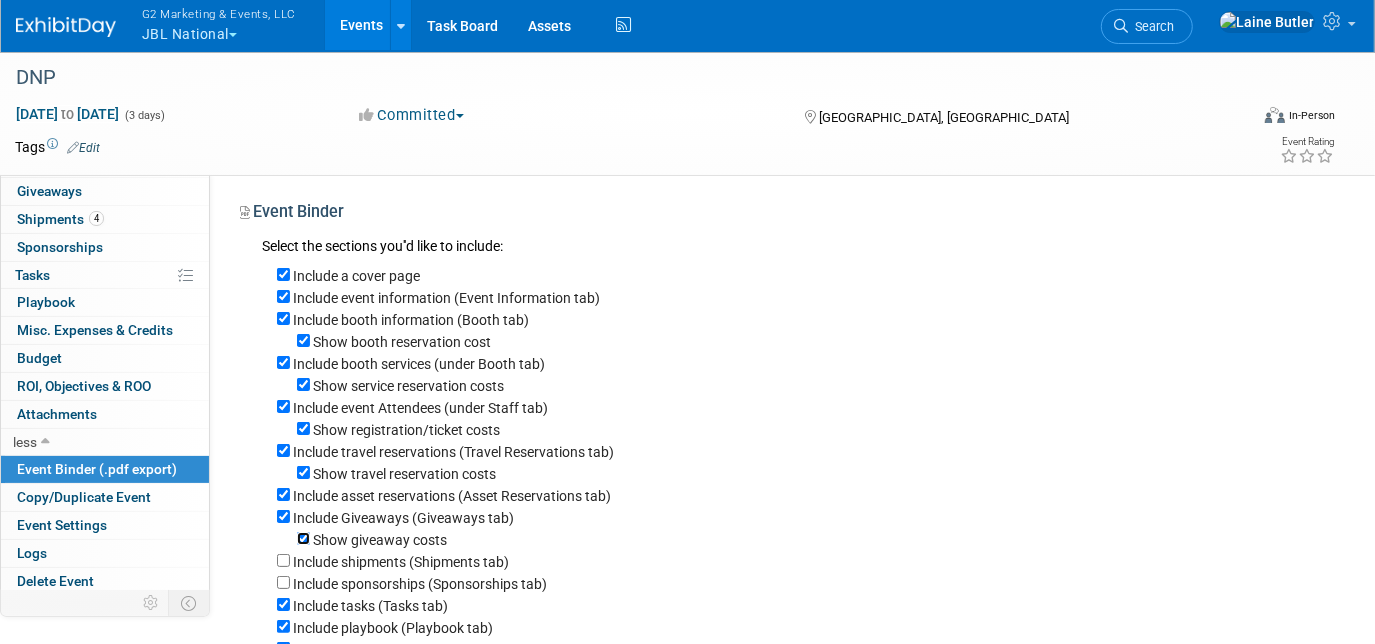 click on "Show giveaway costs" at bounding box center (303, 538) 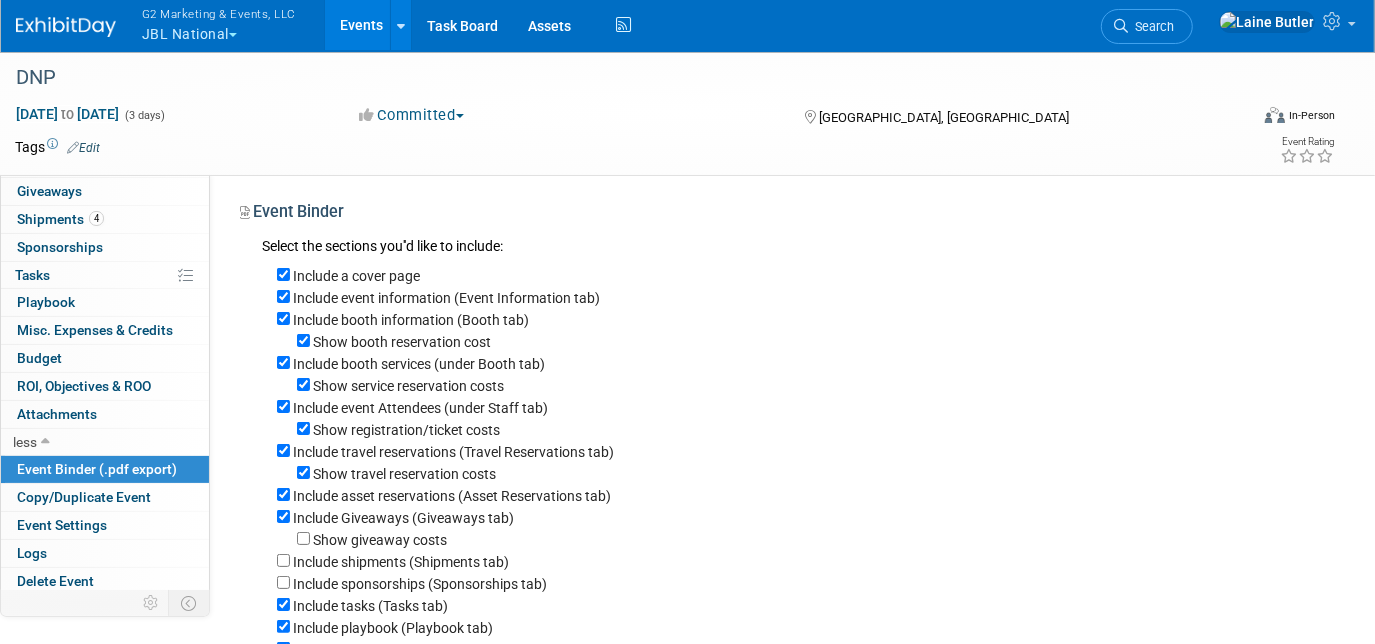 click on "Include asset reservations (Asset Reservations tab)" at bounding box center [798, 495] 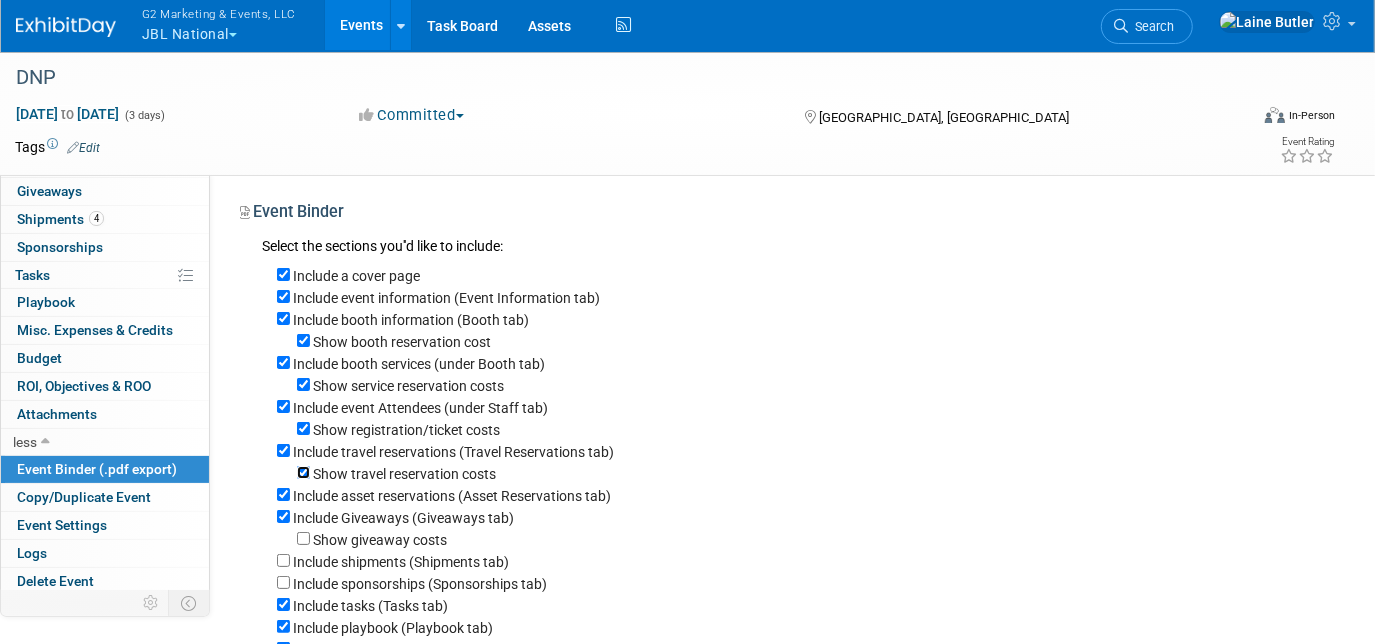 click on "Show travel reservation costs" at bounding box center [303, 472] 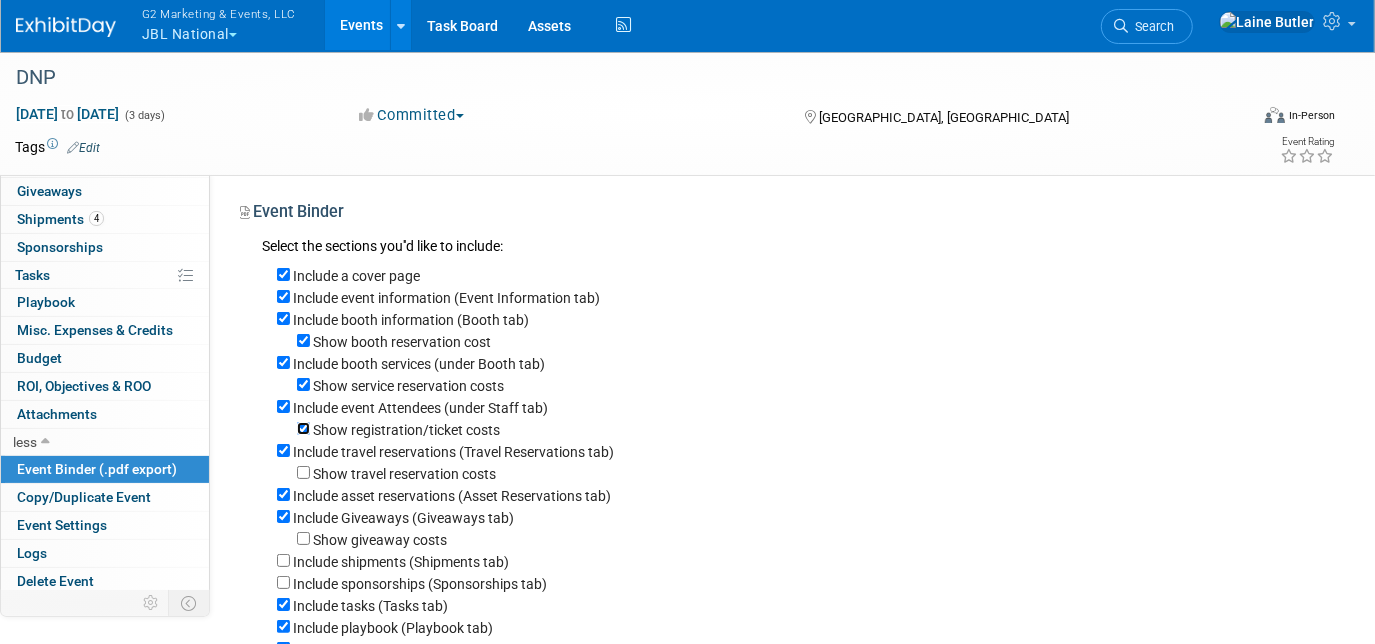 click on "Show registration/ticket costs" at bounding box center (303, 428) 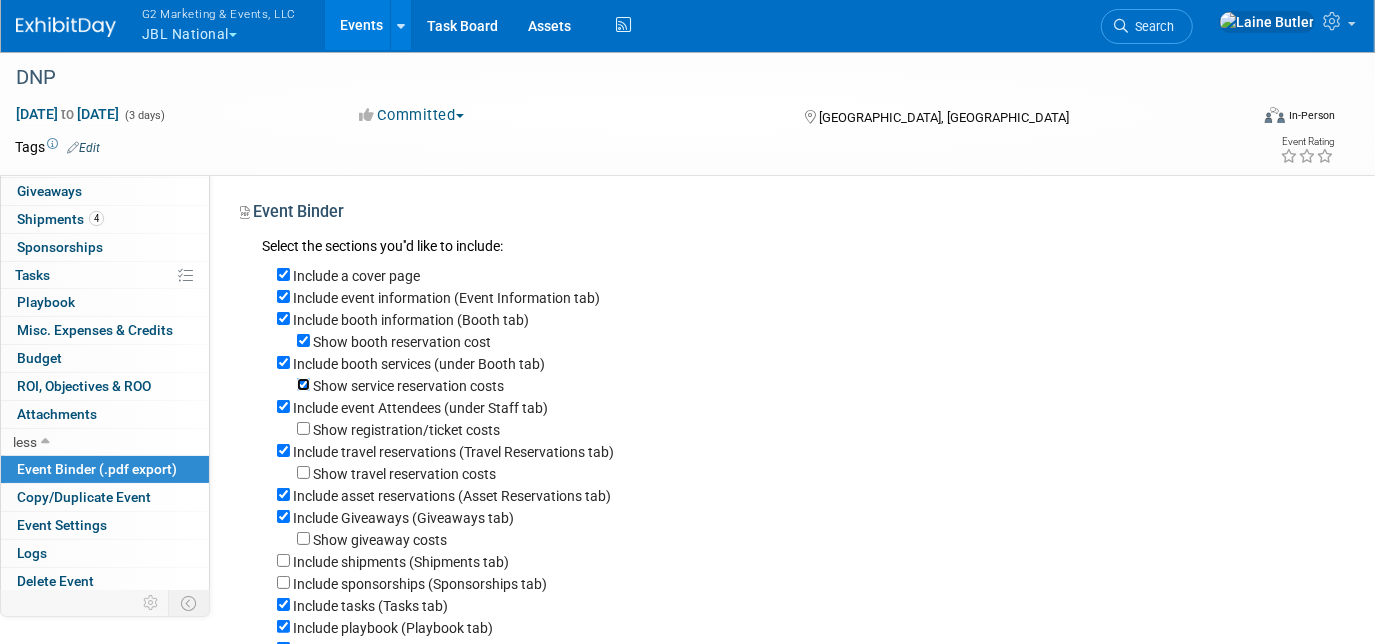 click on "Show service reservation costs" at bounding box center (303, 384) 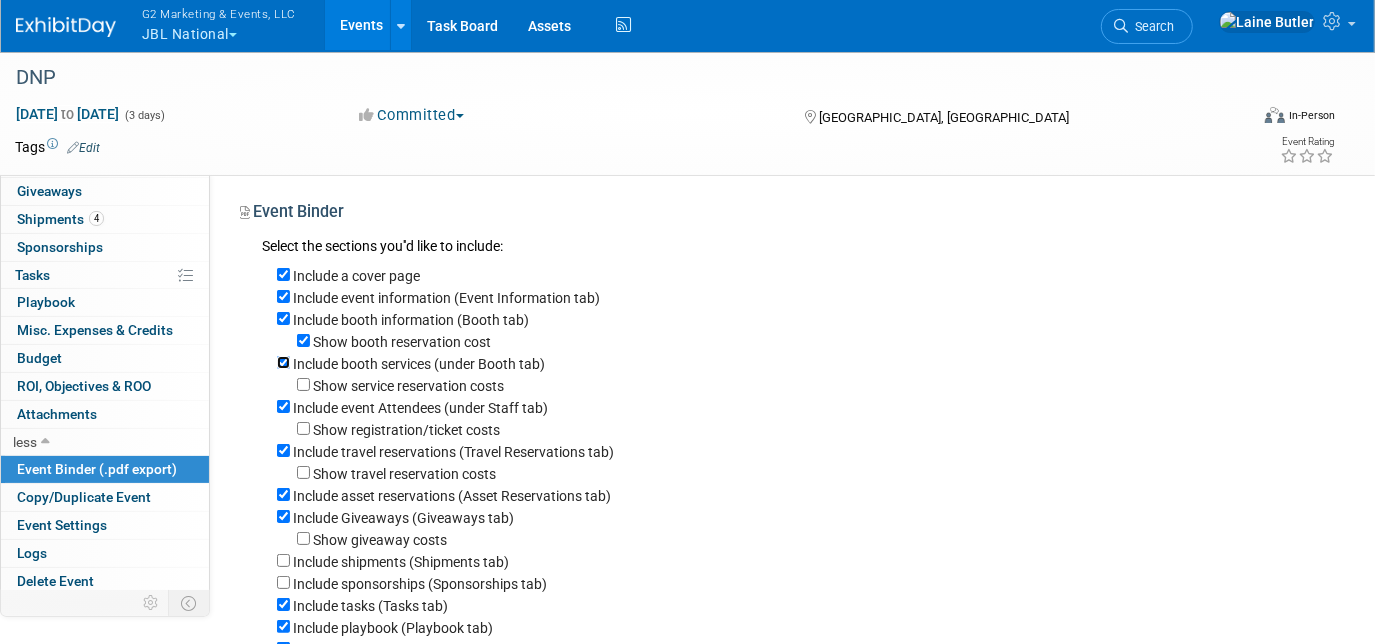 click on "Include booth services (under Booth tab)" at bounding box center (283, 362) 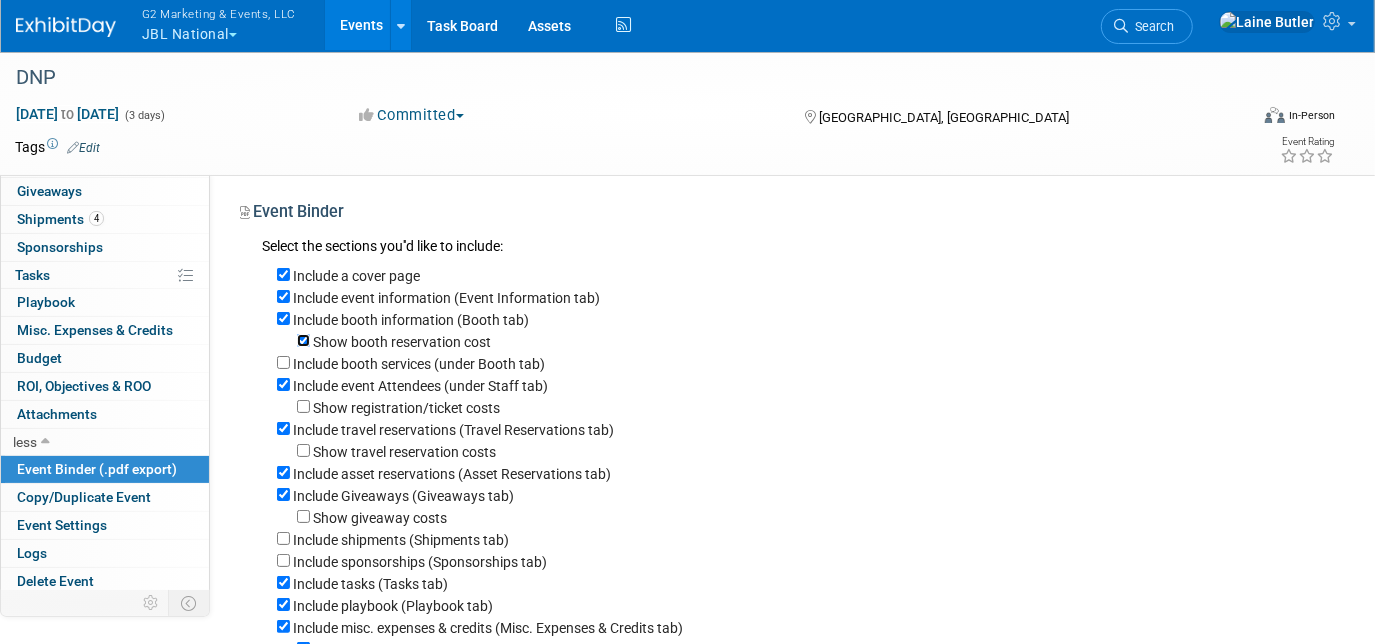 click on "Show booth reservation cost" at bounding box center [303, 340] 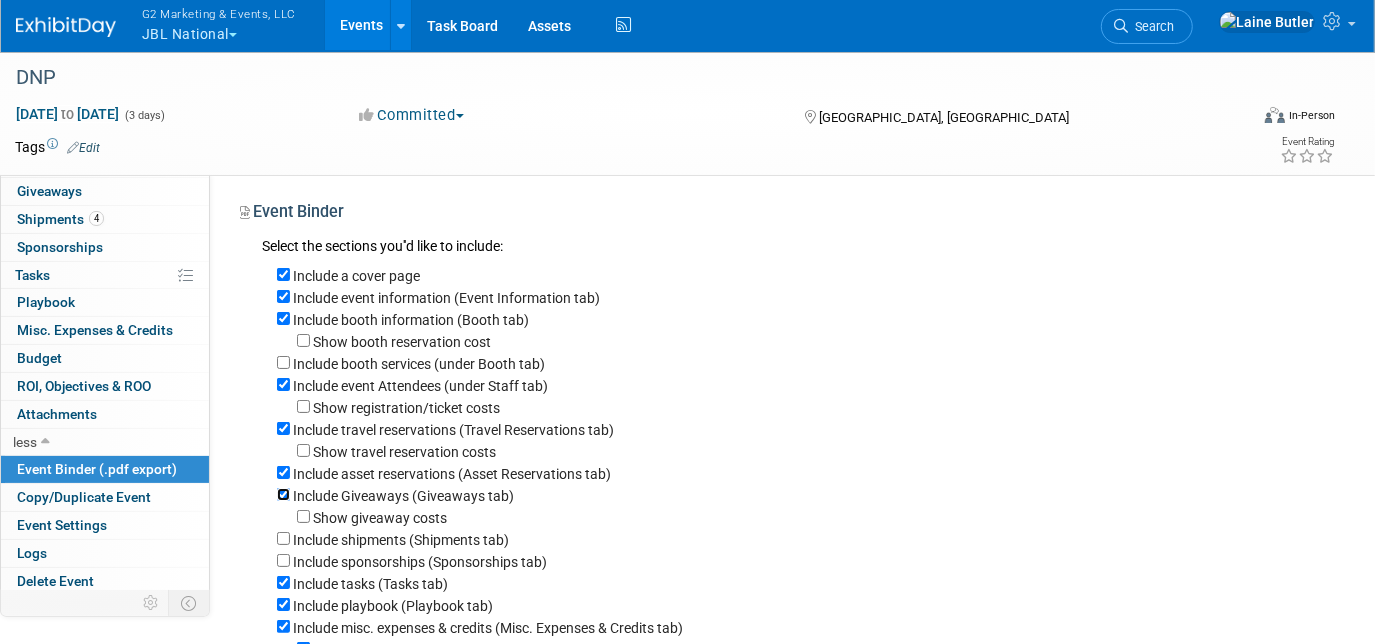 click on "Include Giveaways (Giveaways tab)" at bounding box center (283, 494) 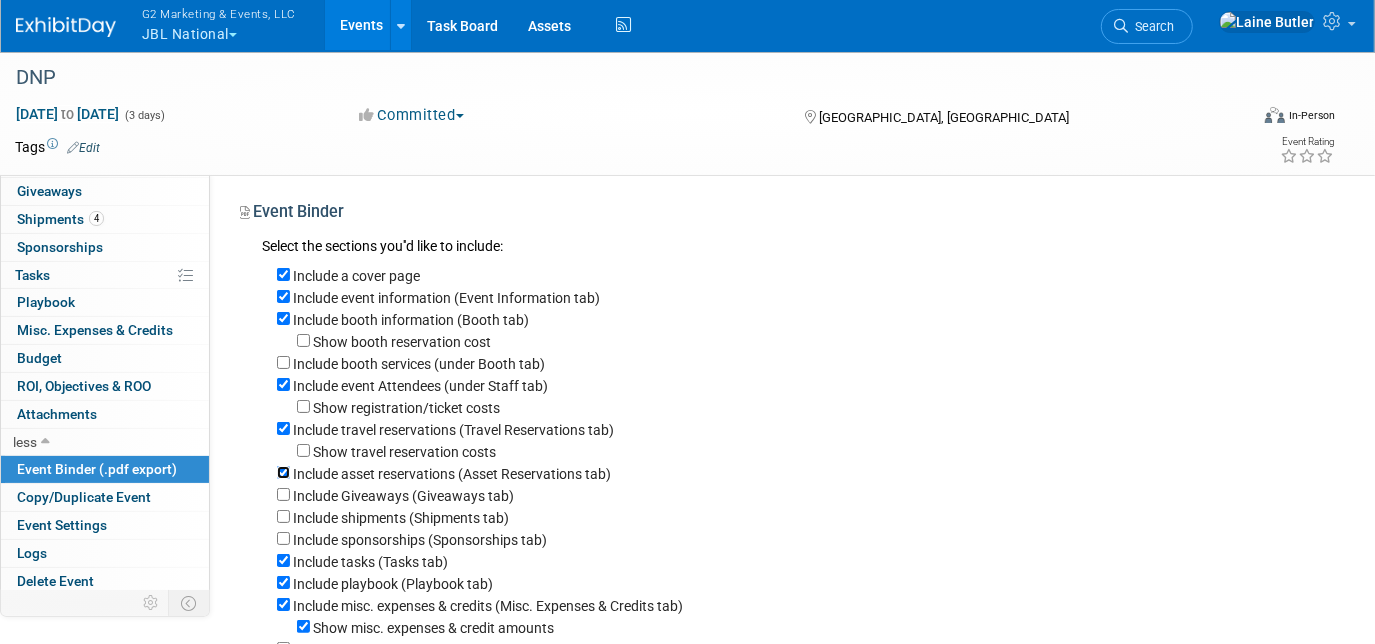 click on "Include asset reservations (Asset Reservations tab)" at bounding box center [283, 472] 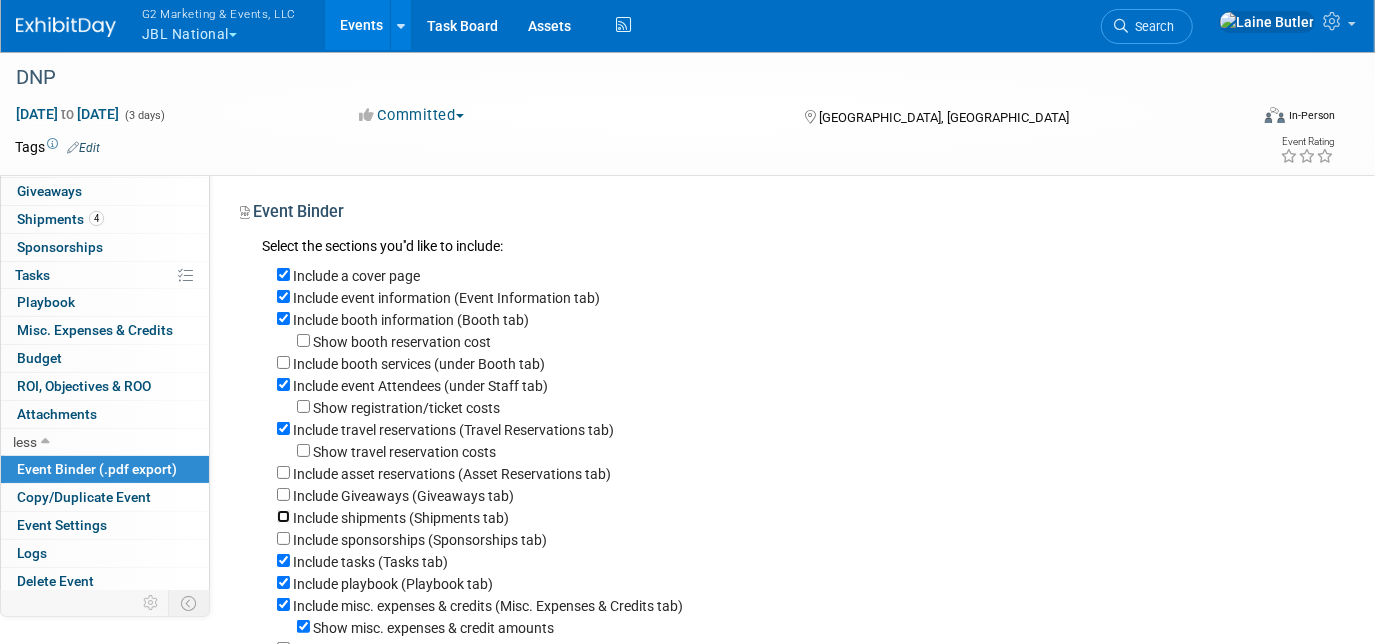 click on "Include shipments (Shipments tab)" at bounding box center [283, 516] 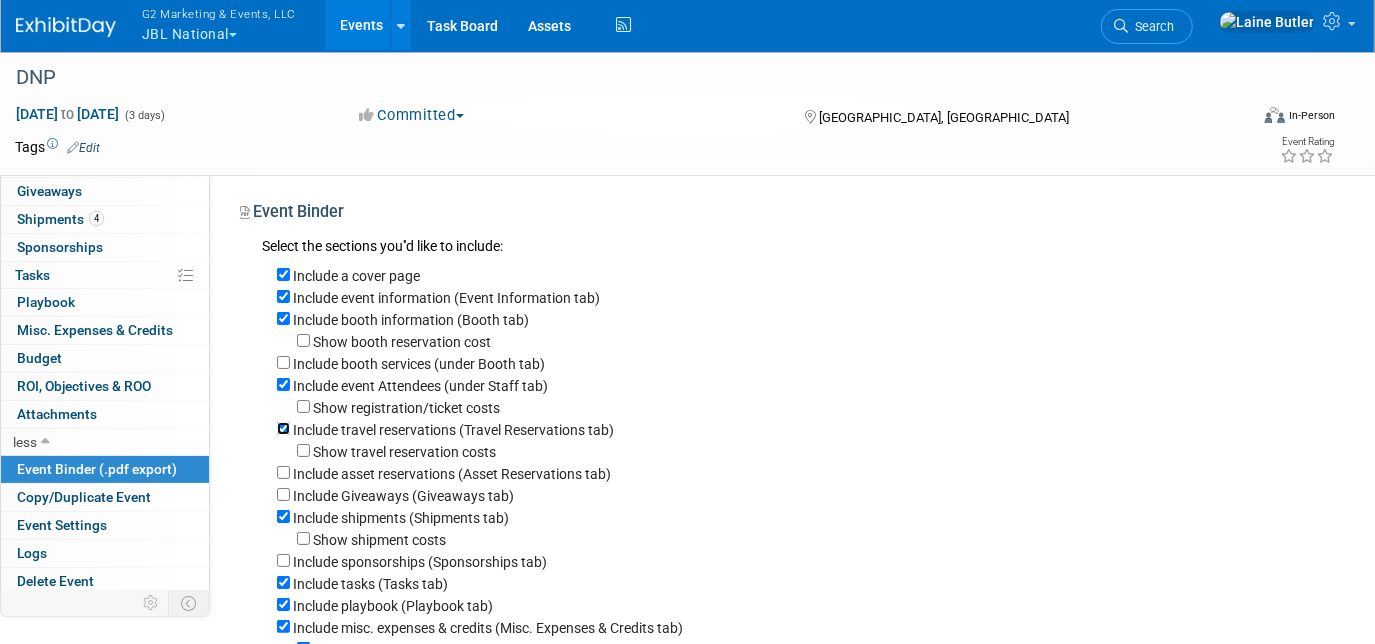 click on "Include travel reservations (Travel Reservations tab)" at bounding box center [283, 428] 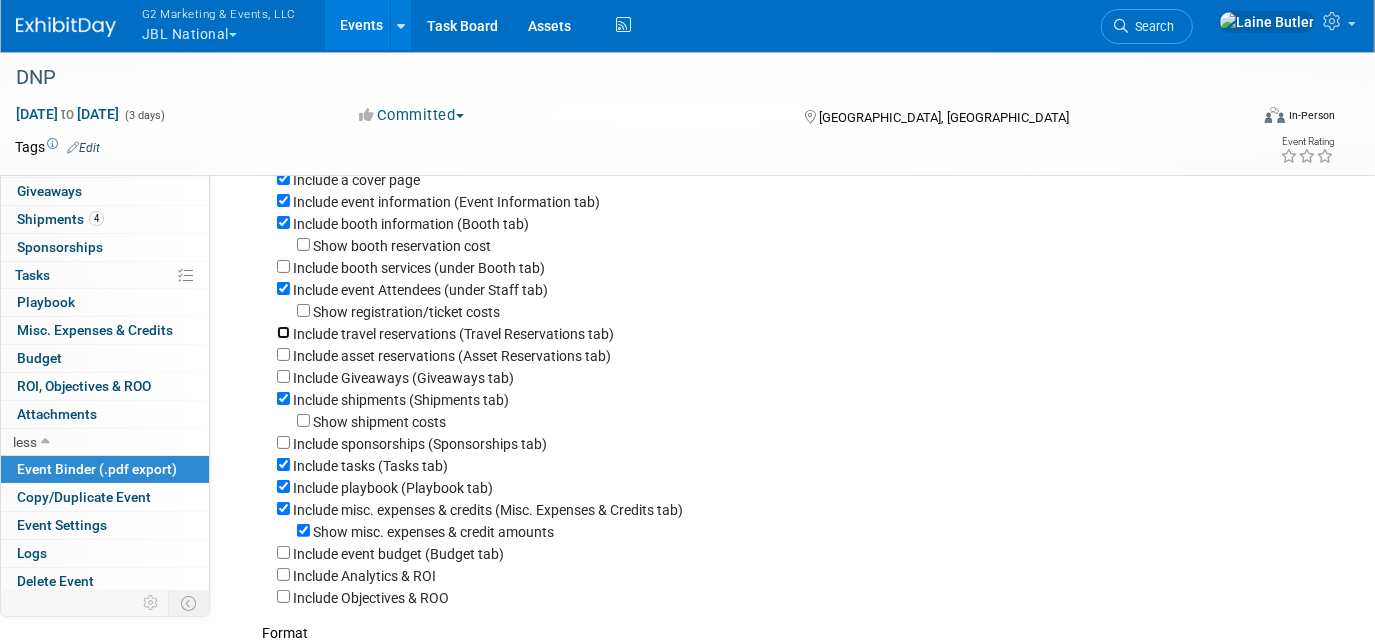 scroll, scrollTop: 102, scrollLeft: 0, axis: vertical 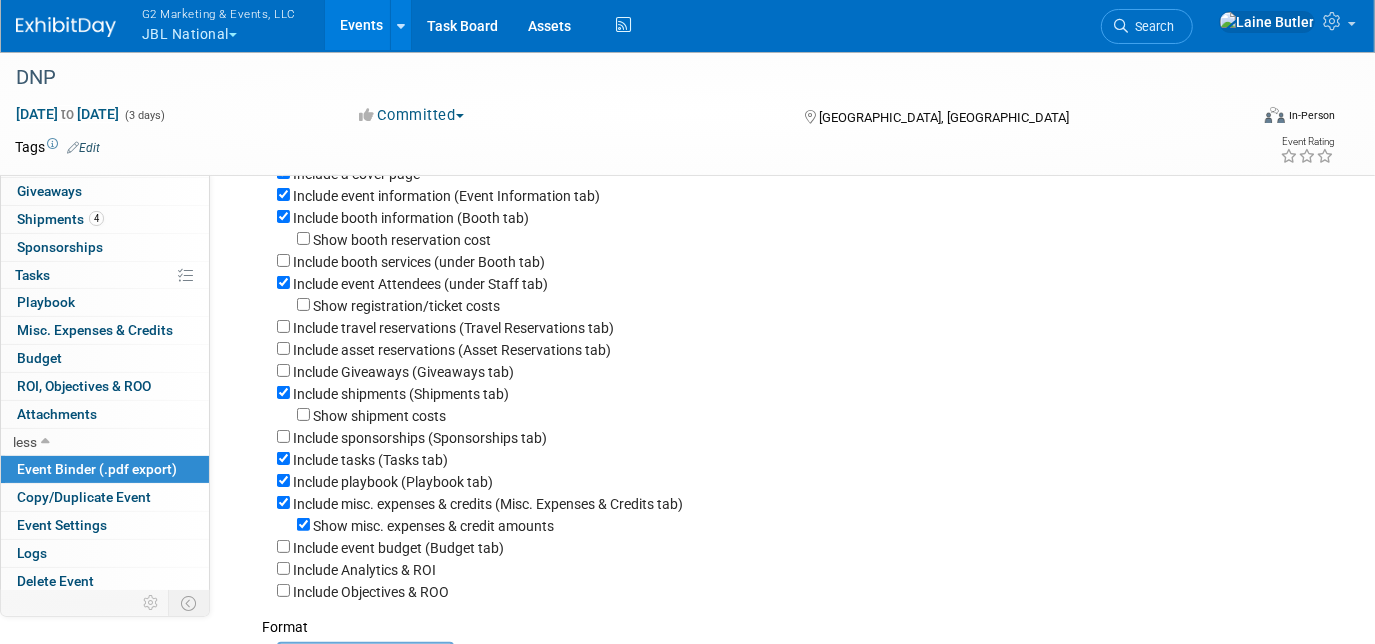 click on "Include event budget (Budget tab)" at bounding box center (798, 547) 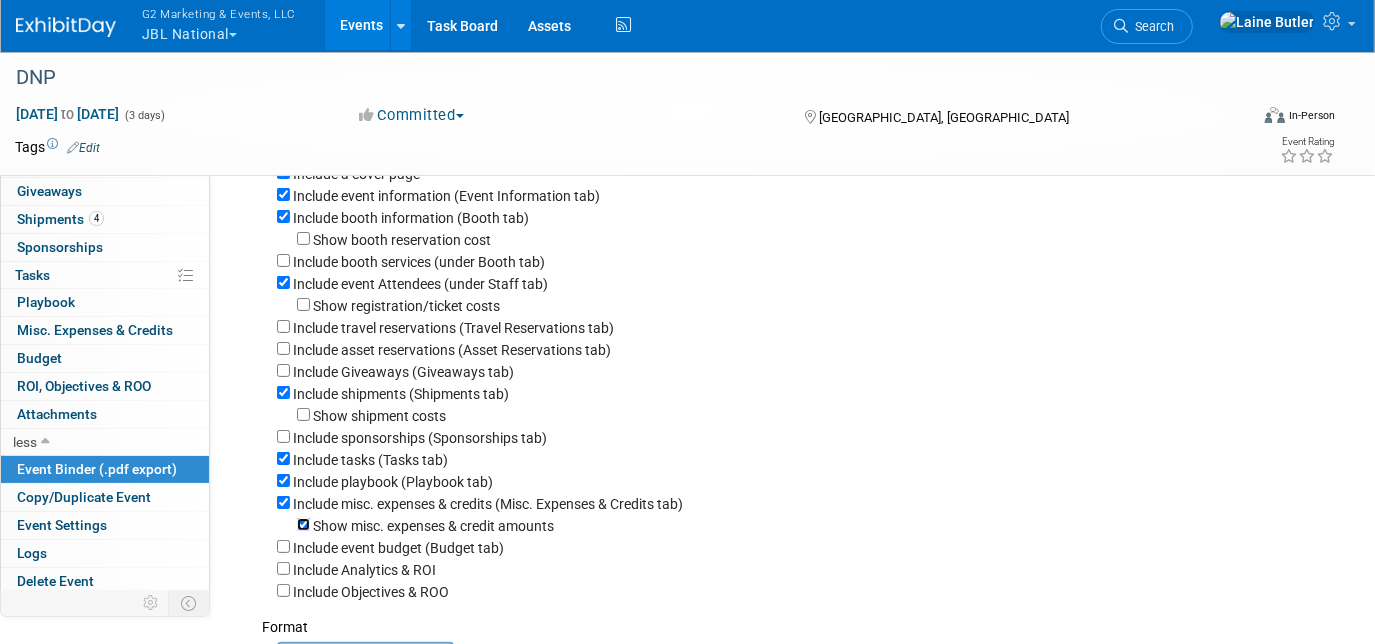 click on "Show misc. expenses & credit amounts" at bounding box center [303, 524] 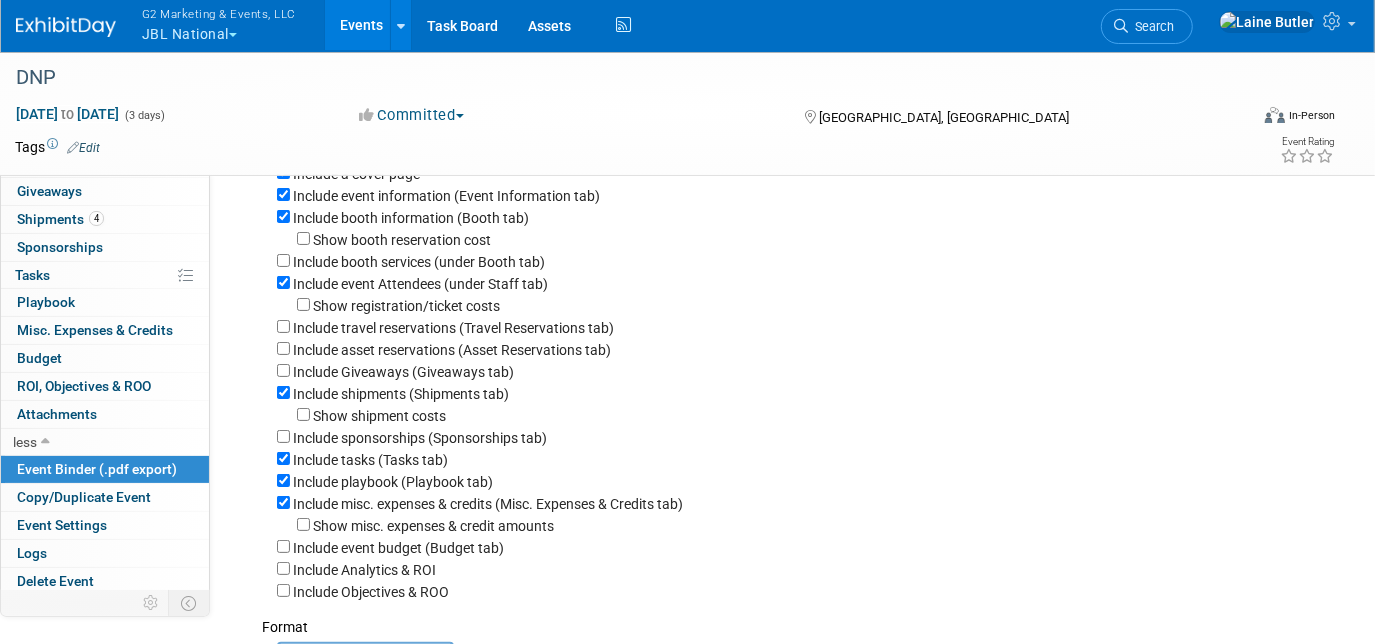 click on "Include misc. expenses & credits (Misc. Expenses & Credits tab)" at bounding box center [798, 503] 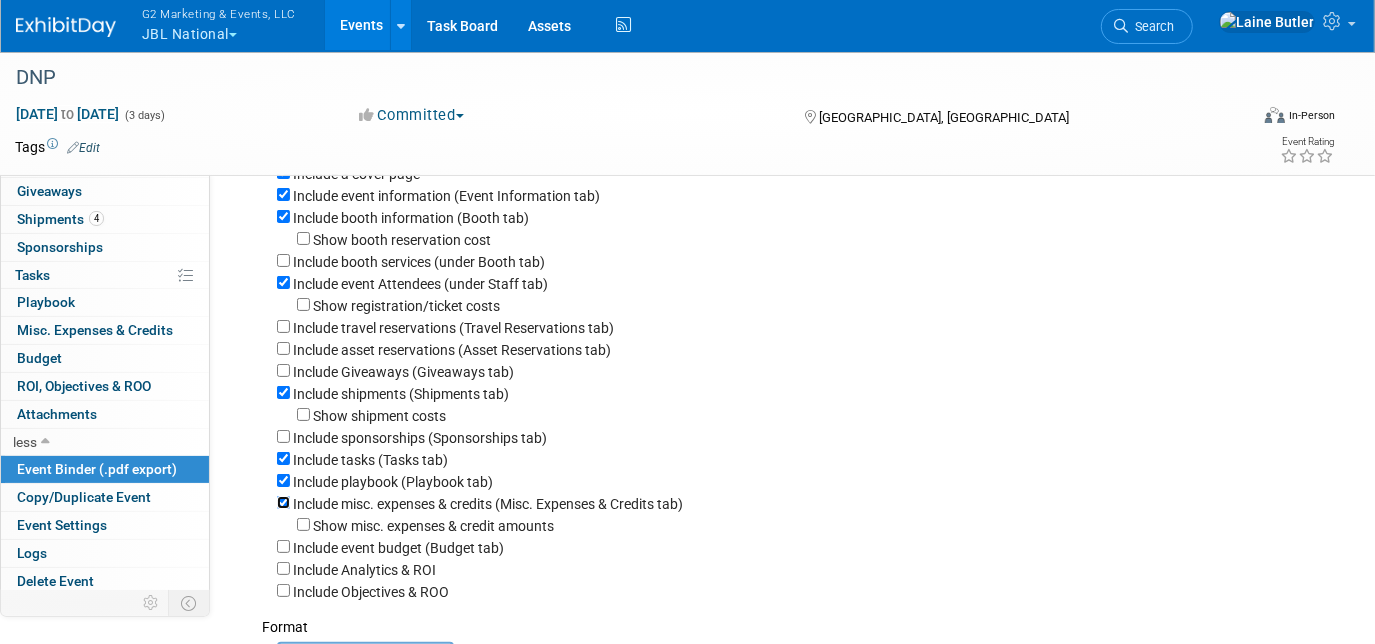 click on "Include misc. expenses & credits (Misc. Expenses & Credits tab)" at bounding box center [283, 502] 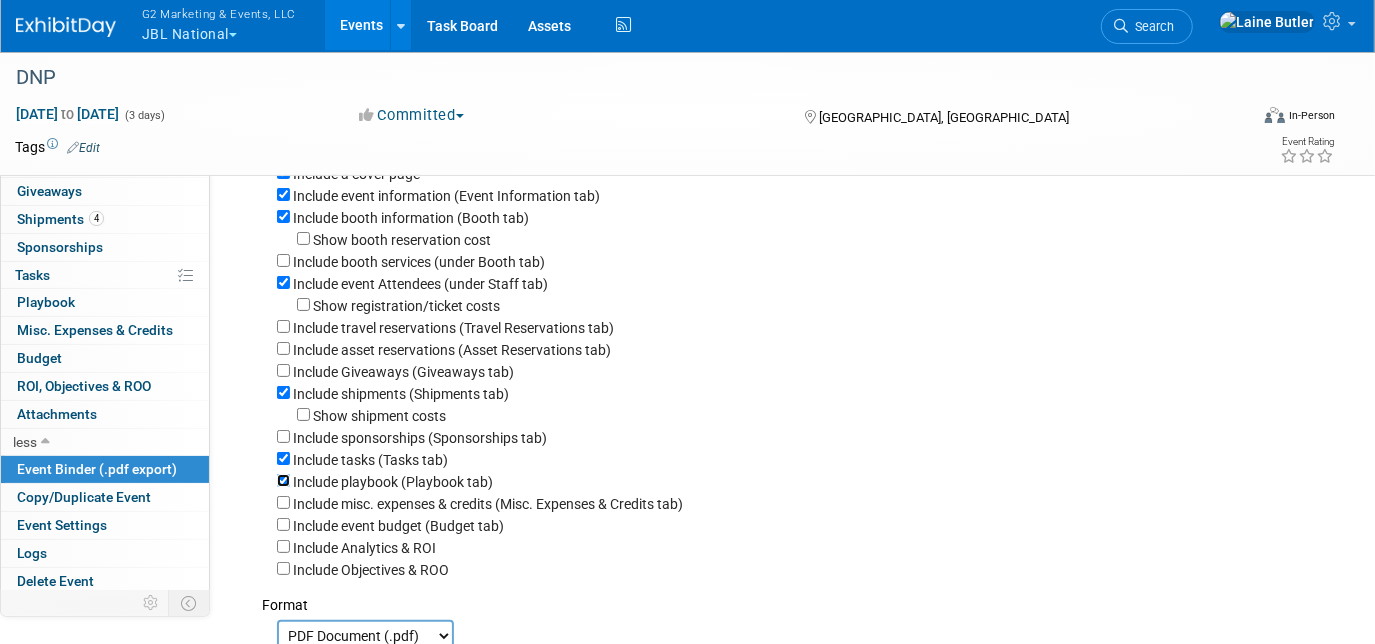 click on "Include playbook (Playbook tab)" at bounding box center (283, 480) 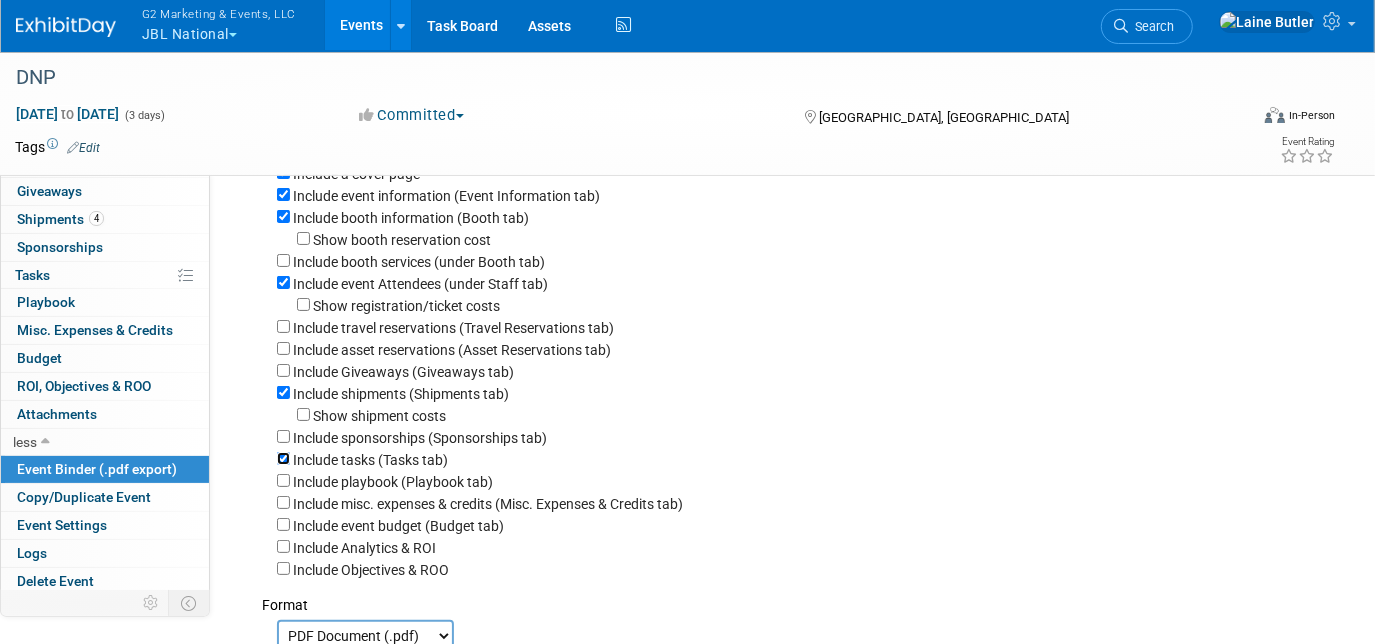 click on "Include tasks (Tasks tab)" at bounding box center (283, 458) 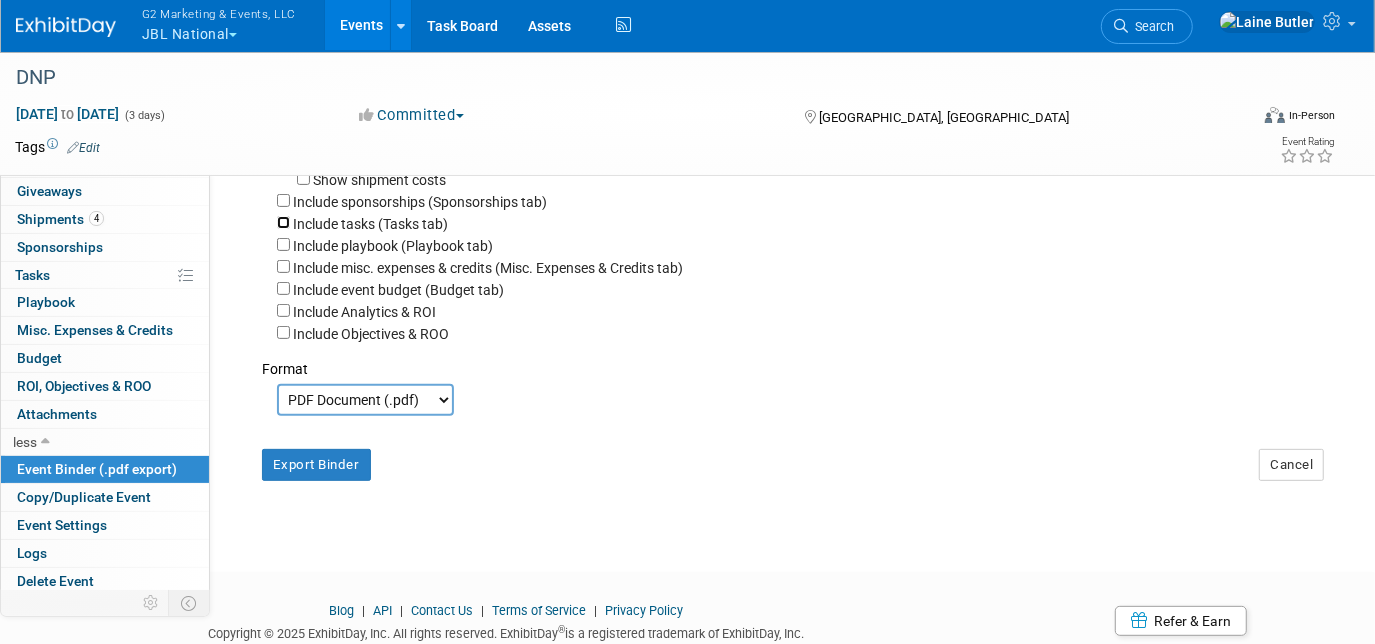 scroll, scrollTop: 342, scrollLeft: 0, axis: vertical 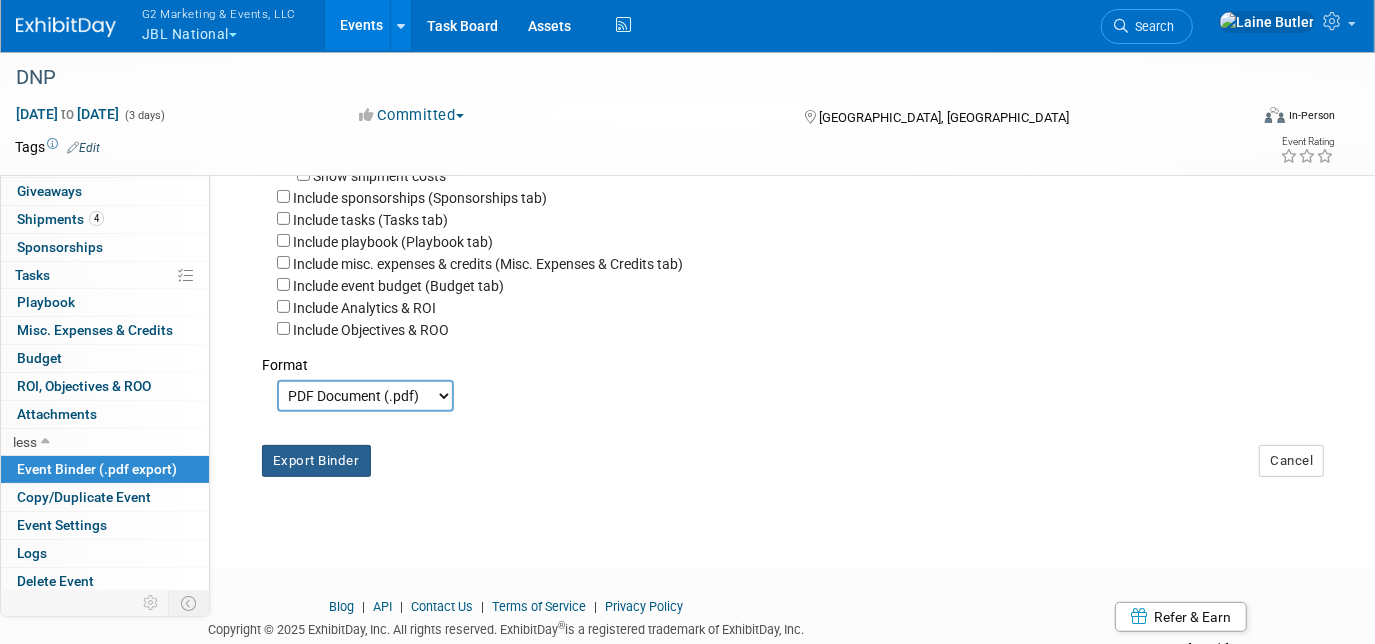 click on "Export Binder" at bounding box center (316, 461) 